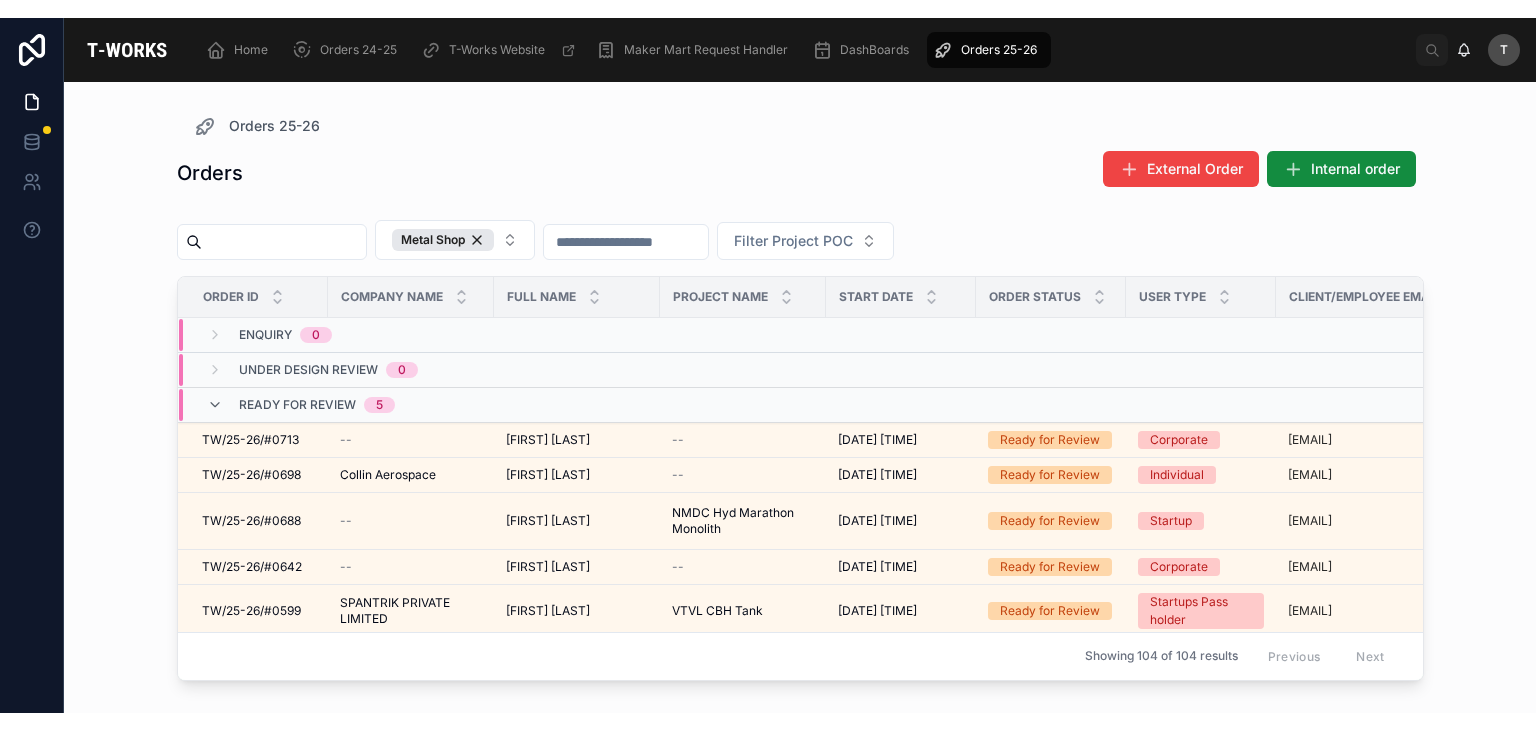 scroll, scrollTop: 0, scrollLeft: 0, axis: both 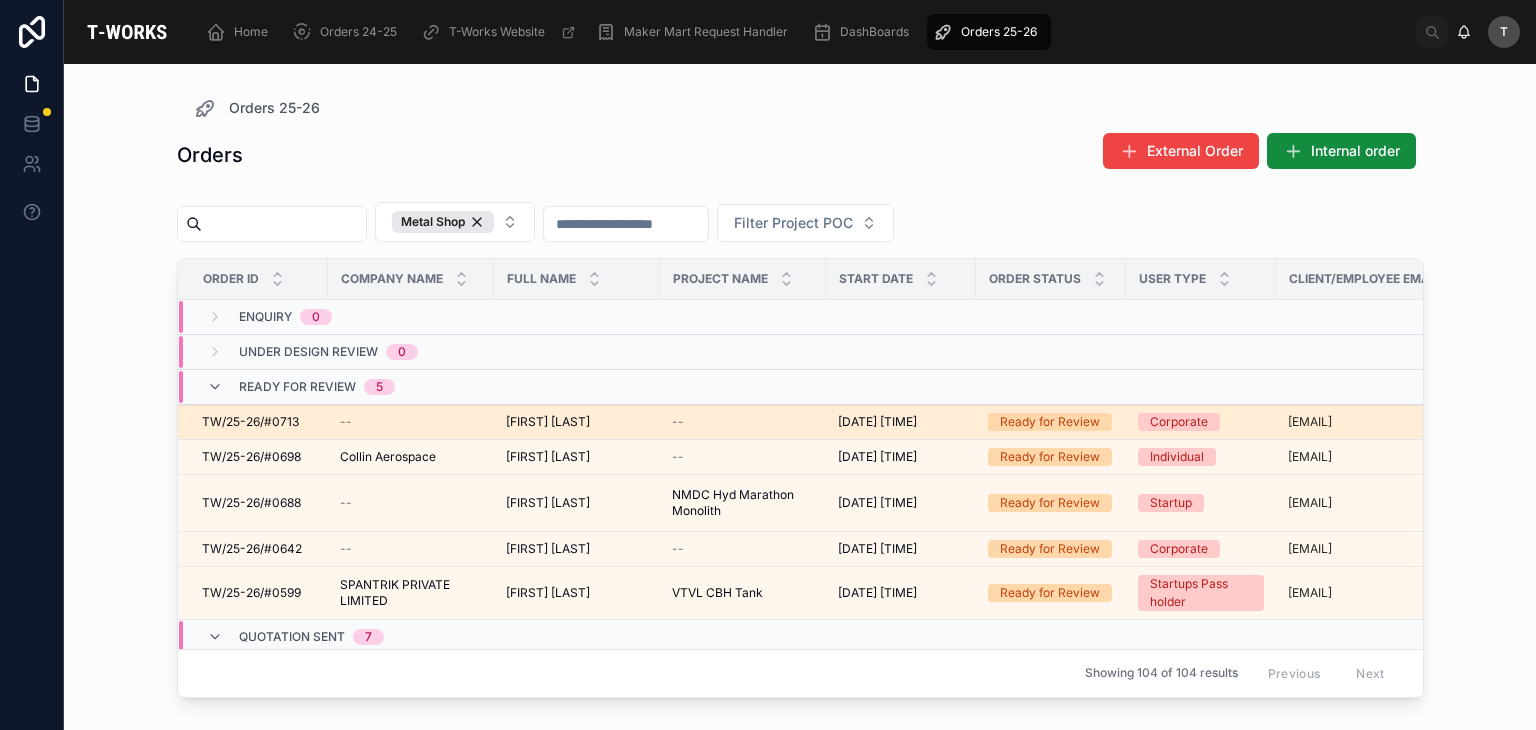 click on "[FIRST] [LAST]" at bounding box center [548, 422] 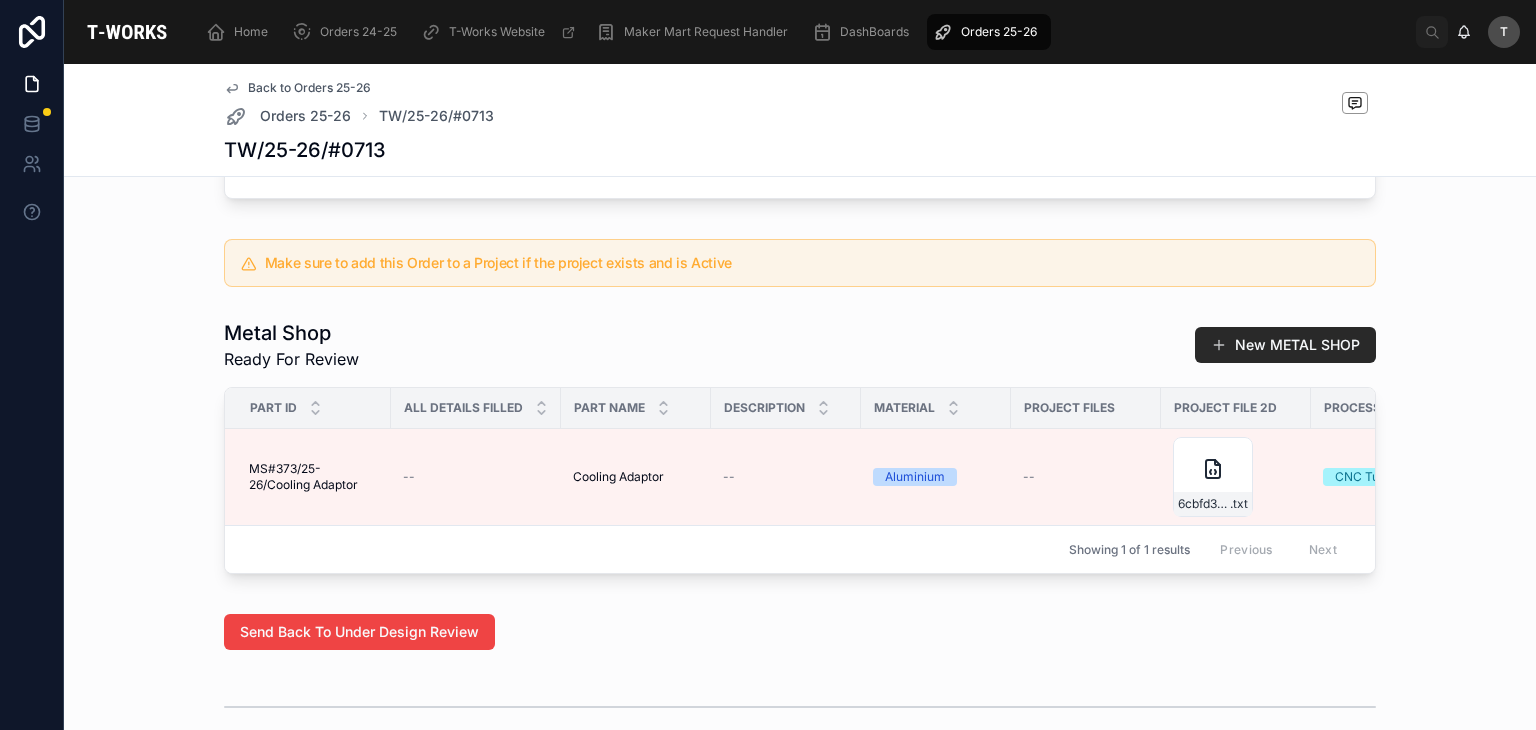 scroll, scrollTop: 1116, scrollLeft: 0, axis: vertical 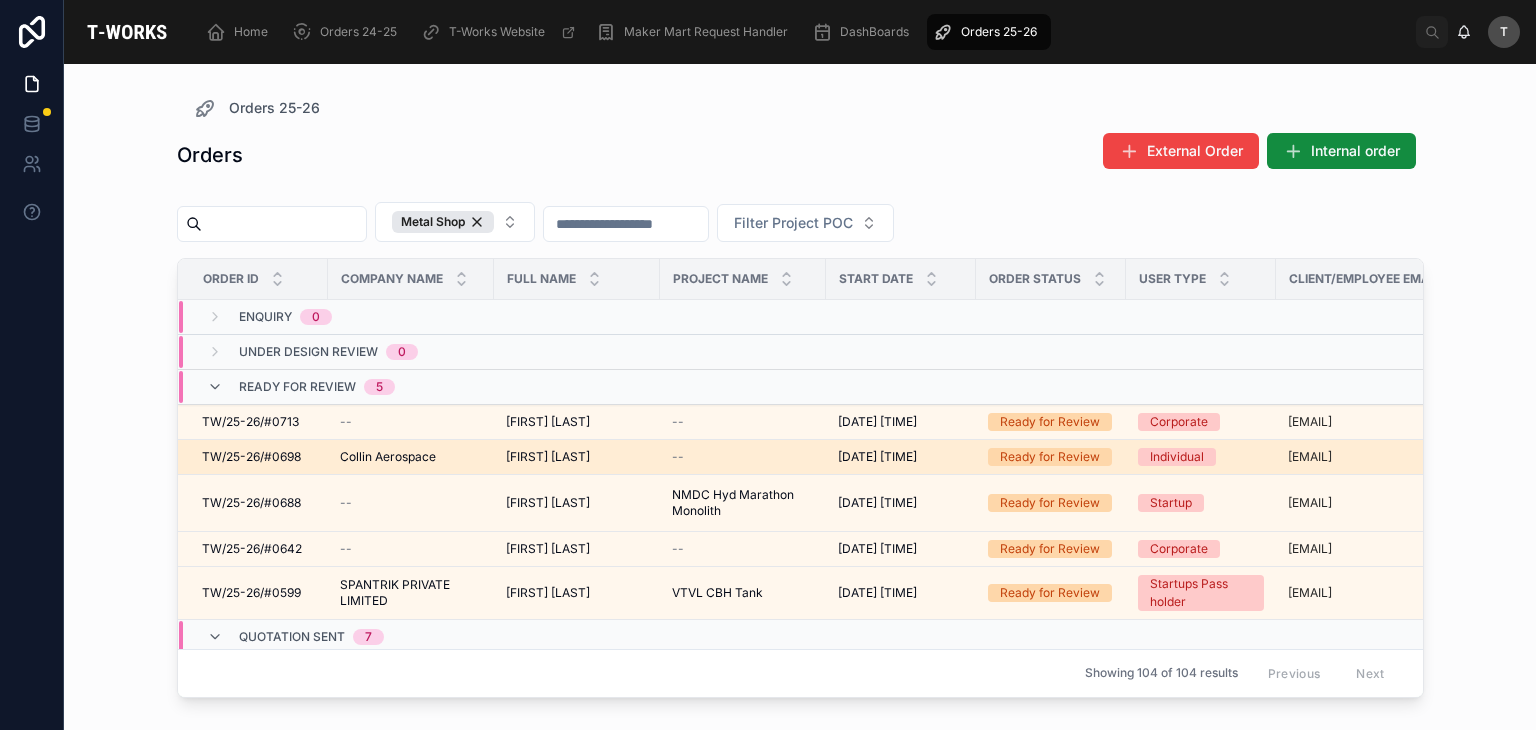 click on "Collin Aerospace" at bounding box center [388, 457] 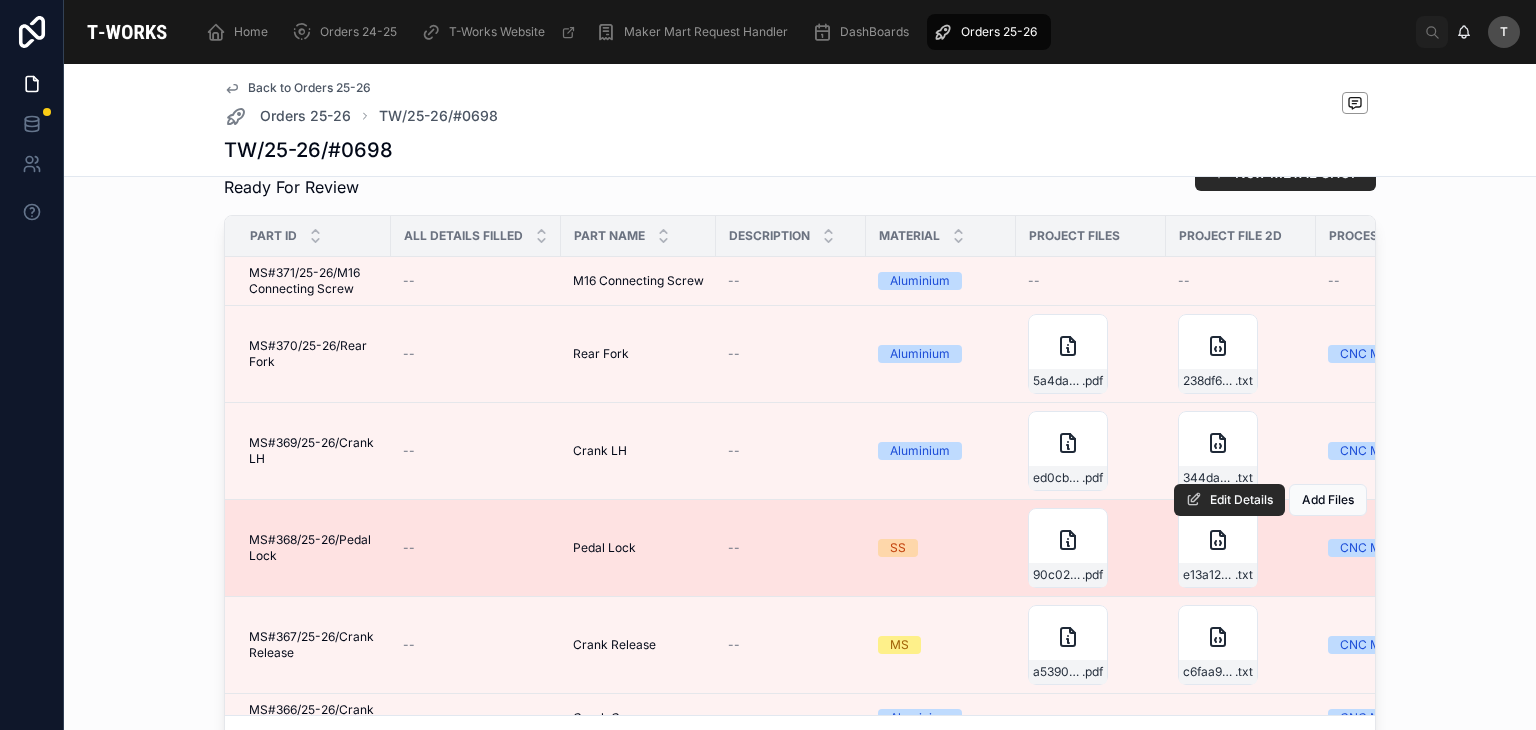 scroll, scrollTop: 1048, scrollLeft: 0, axis: vertical 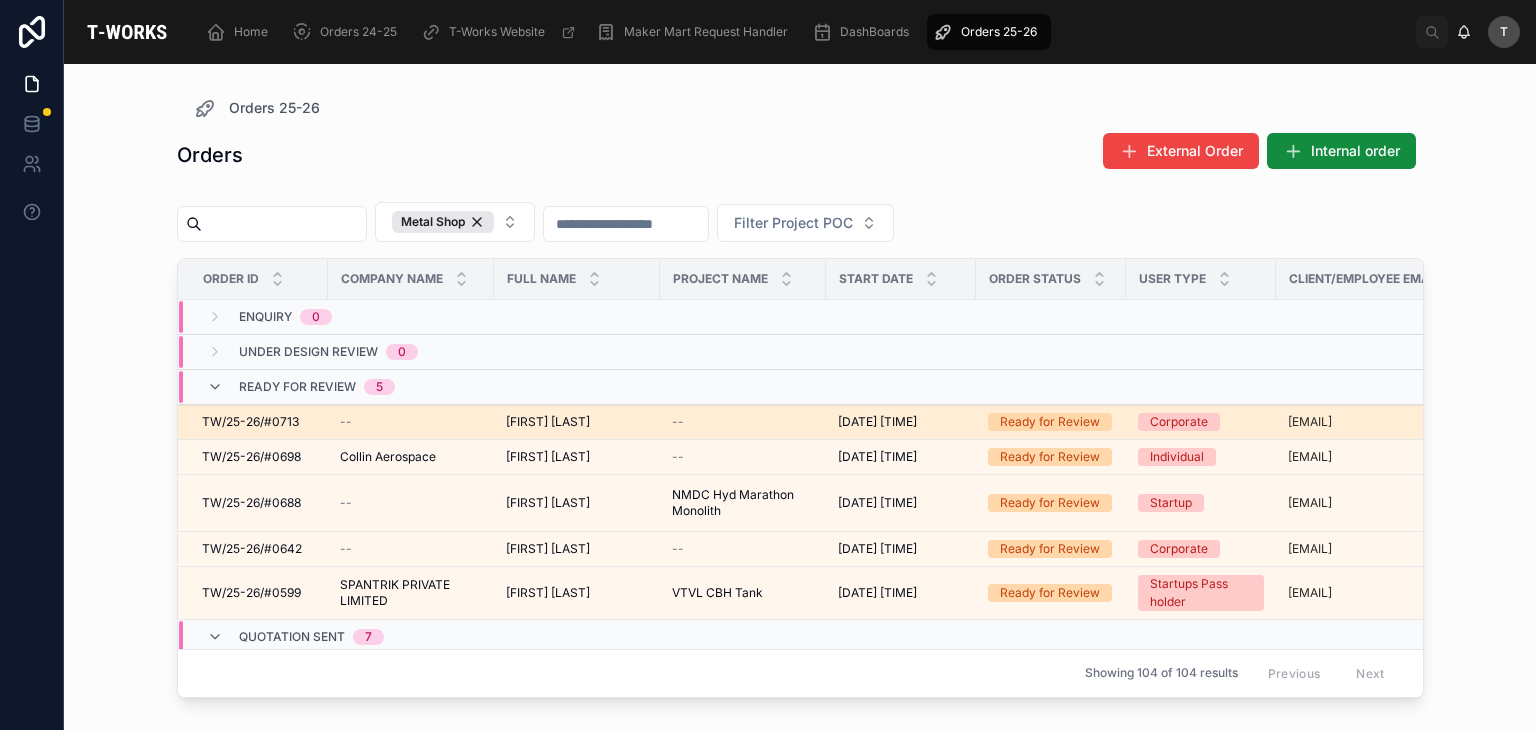 click on "Sudheer Kurmala" at bounding box center (548, 422) 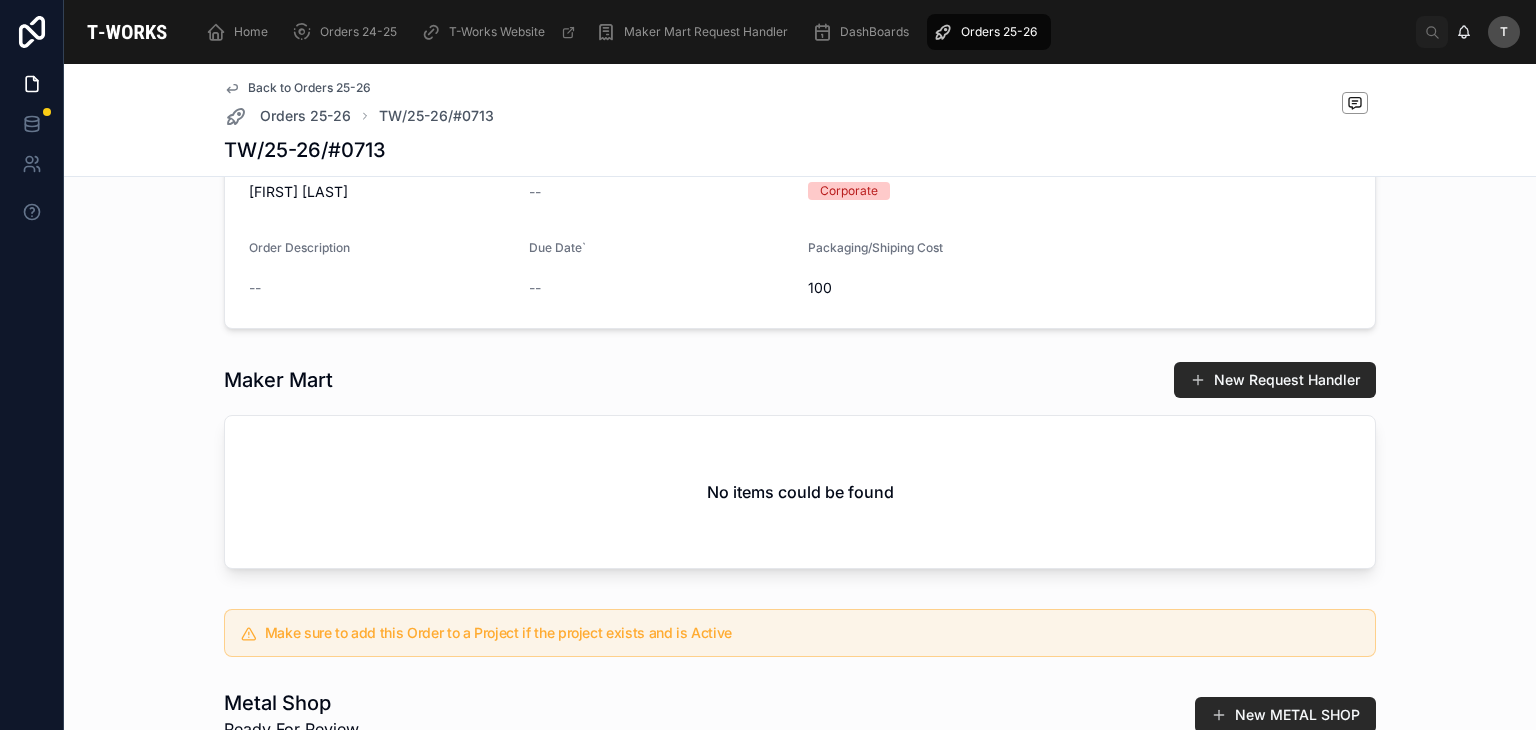 scroll, scrollTop: 1000, scrollLeft: 0, axis: vertical 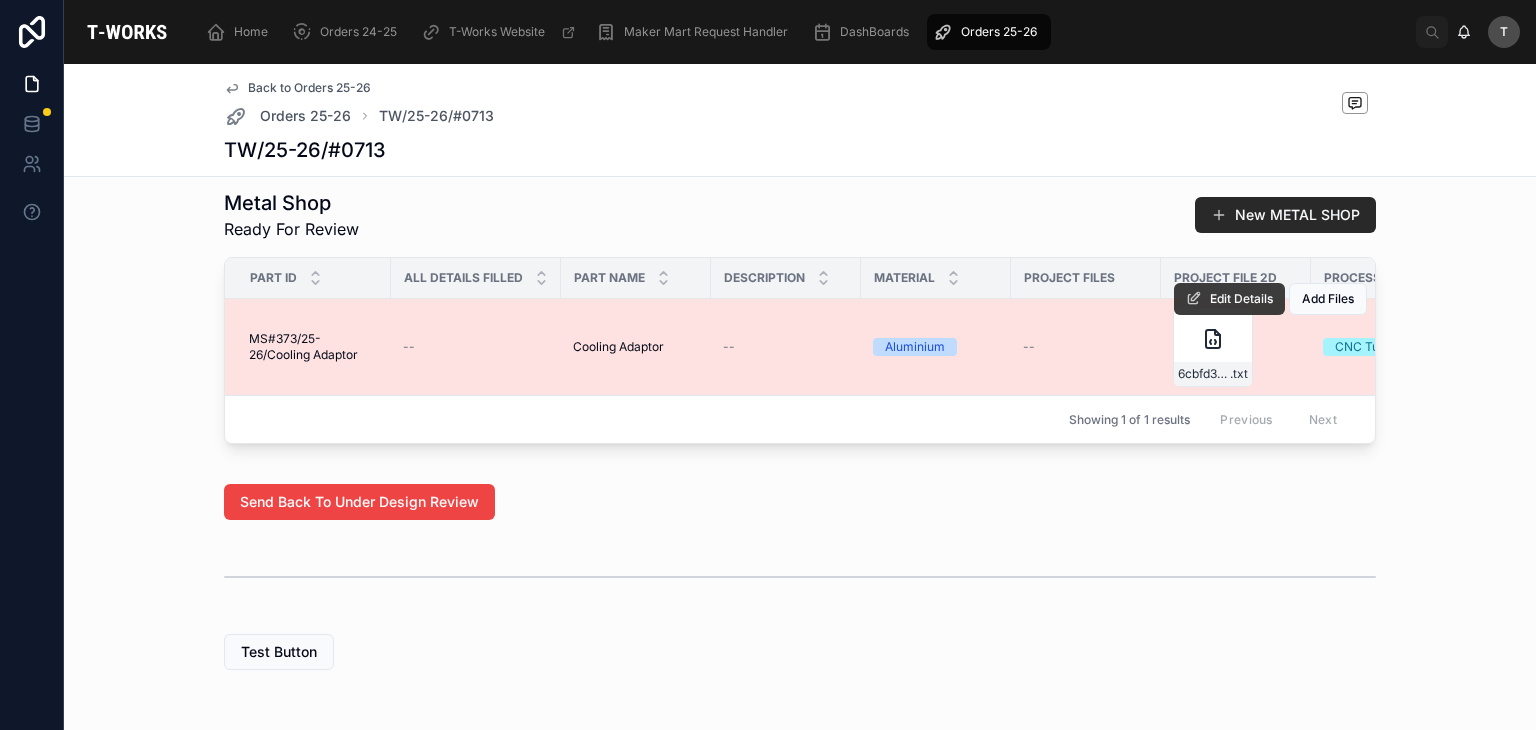 click on "Edit Details" at bounding box center (1241, 299) 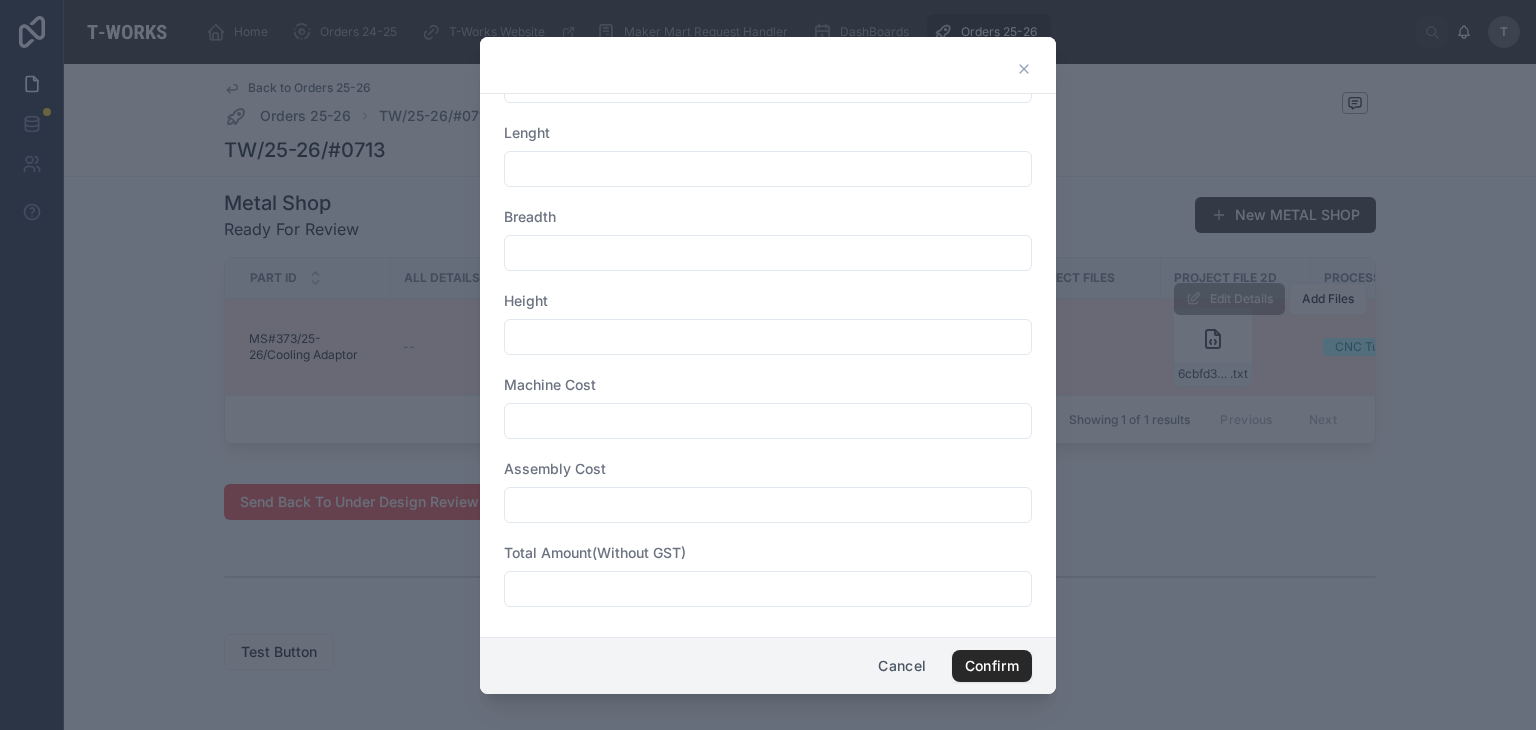 scroll, scrollTop: 743, scrollLeft: 0, axis: vertical 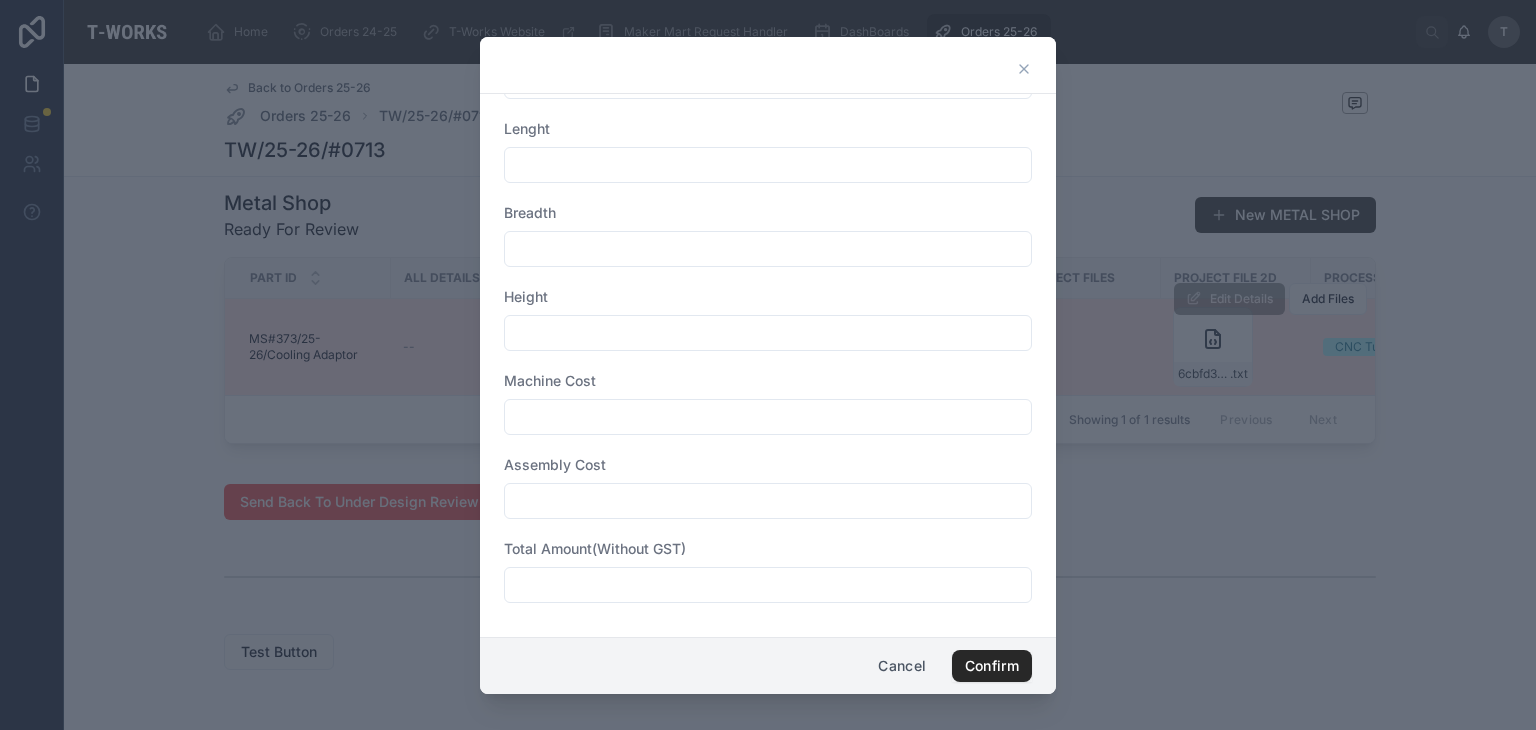 click at bounding box center (768, 585) 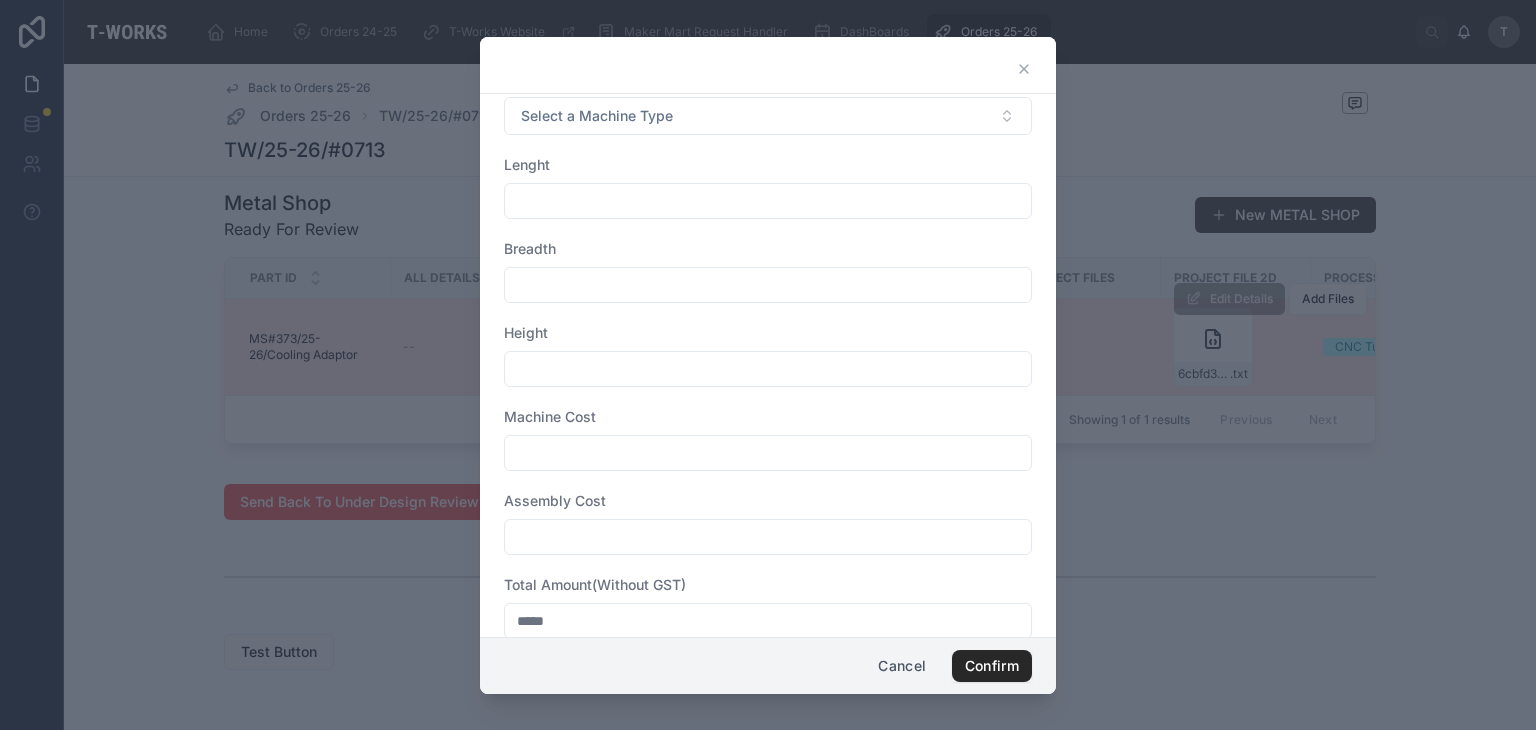 scroll, scrollTop: 443, scrollLeft: 0, axis: vertical 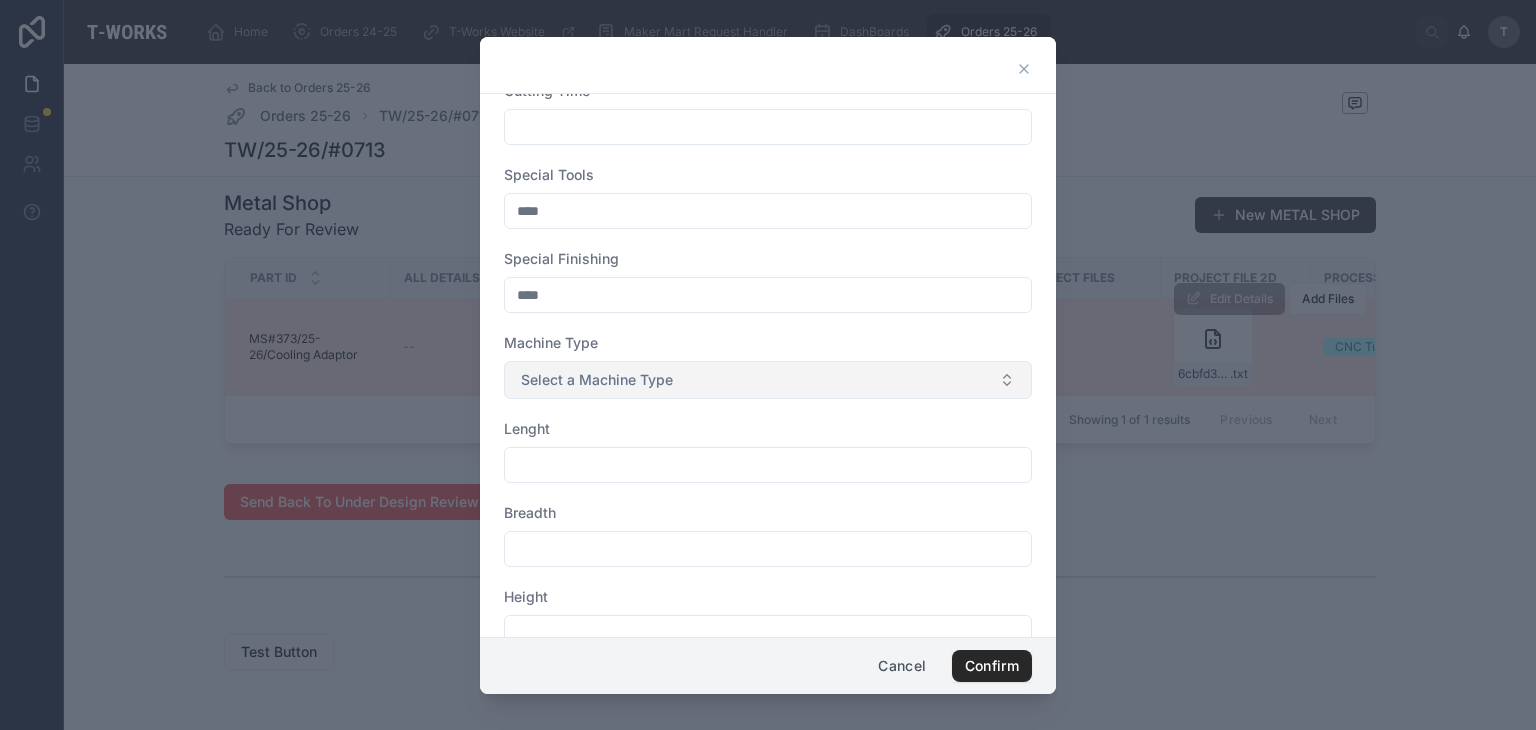 type on "*****" 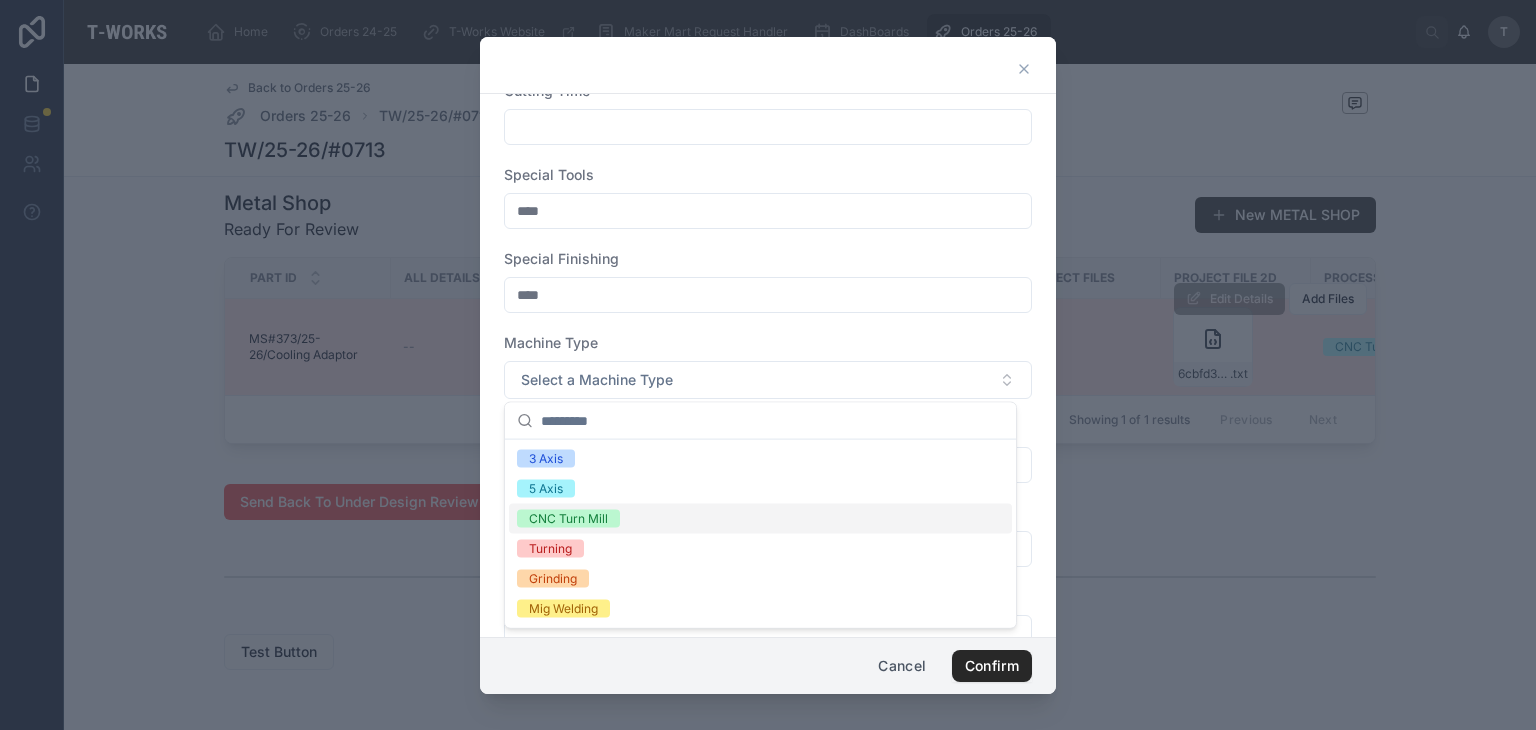 click on "CNC Turn Mill" at bounding box center (568, 519) 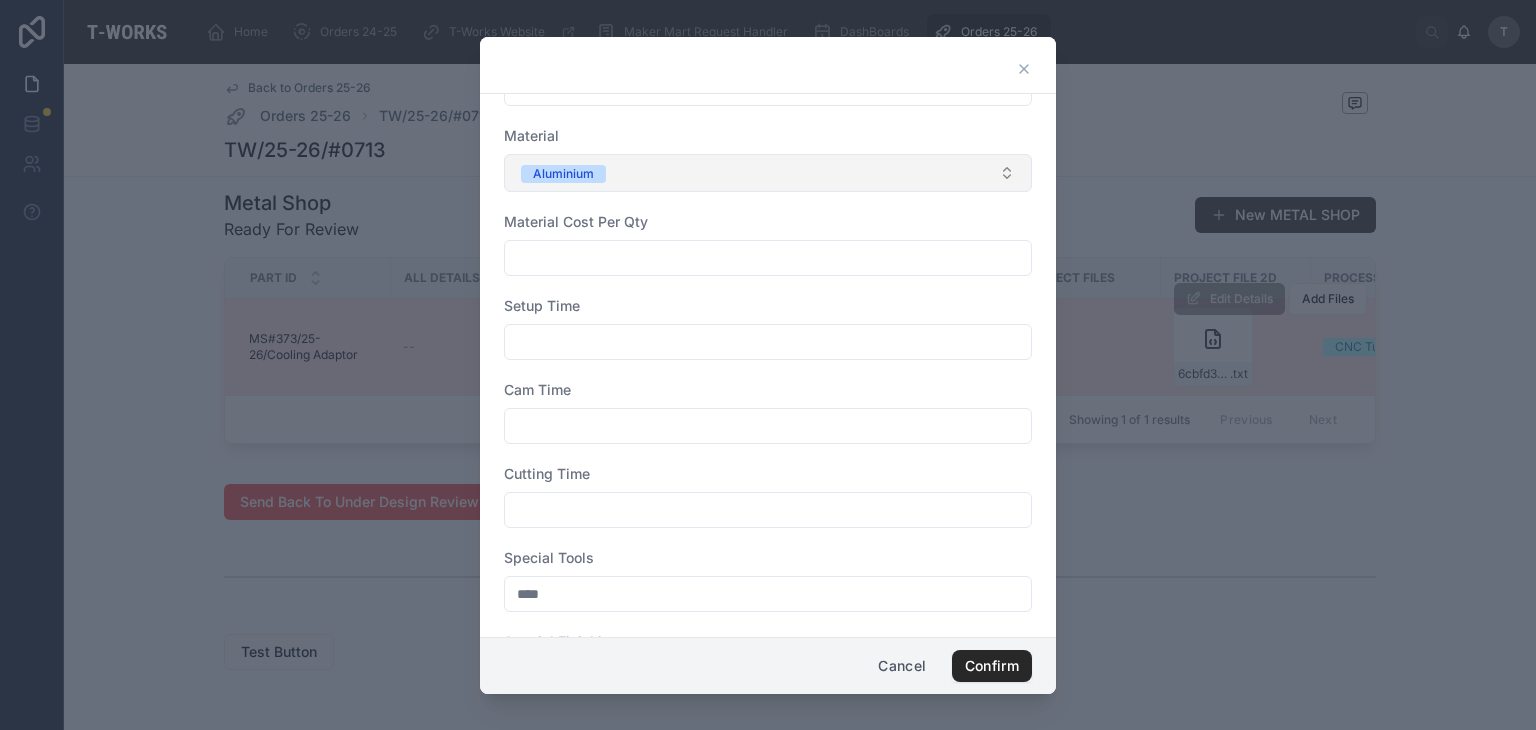 scroll, scrollTop: 43, scrollLeft: 0, axis: vertical 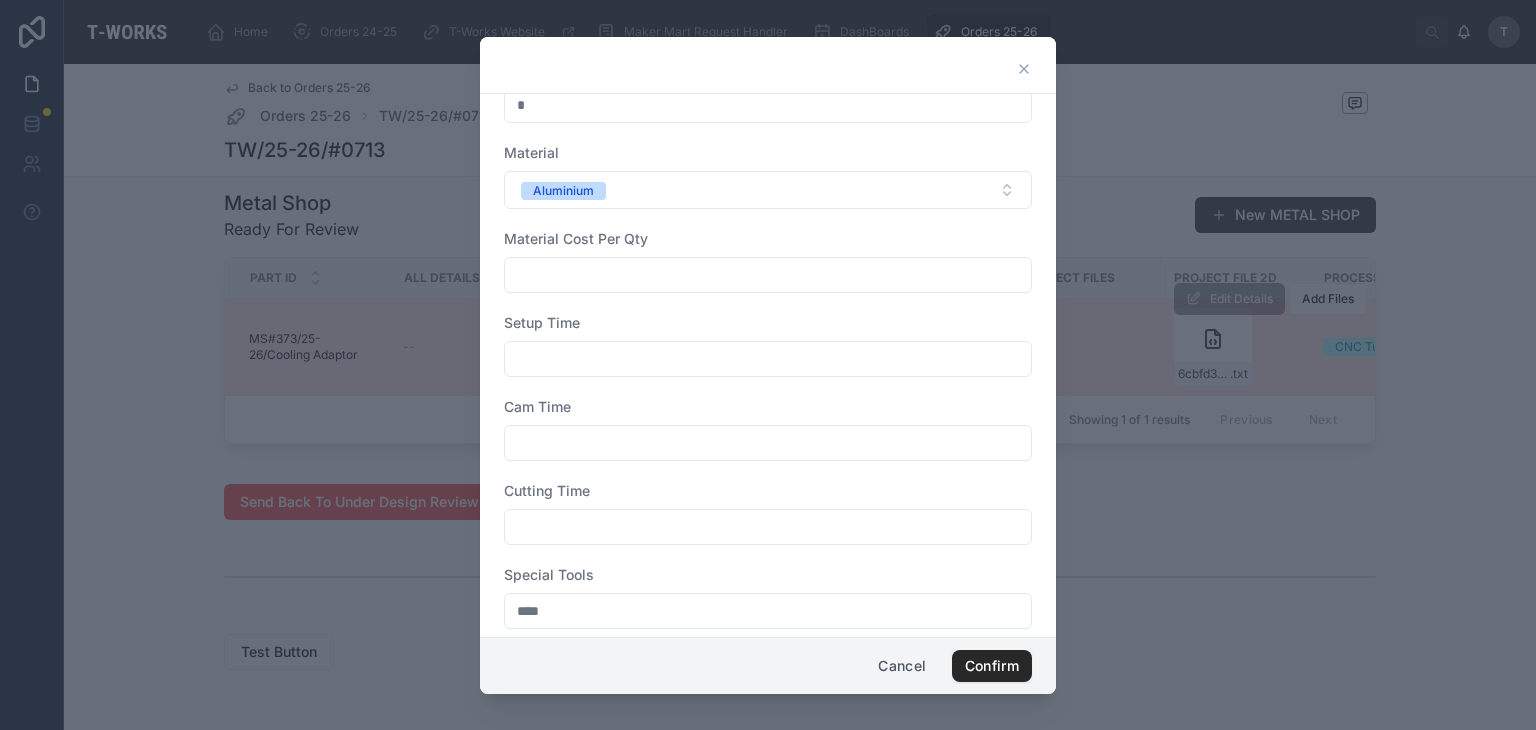 click at bounding box center (768, 275) 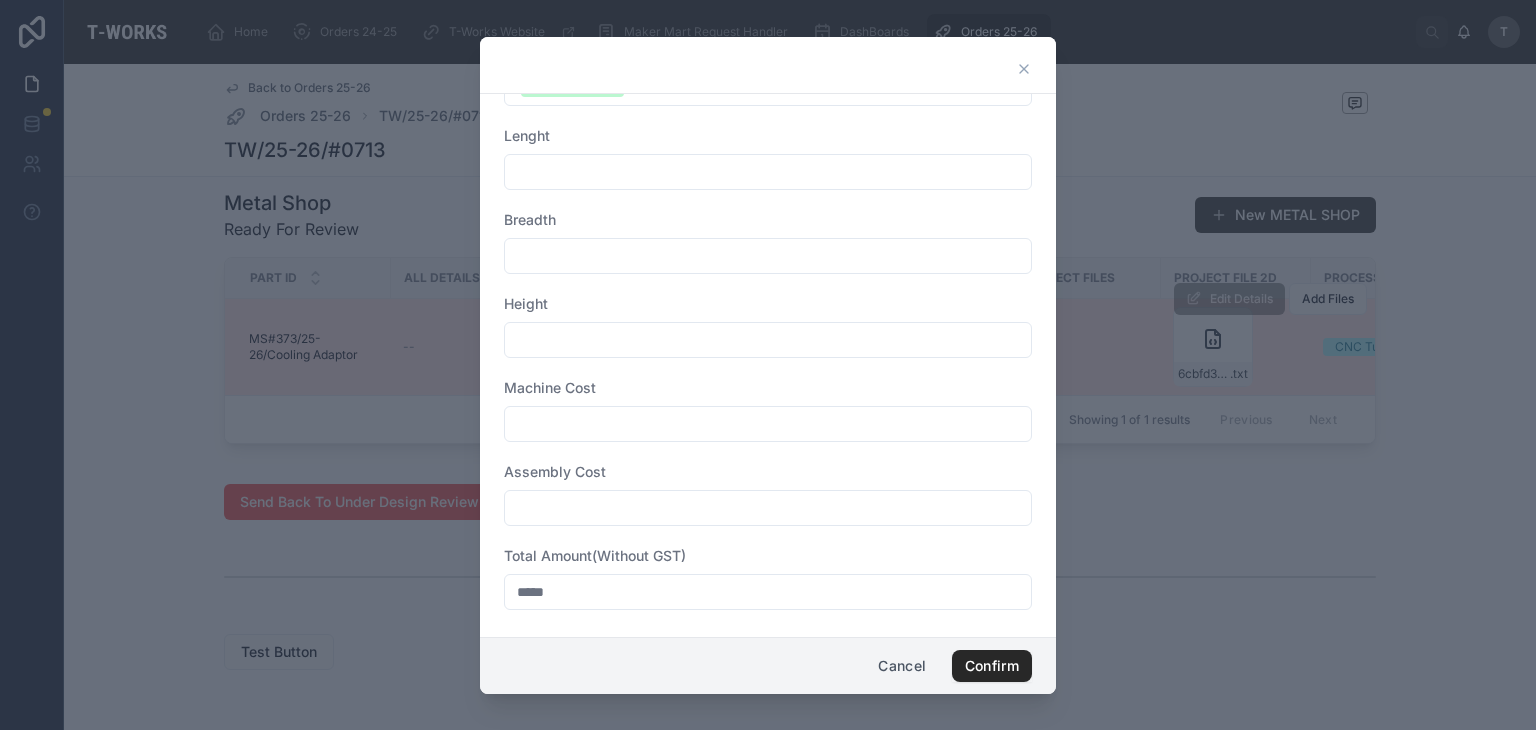 scroll, scrollTop: 744, scrollLeft: 0, axis: vertical 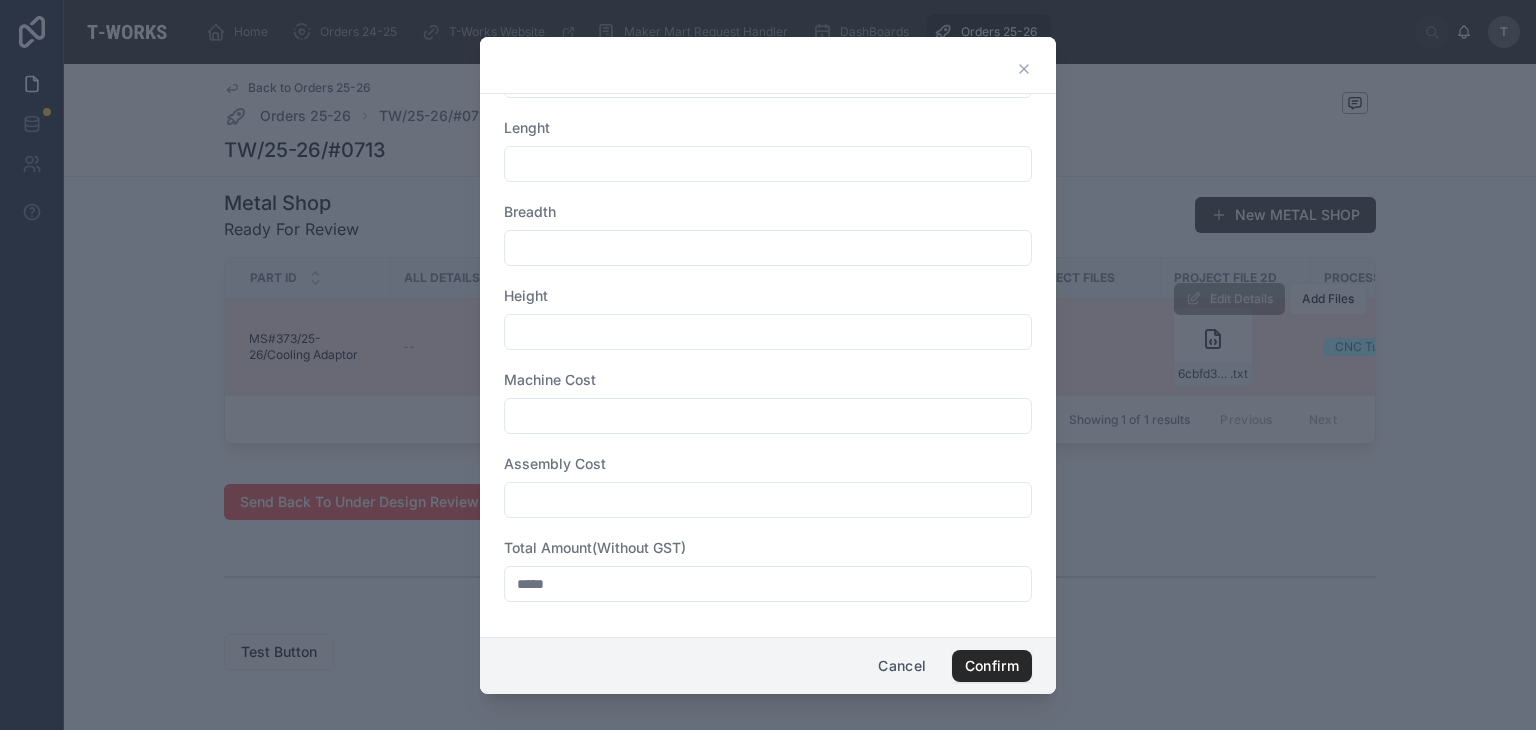 type on "******" 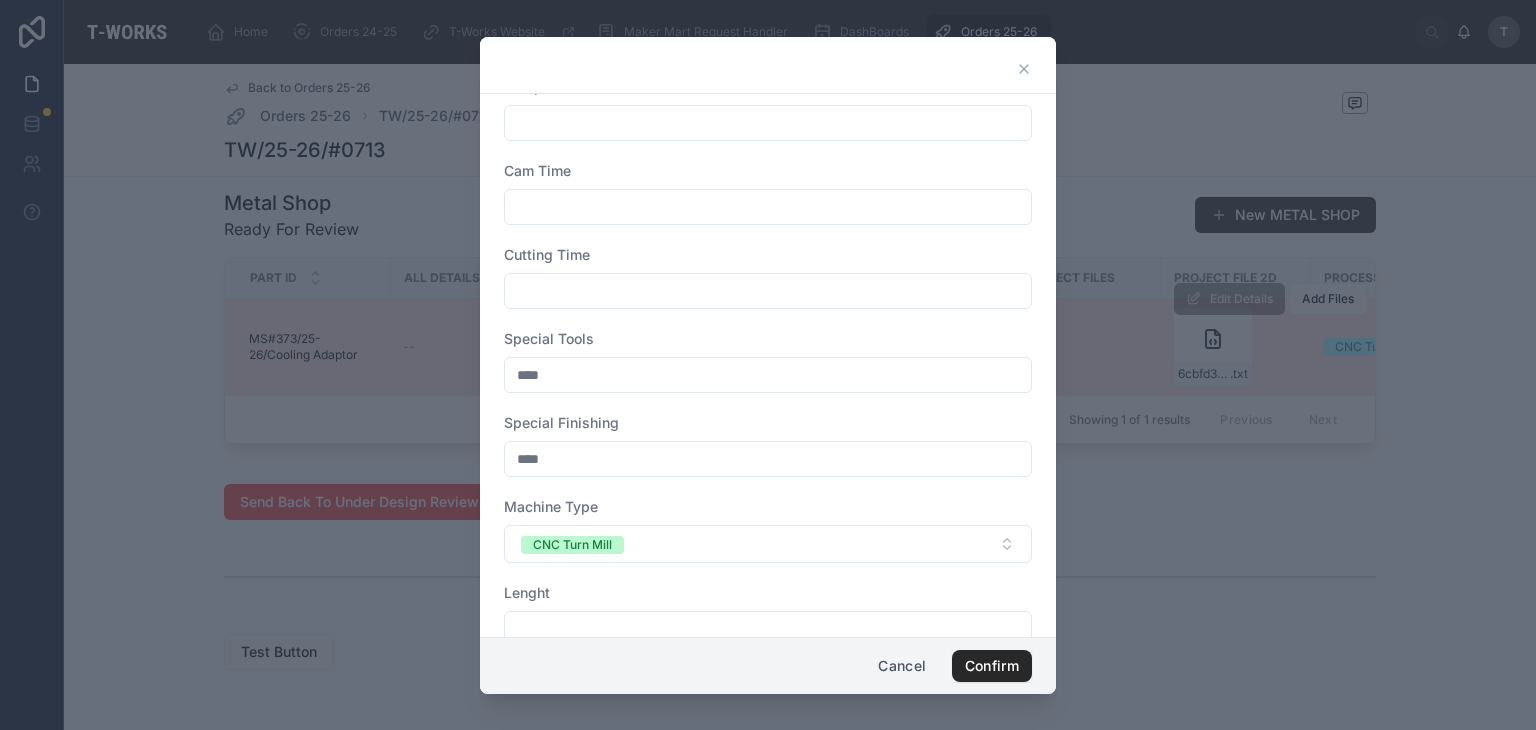 scroll, scrollTop: 144, scrollLeft: 0, axis: vertical 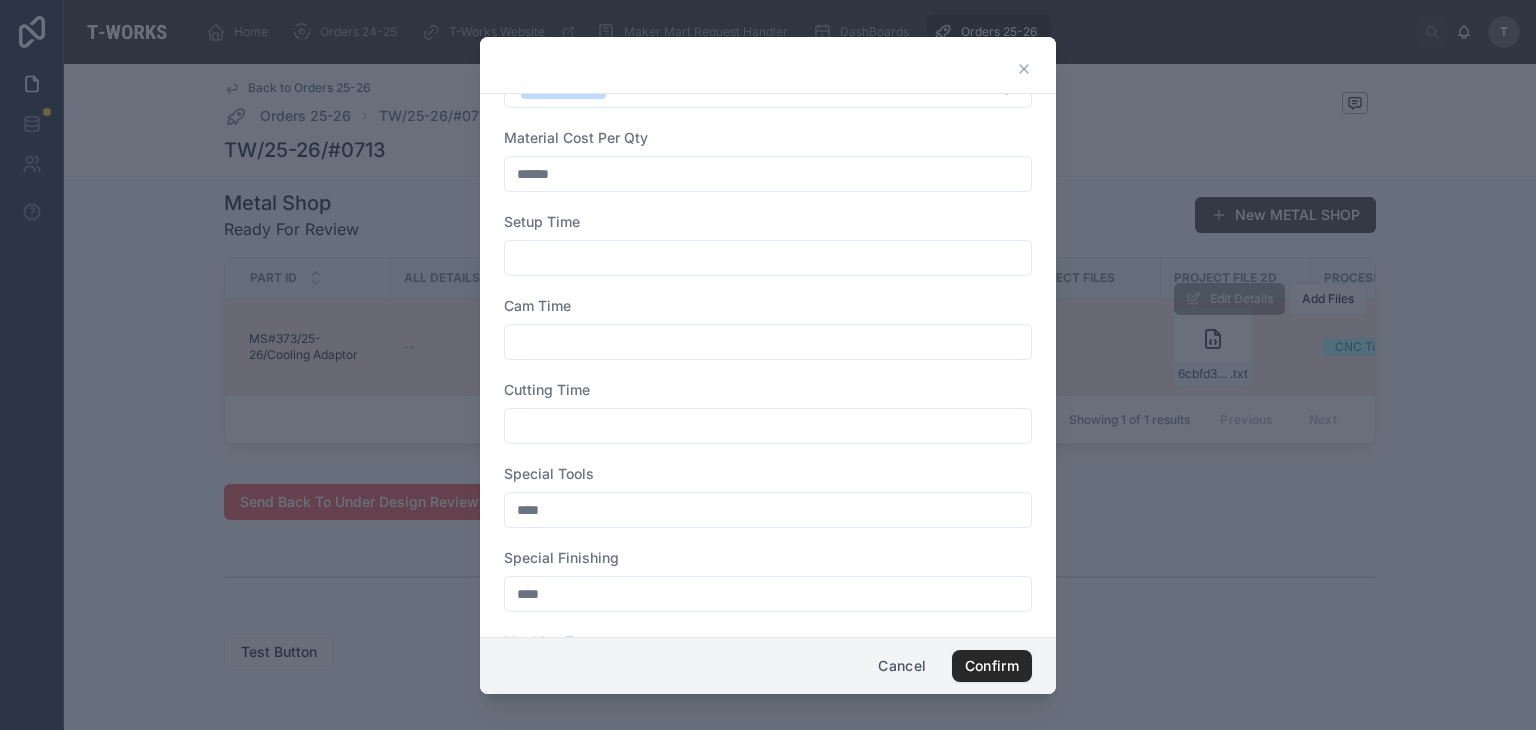 type on "*****" 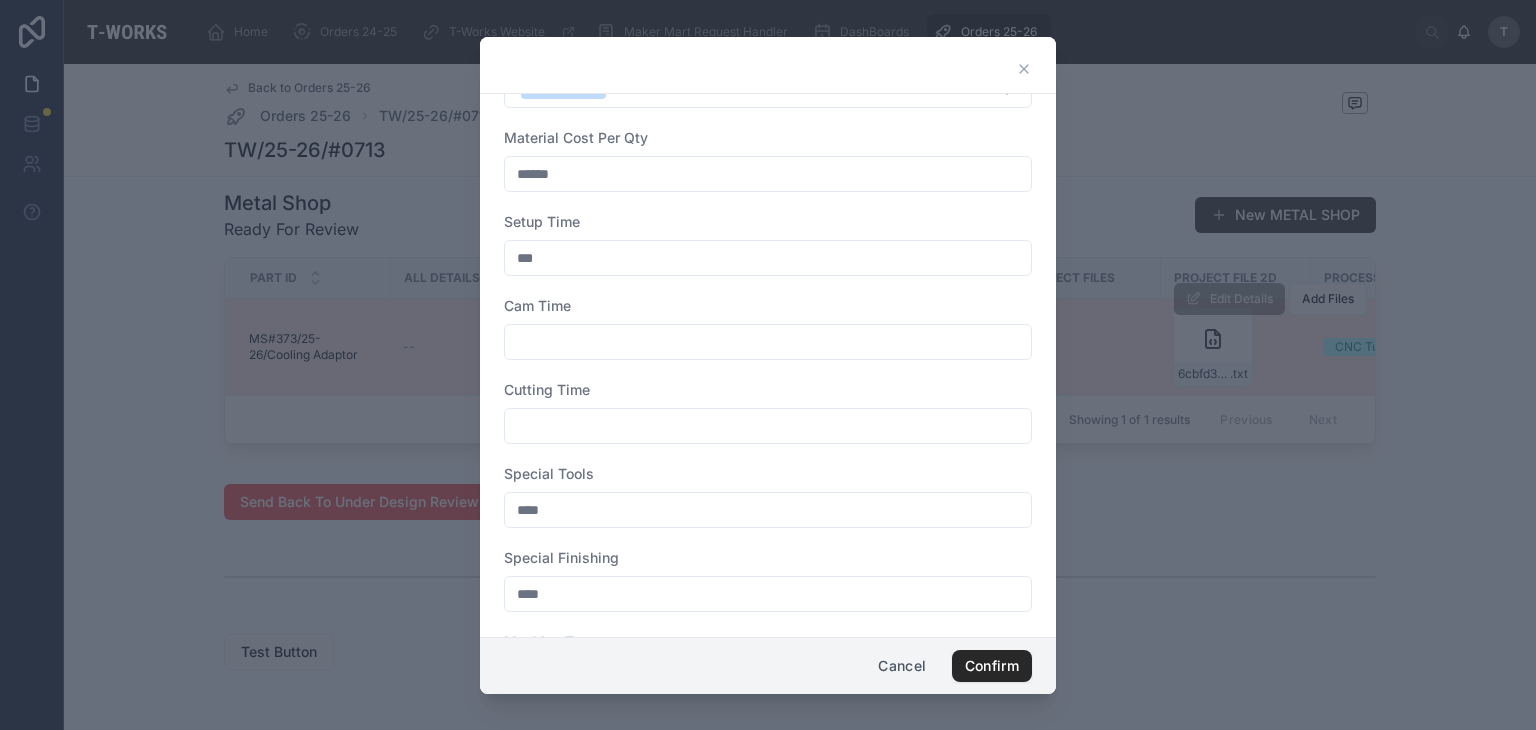 type on "***" 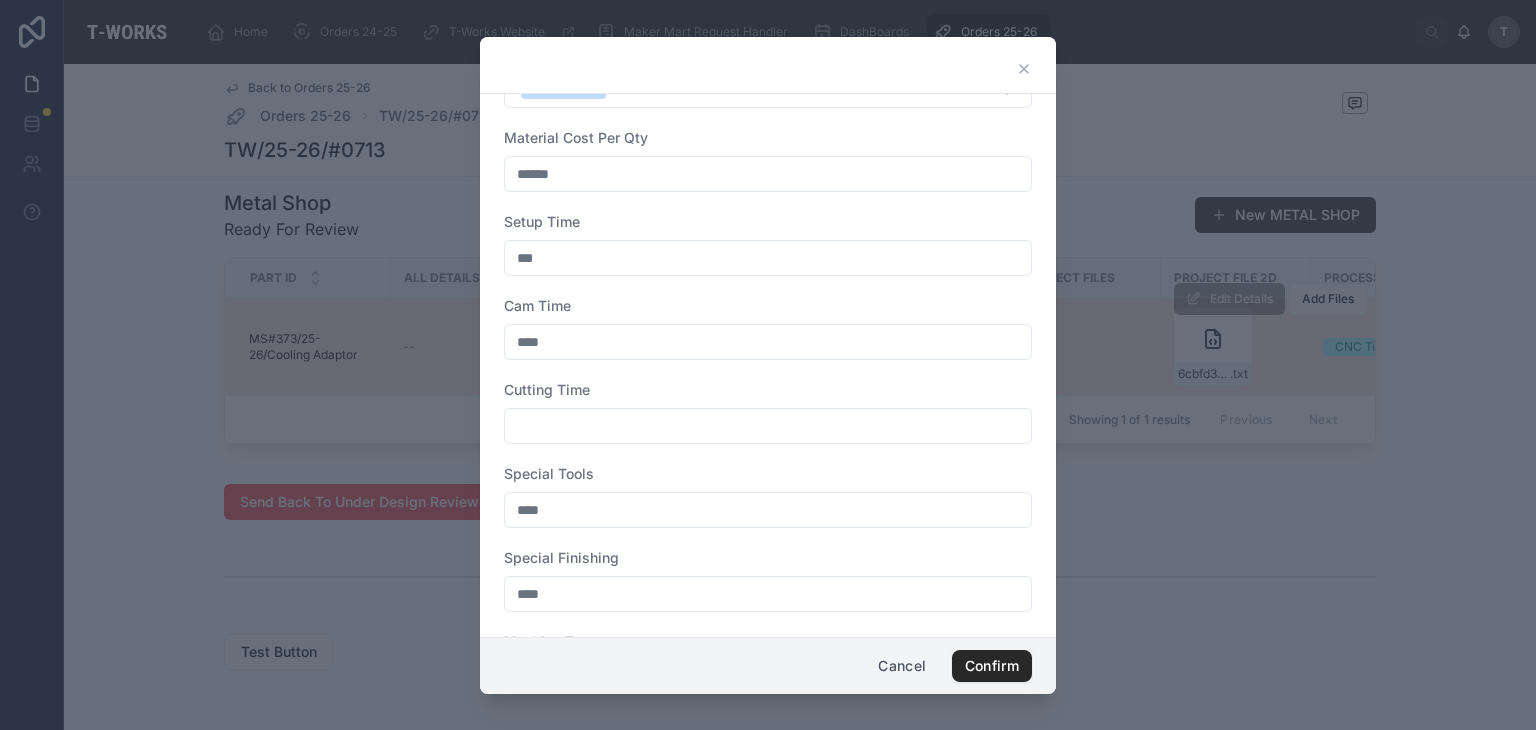 type on "****" 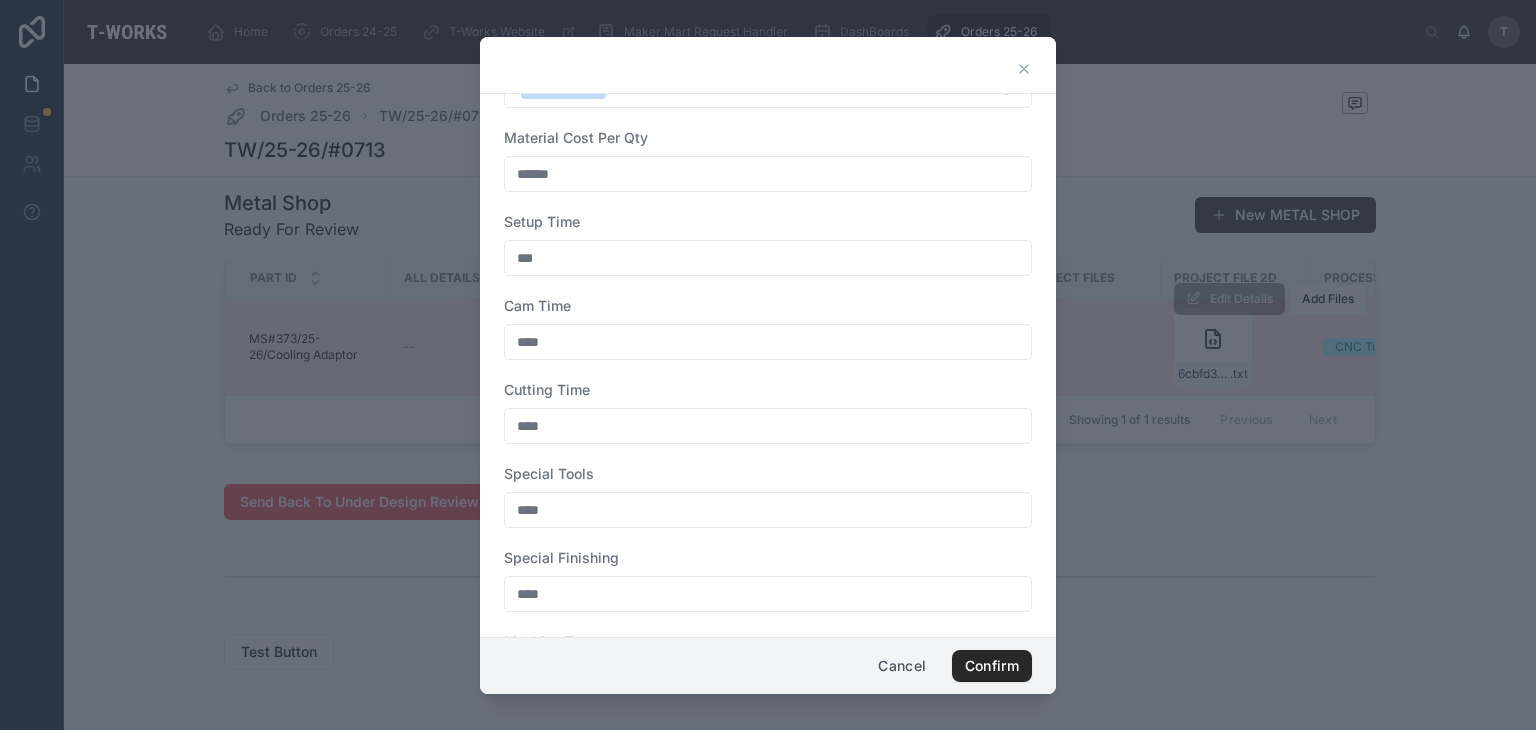 type on "****" 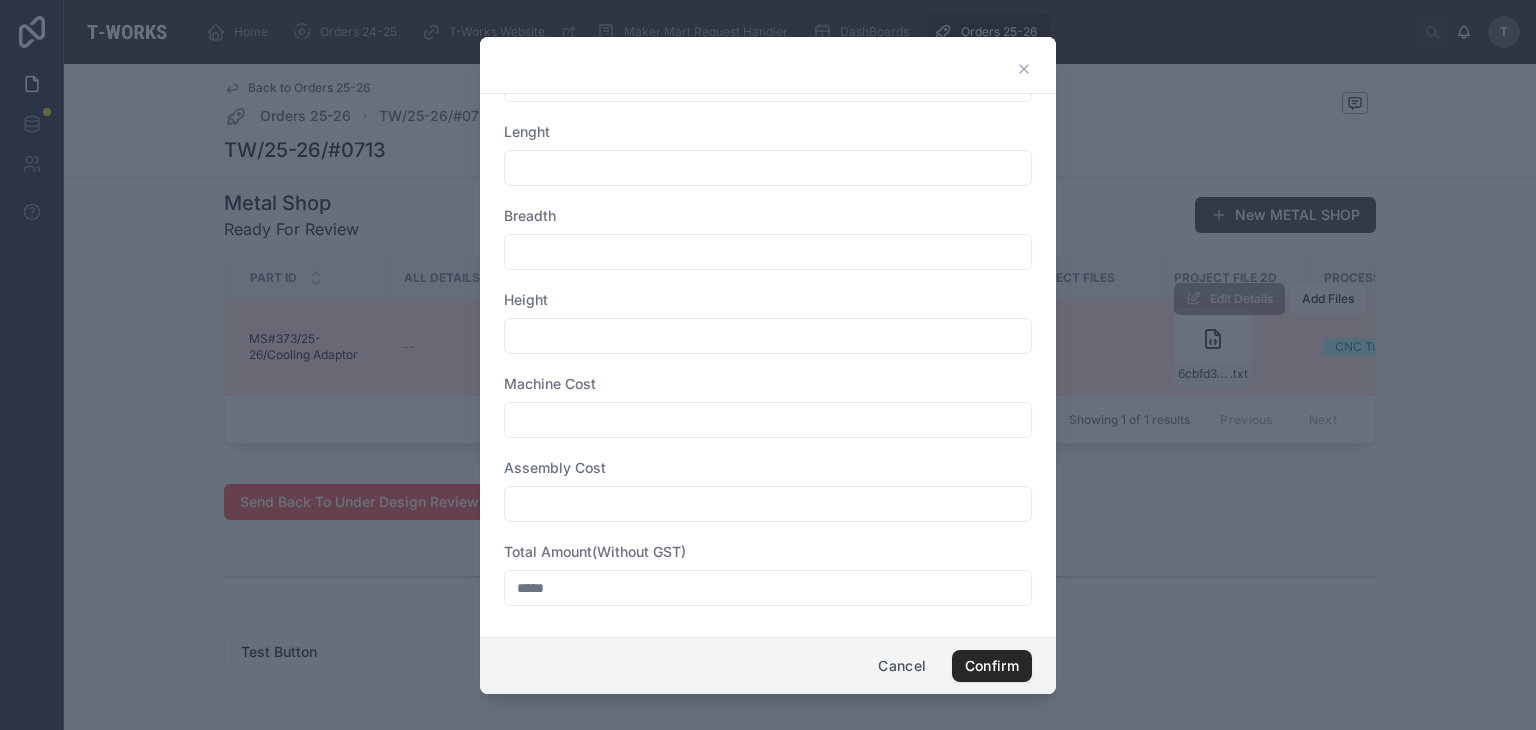 scroll, scrollTop: 744, scrollLeft: 0, axis: vertical 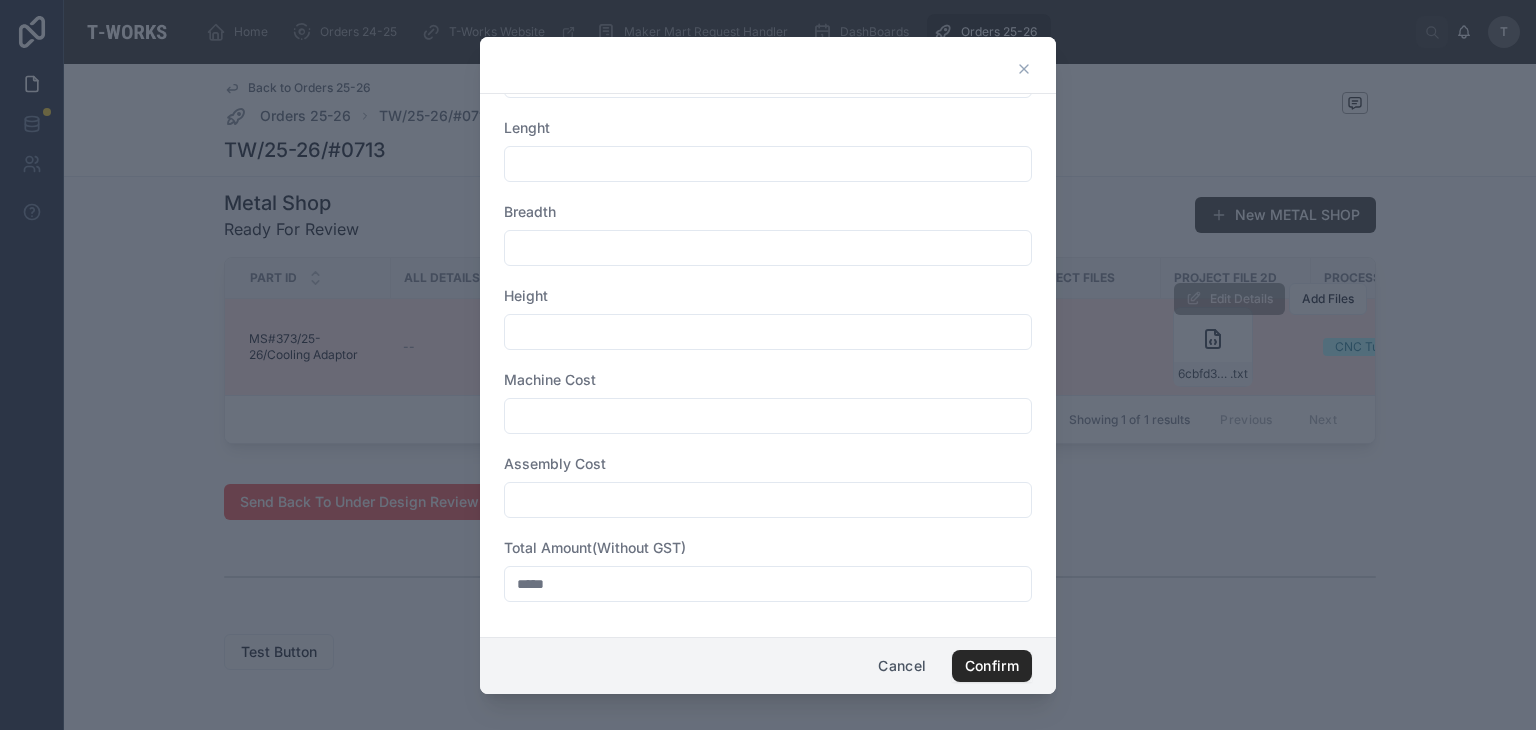 click on "*****" at bounding box center [768, 584] 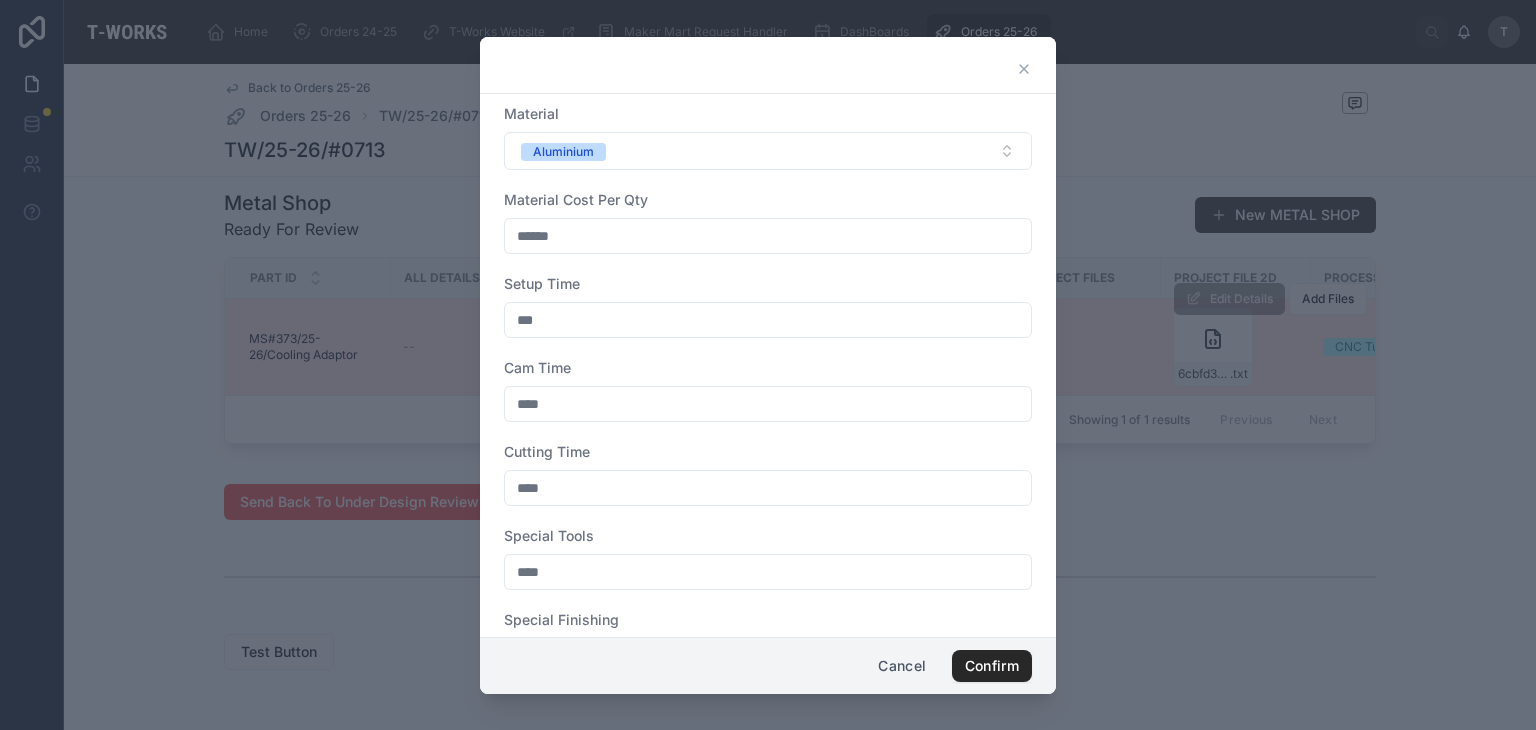 scroll, scrollTop: 0, scrollLeft: 0, axis: both 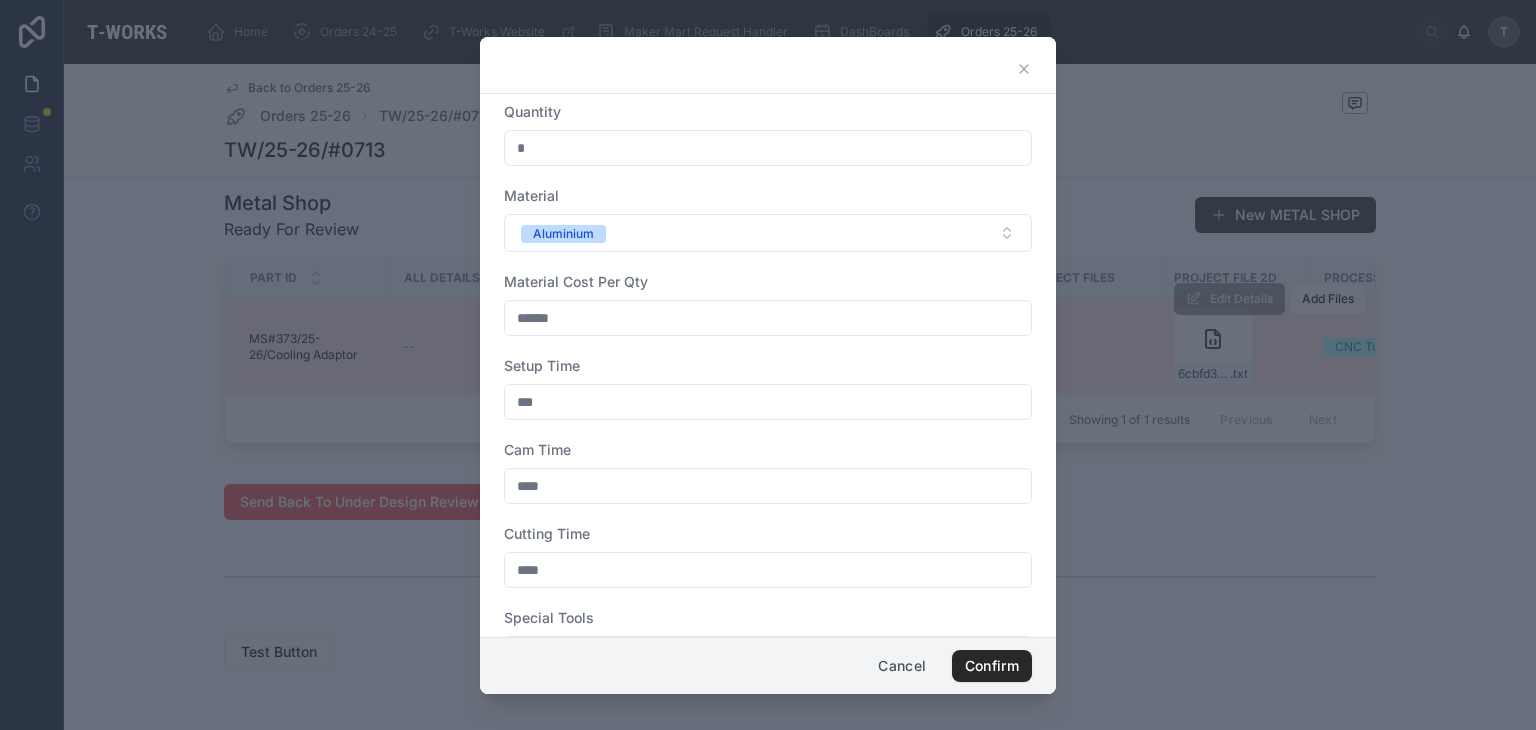 type on "*****" 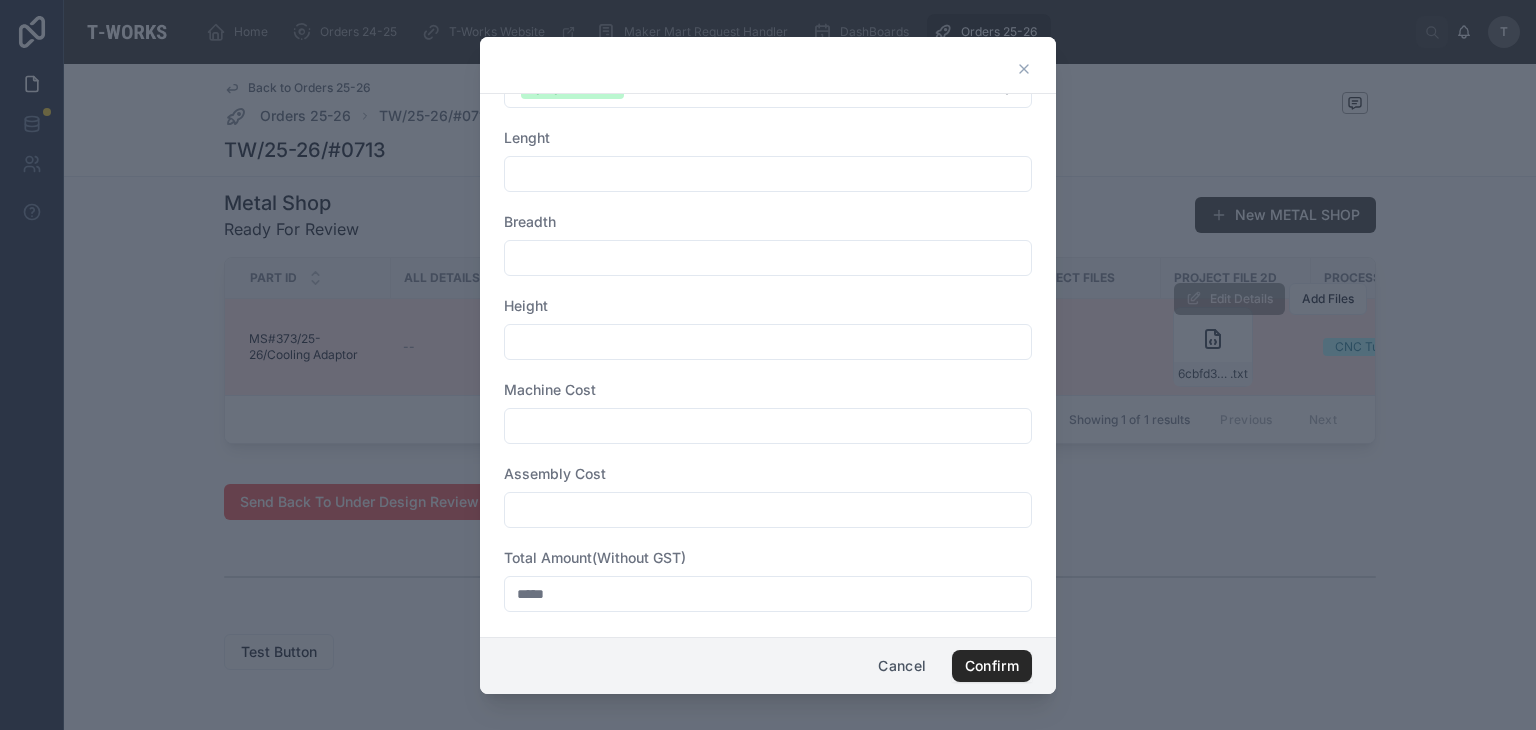 scroll, scrollTop: 744, scrollLeft: 0, axis: vertical 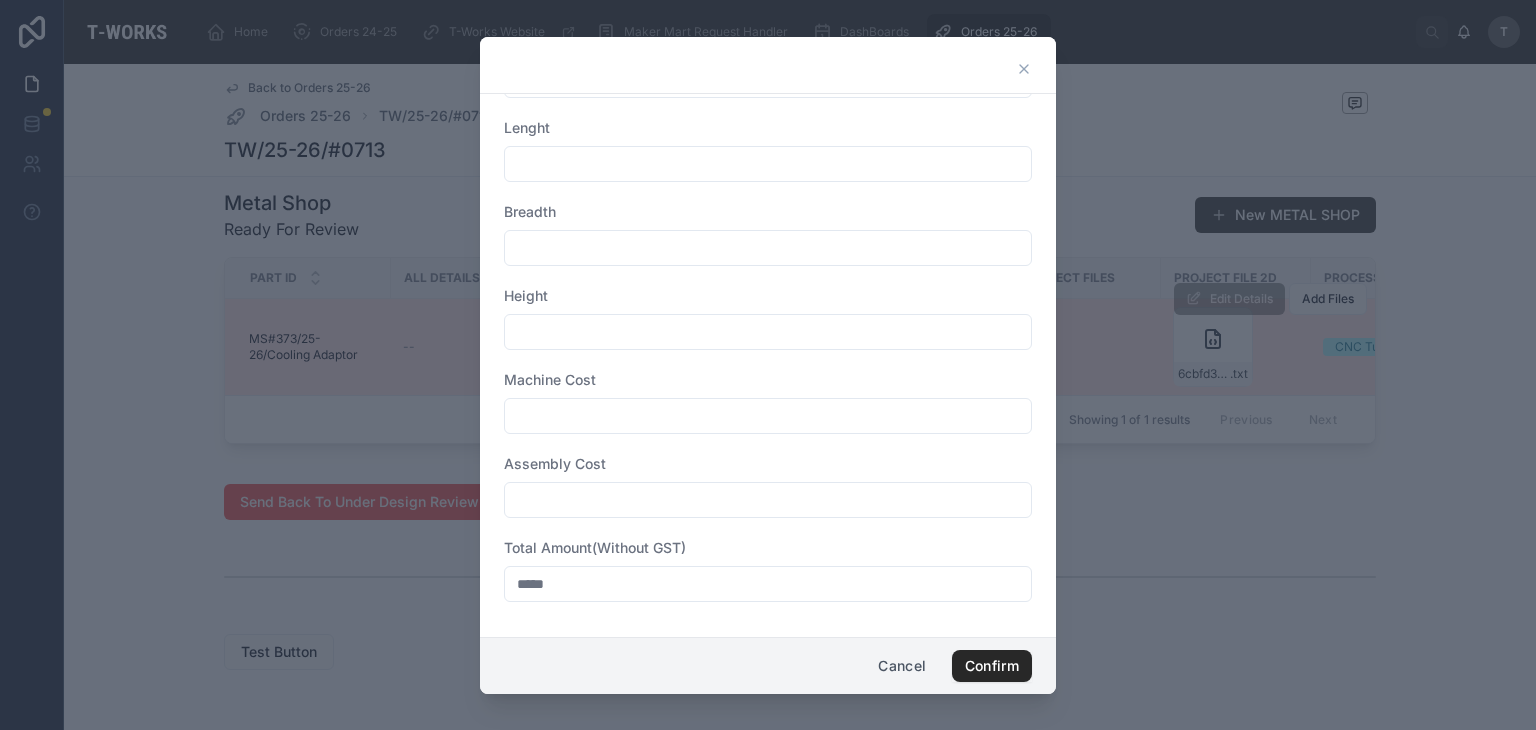 type on "***" 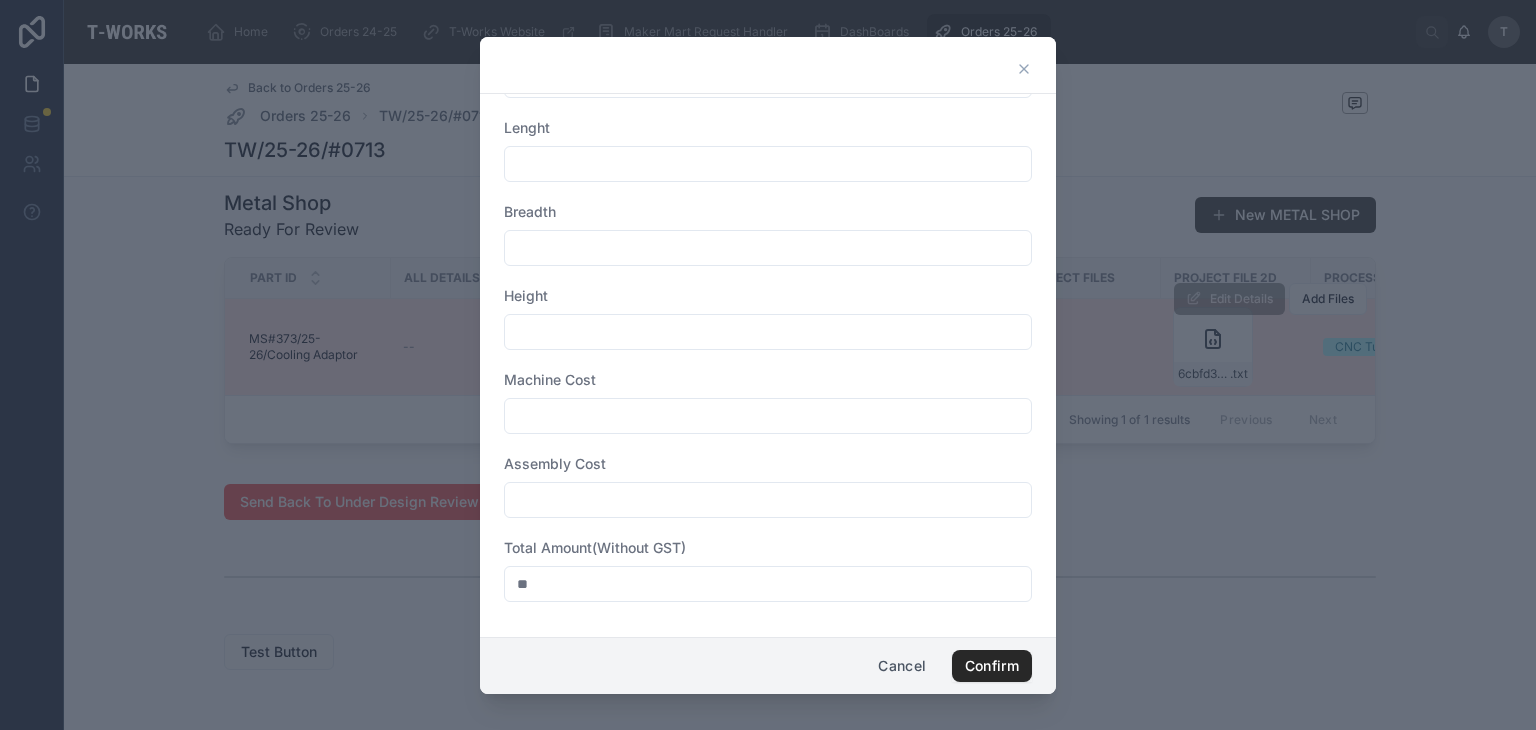 click on "**" at bounding box center (768, 584) 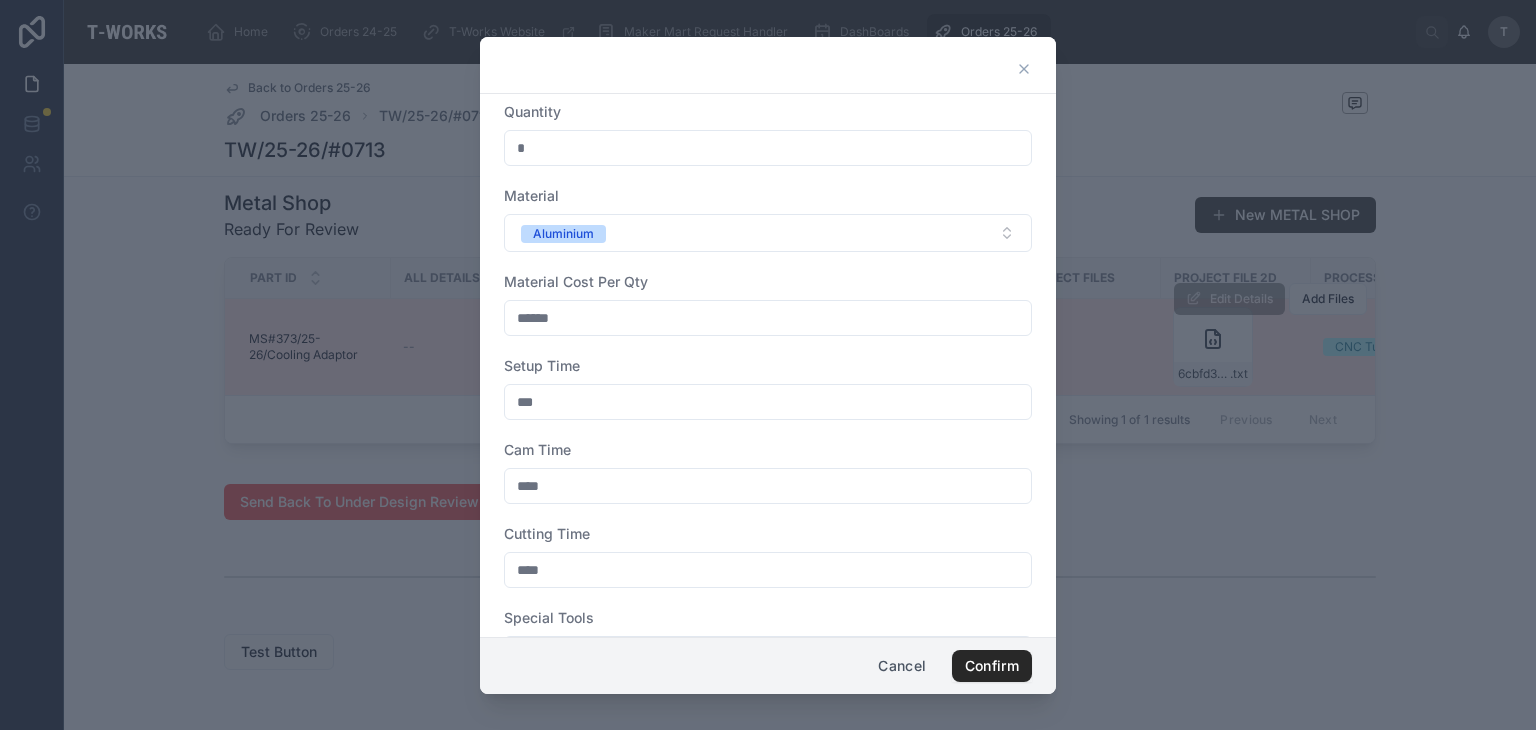 scroll, scrollTop: 600, scrollLeft: 0, axis: vertical 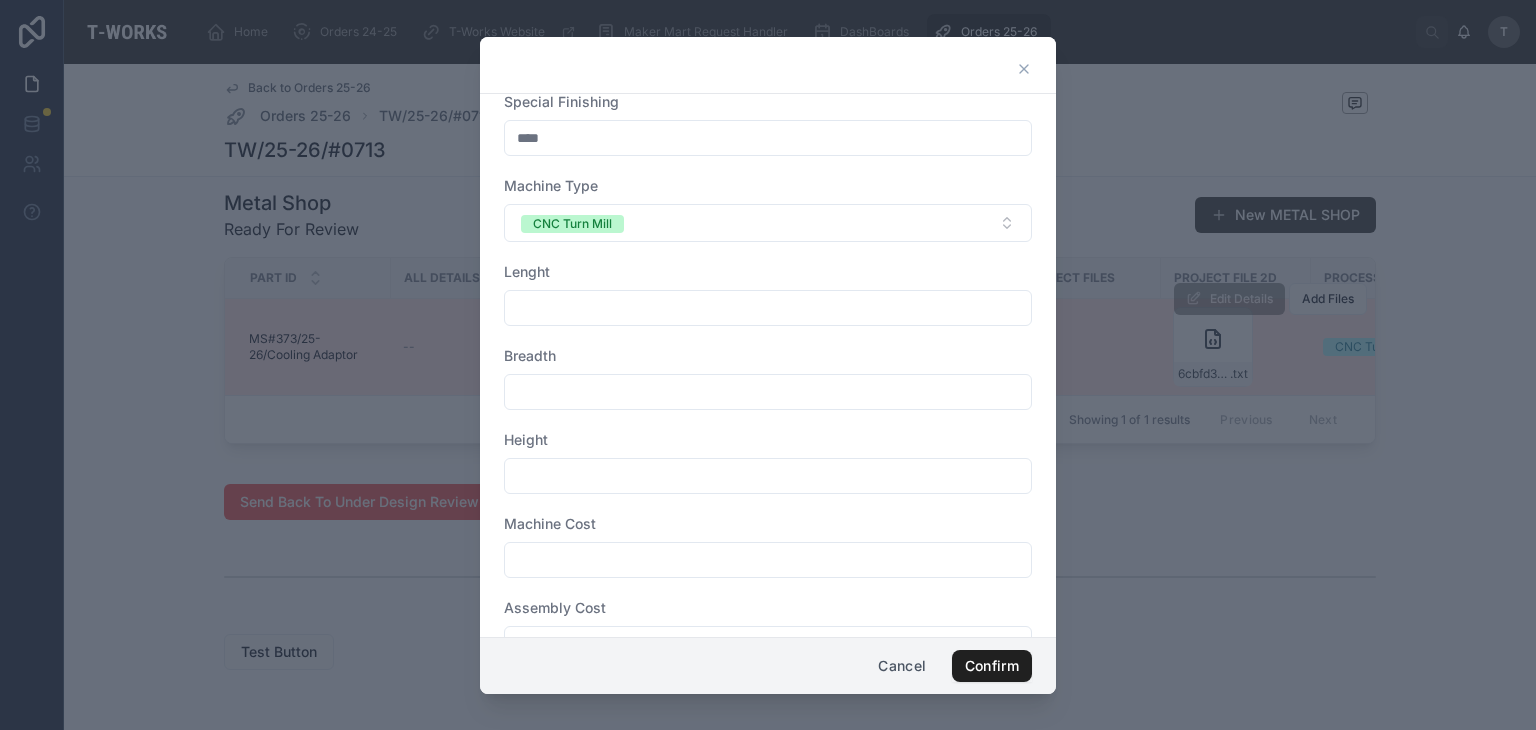 type on "*****" 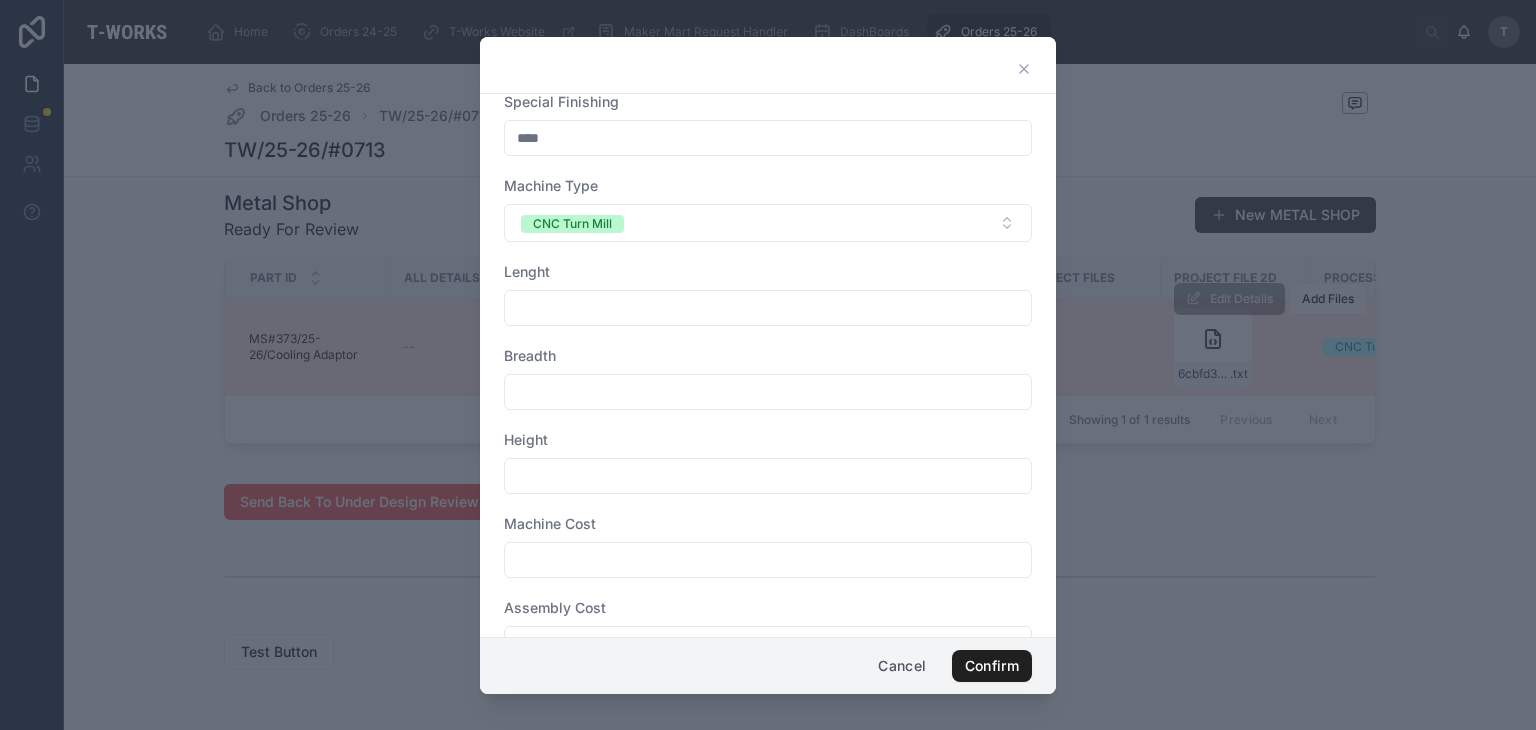 click on "Confirm" at bounding box center [992, 666] 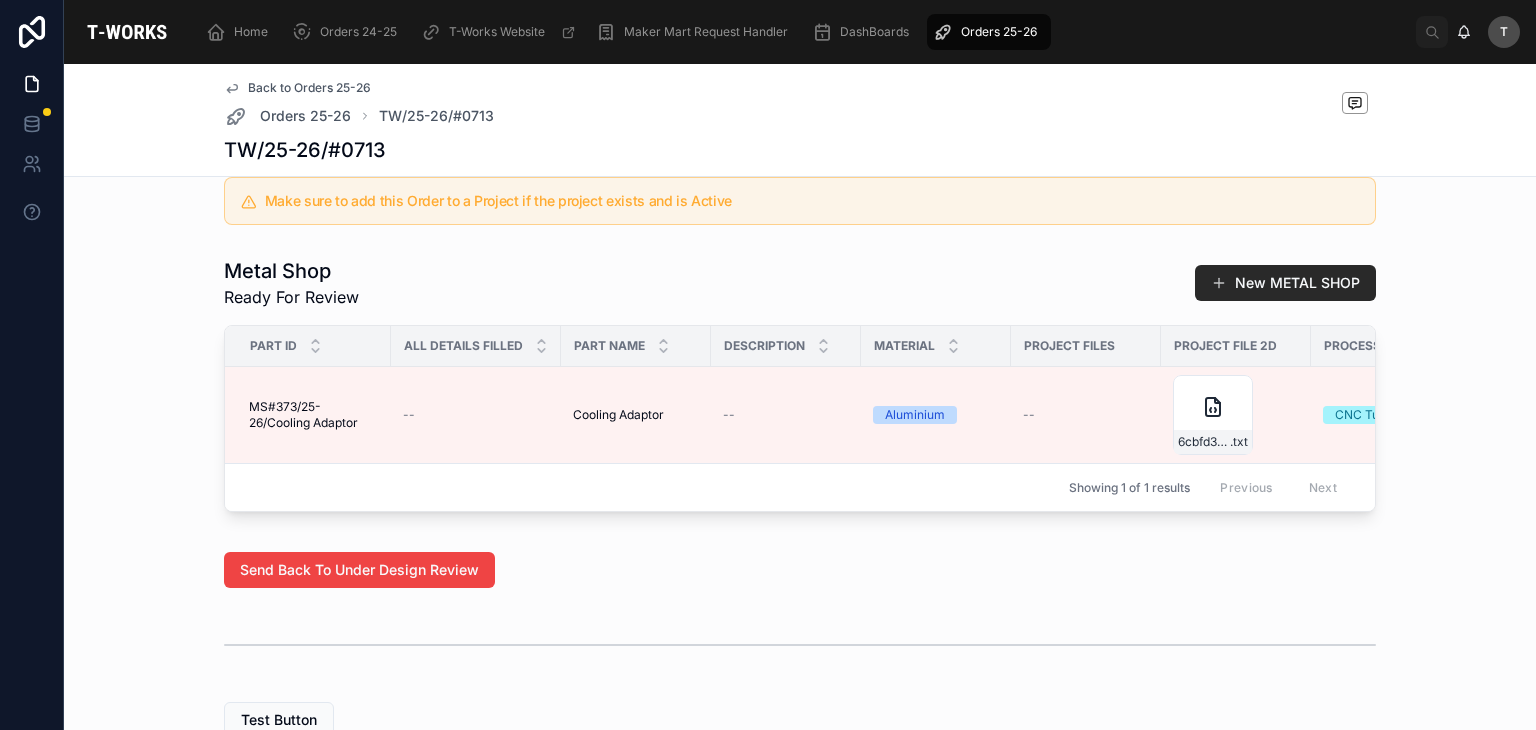 scroll, scrollTop: 616, scrollLeft: 0, axis: vertical 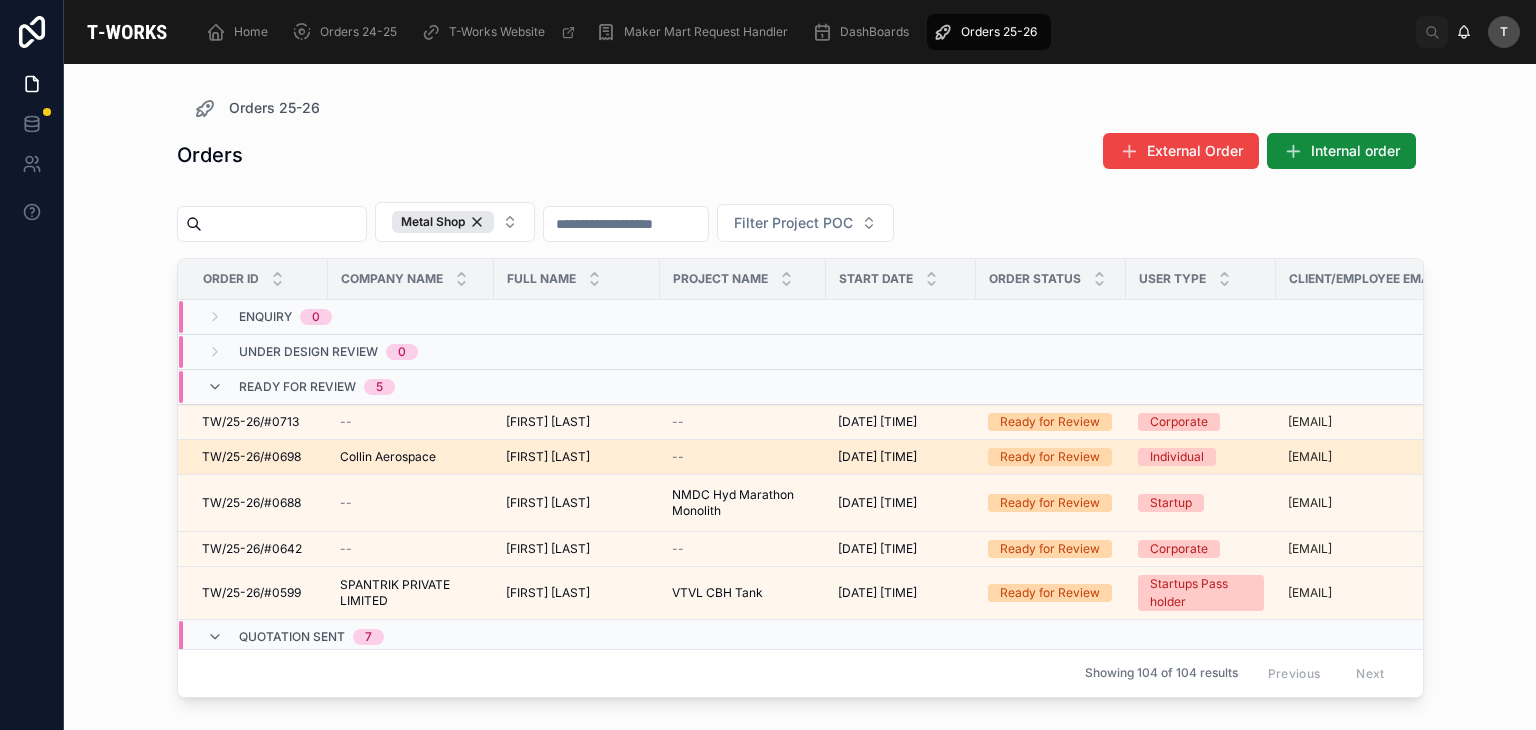 click on "TW/25-26/#0698" at bounding box center (251, 457) 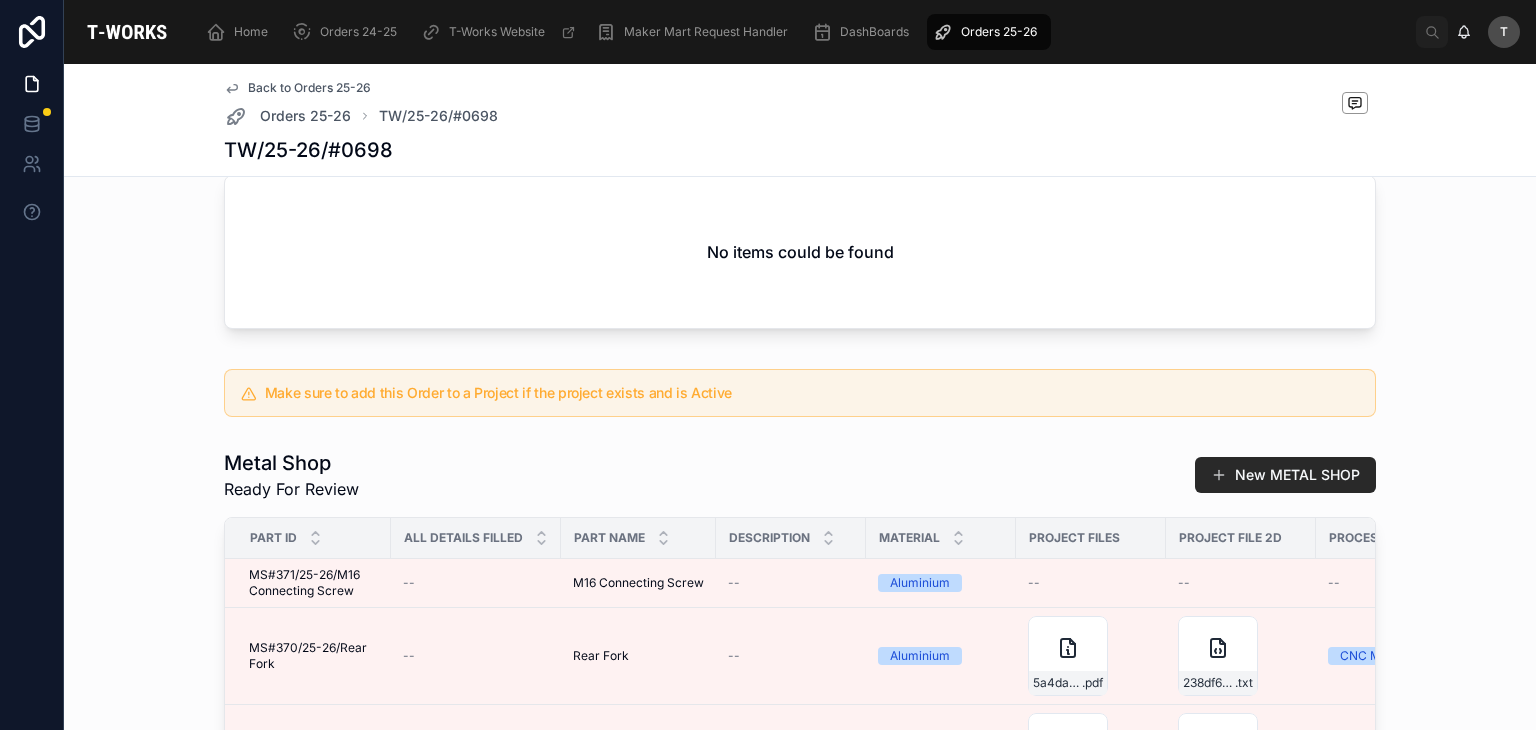 scroll, scrollTop: 1000, scrollLeft: 0, axis: vertical 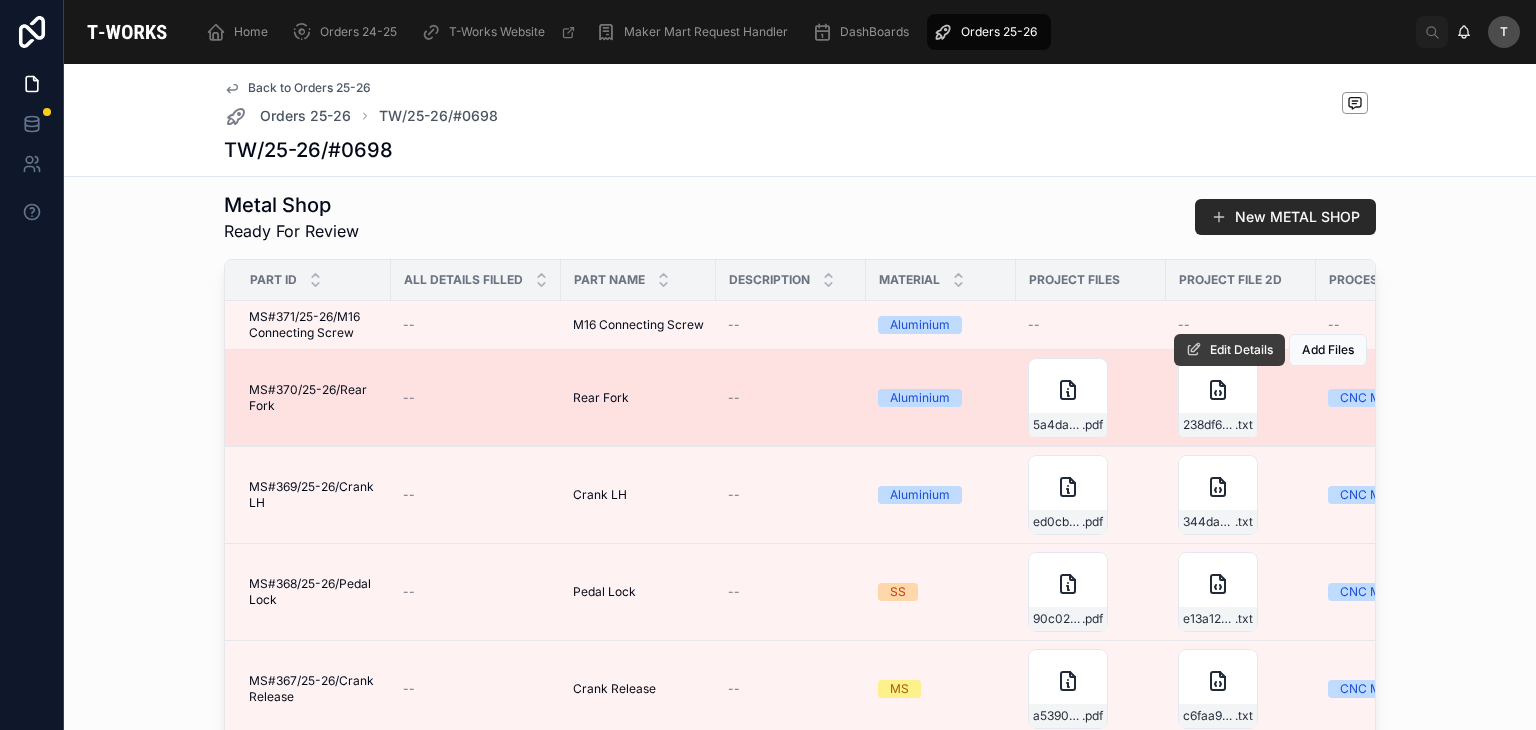 click on "Edit Details" at bounding box center [1241, 350] 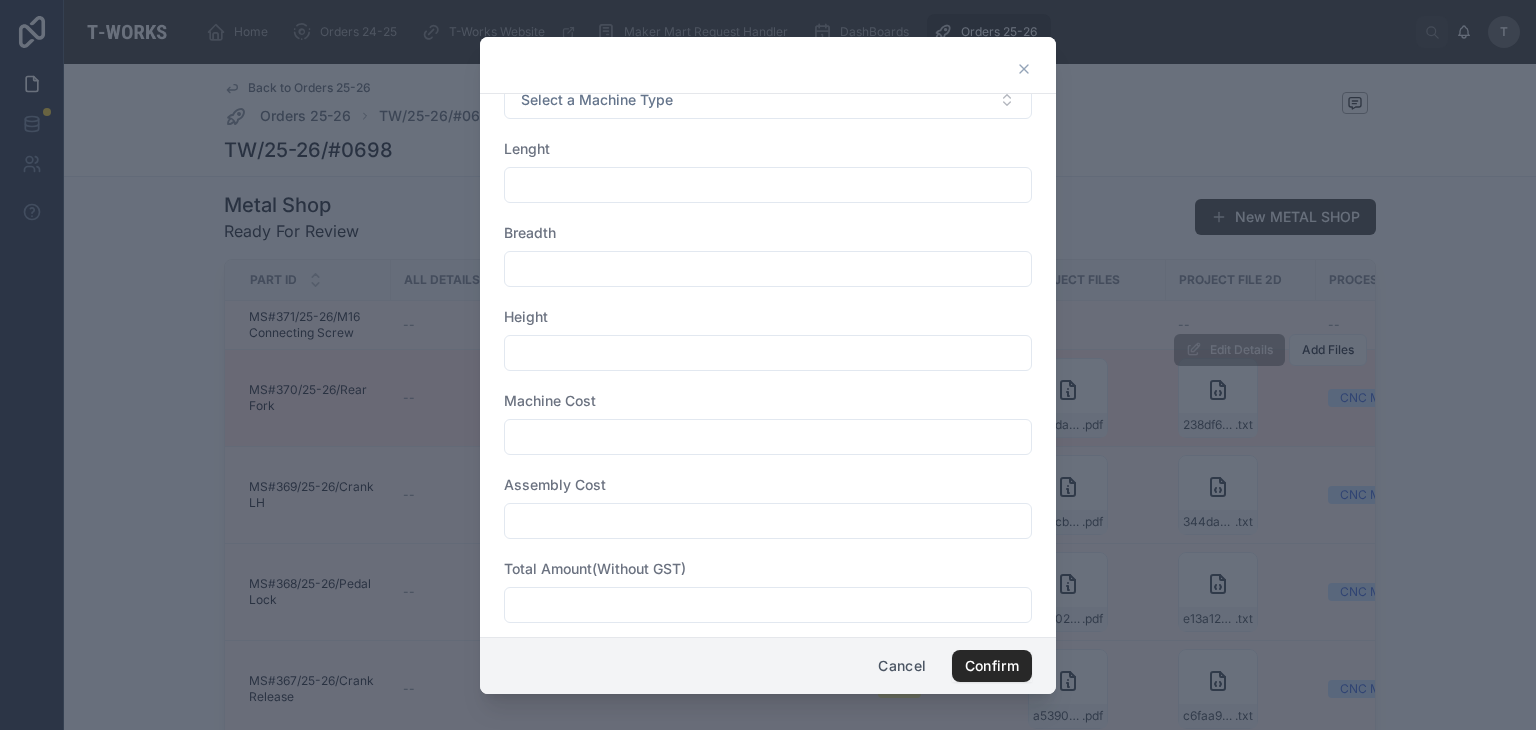 scroll, scrollTop: 743, scrollLeft: 0, axis: vertical 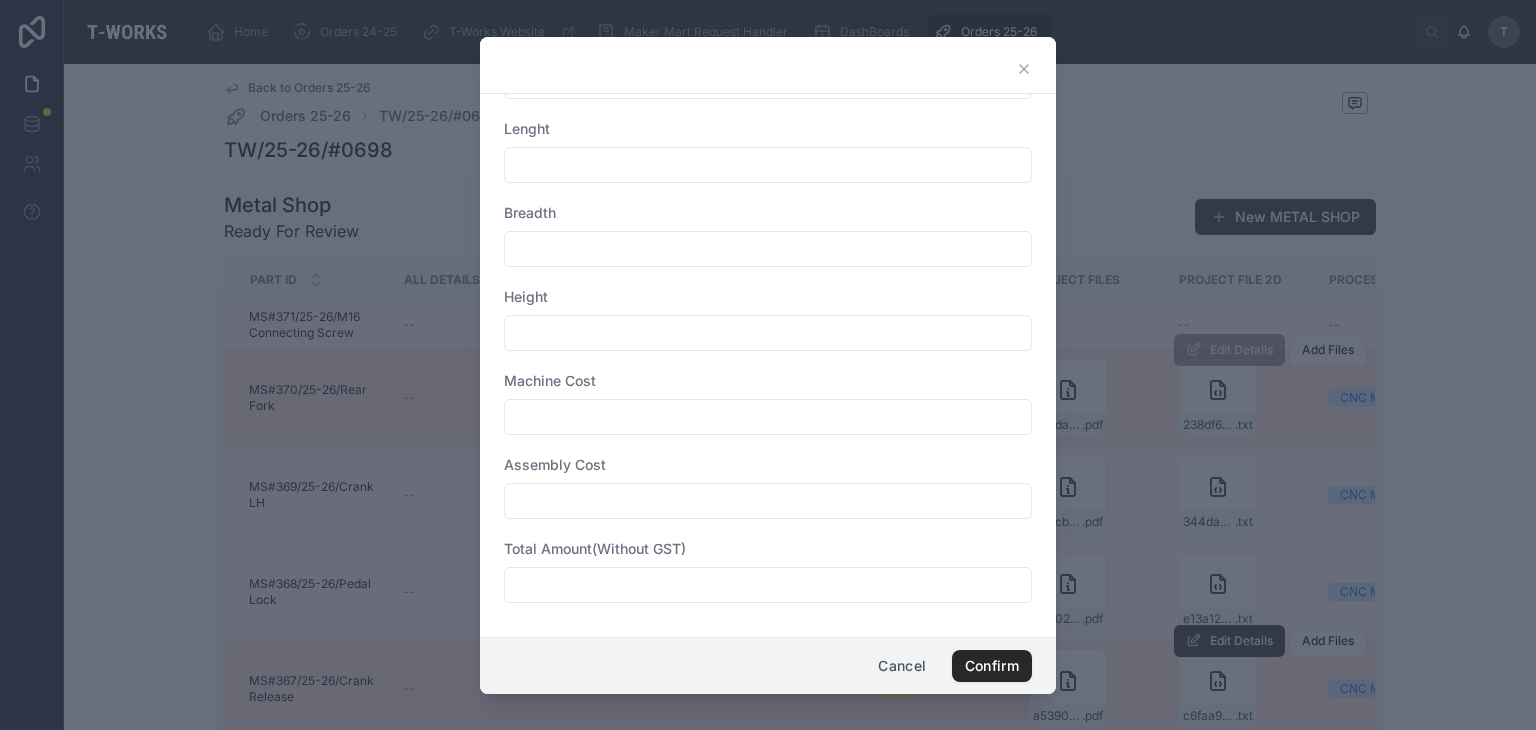 drag, startPoint x: 918, startPoint y: 652, endPoint x: 871, endPoint y: 671, distance: 50.695168 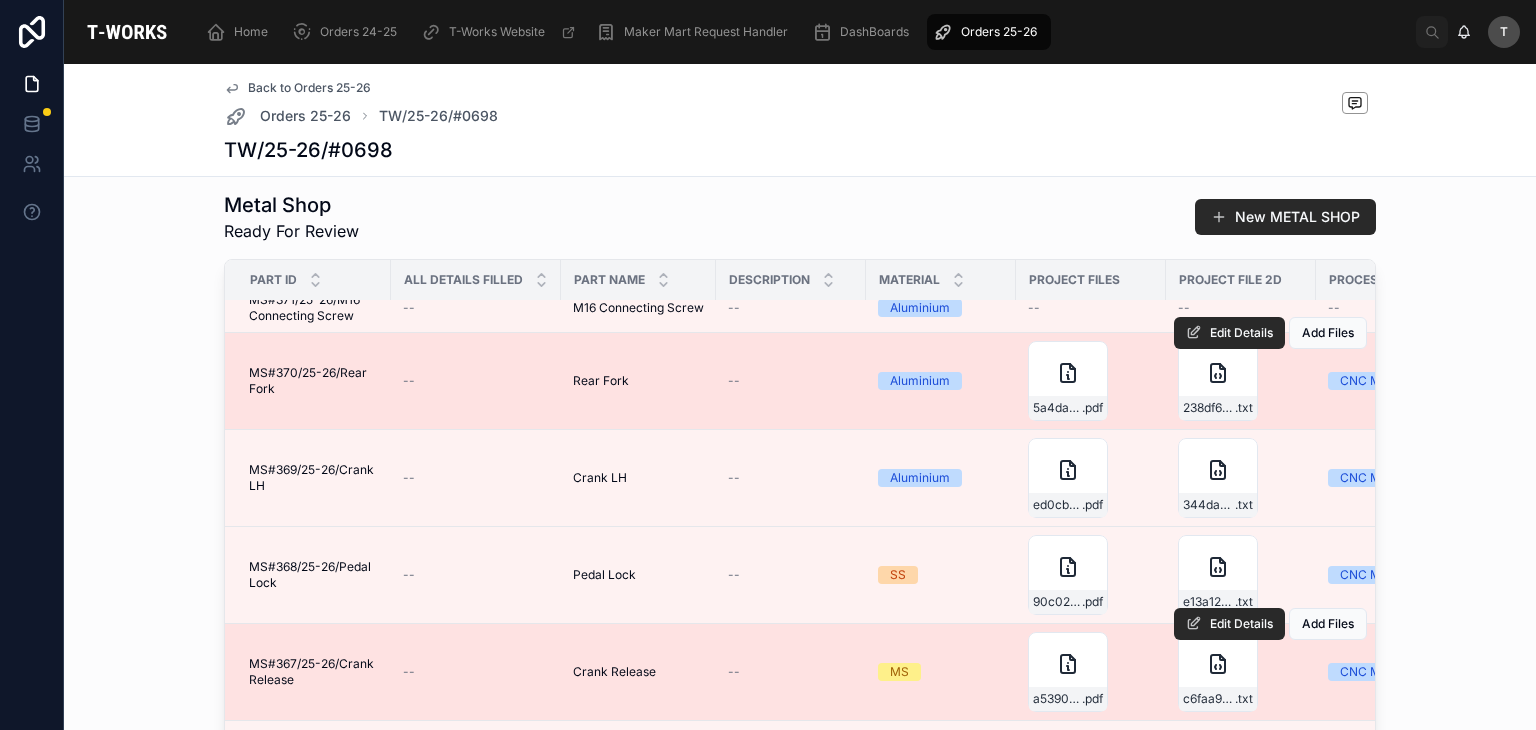 scroll, scrollTop: 40, scrollLeft: 0, axis: vertical 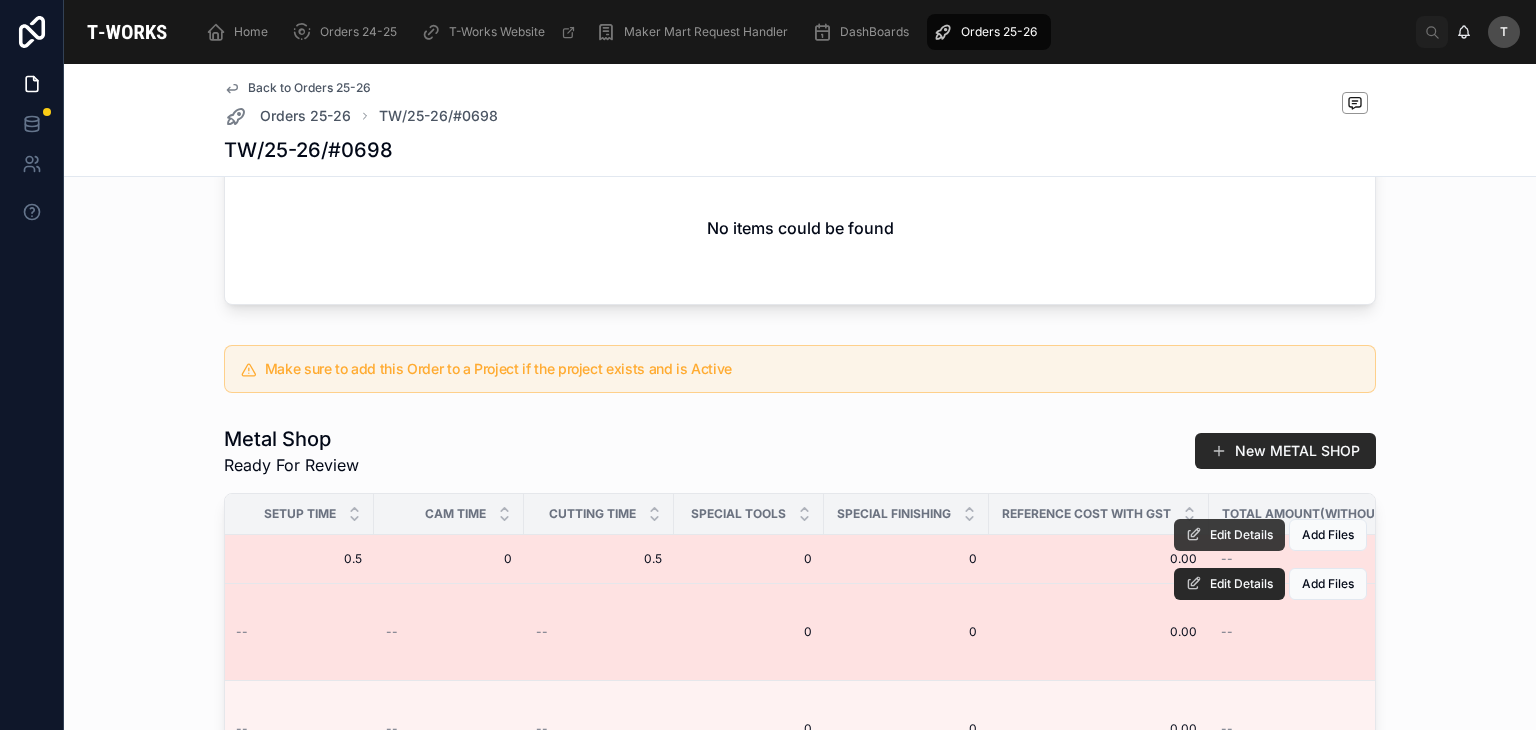 click on "Edit Details" at bounding box center (1241, 535) 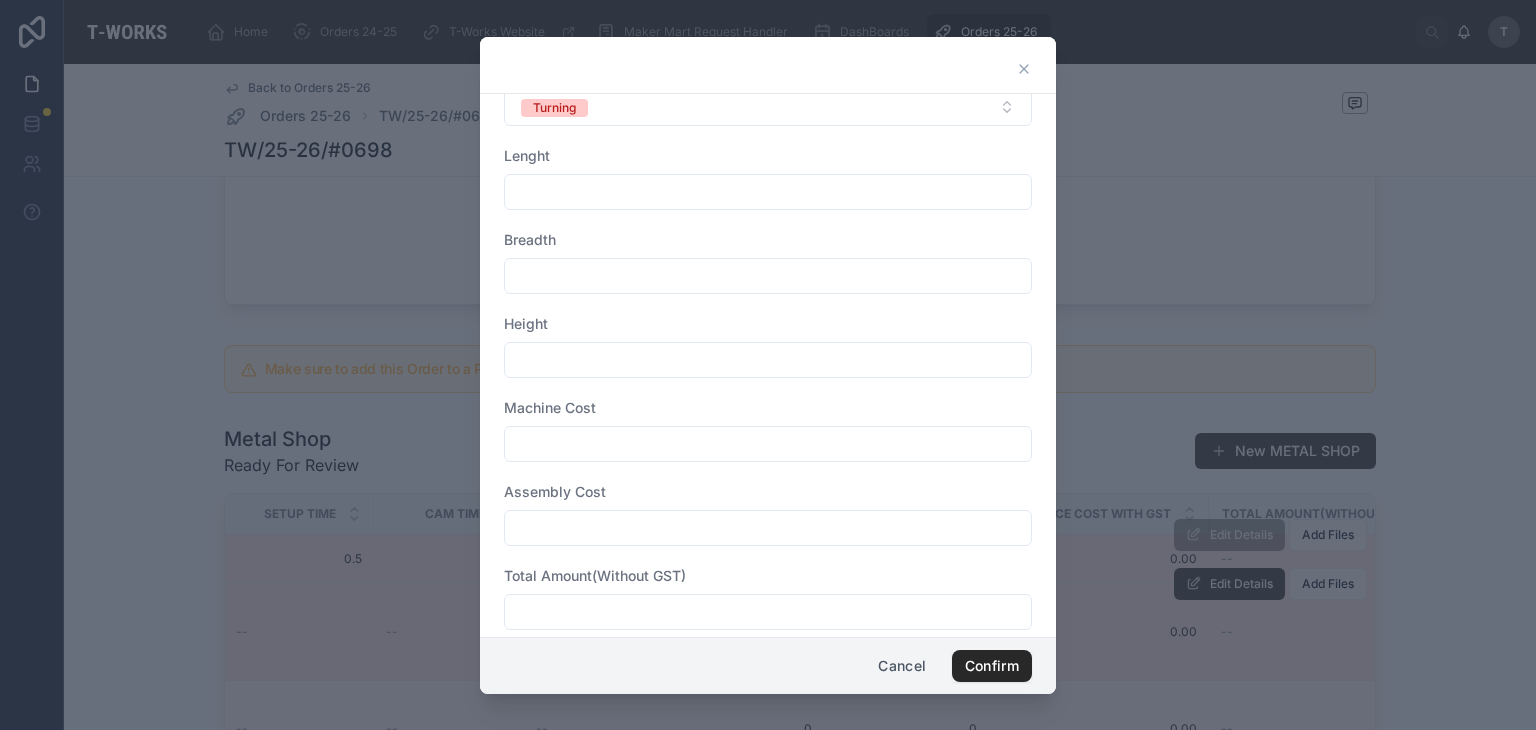 scroll, scrollTop: 744, scrollLeft: 0, axis: vertical 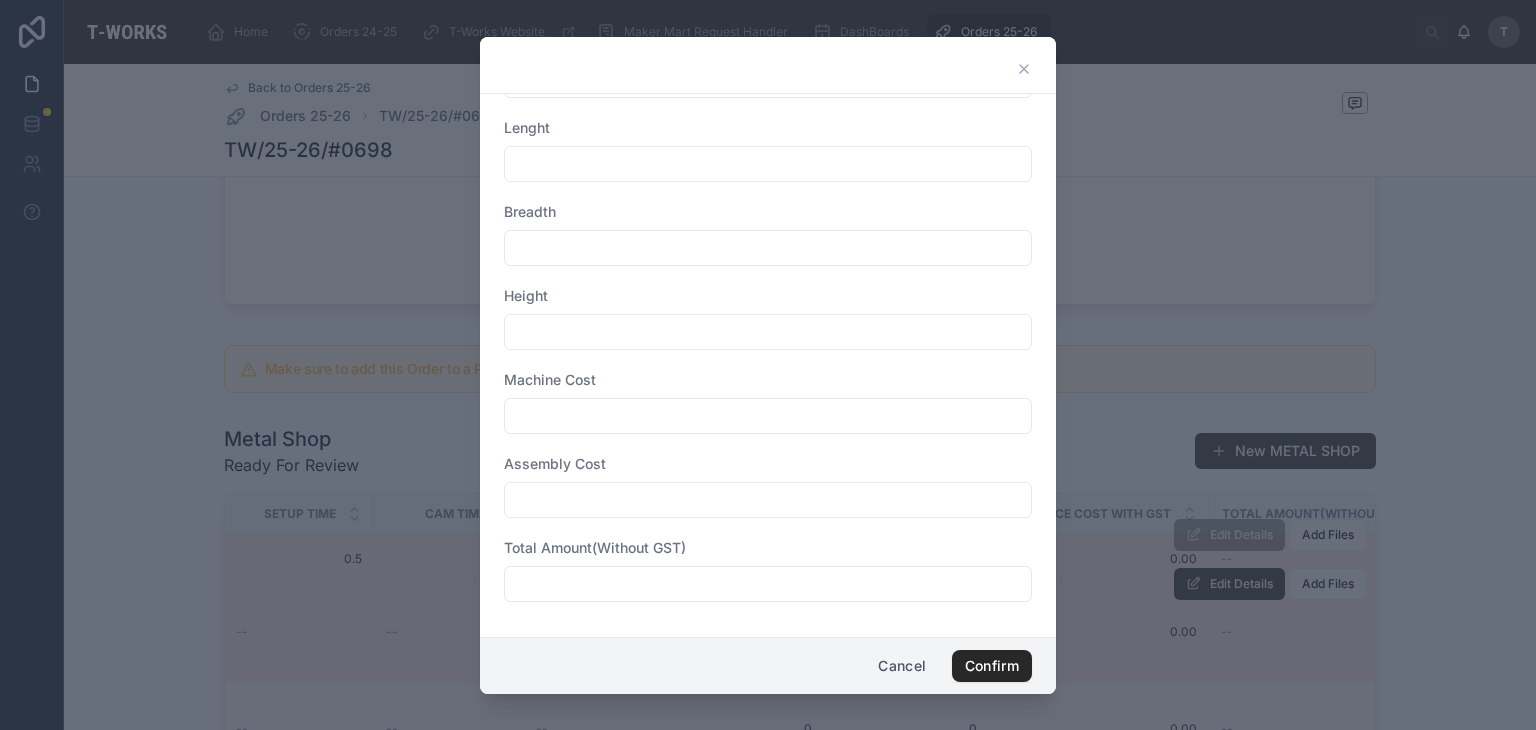 click at bounding box center (768, 584) 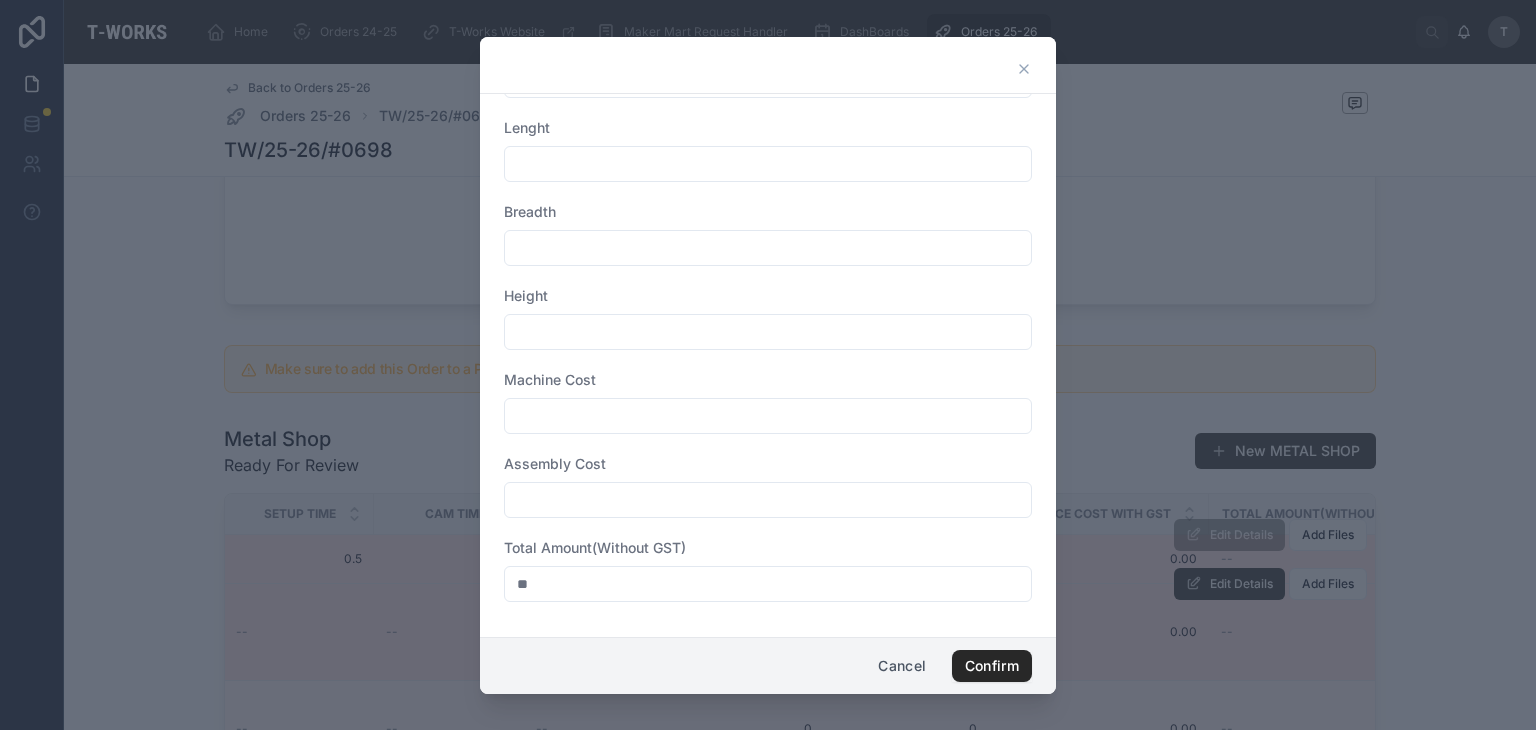type on "*" 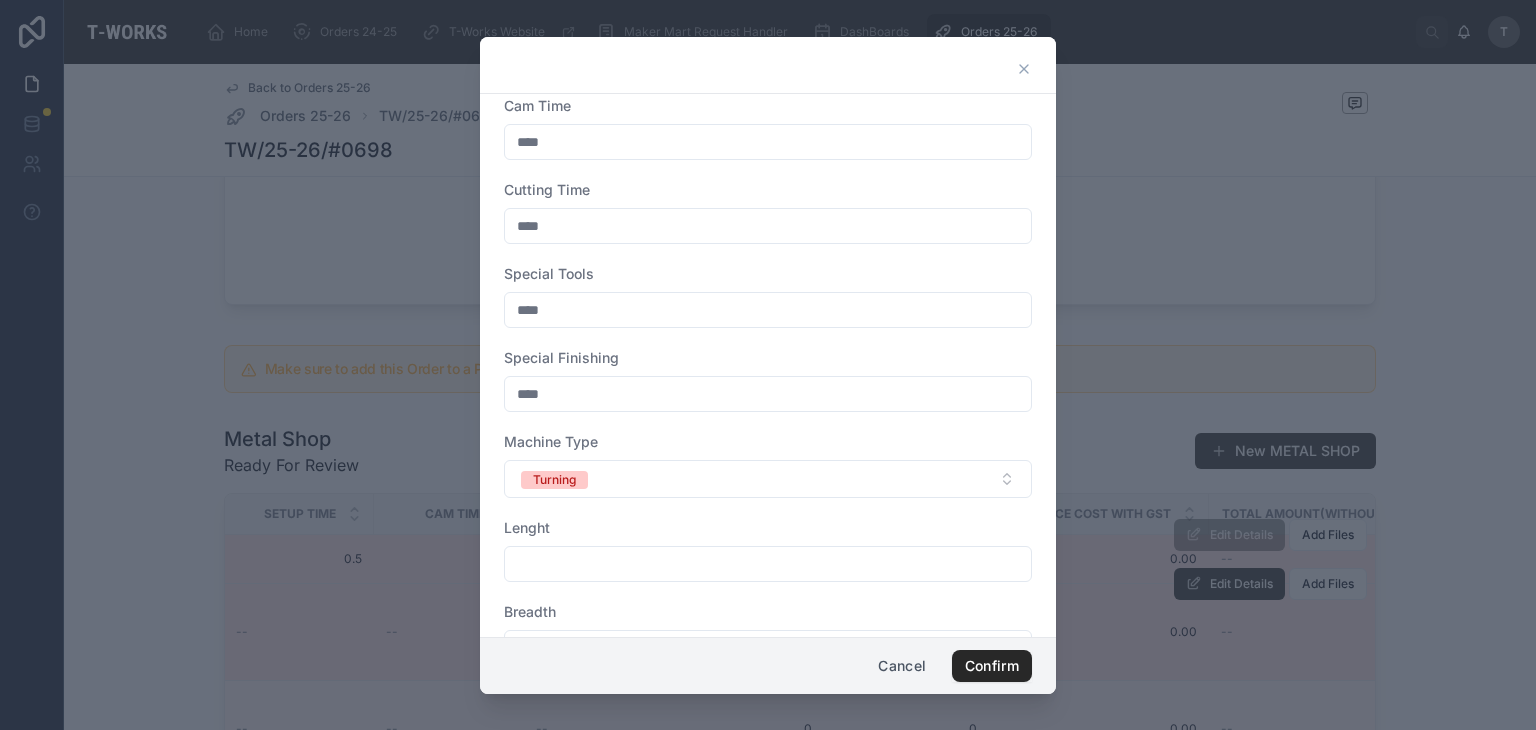 scroll, scrollTop: 0, scrollLeft: 0, axis: both 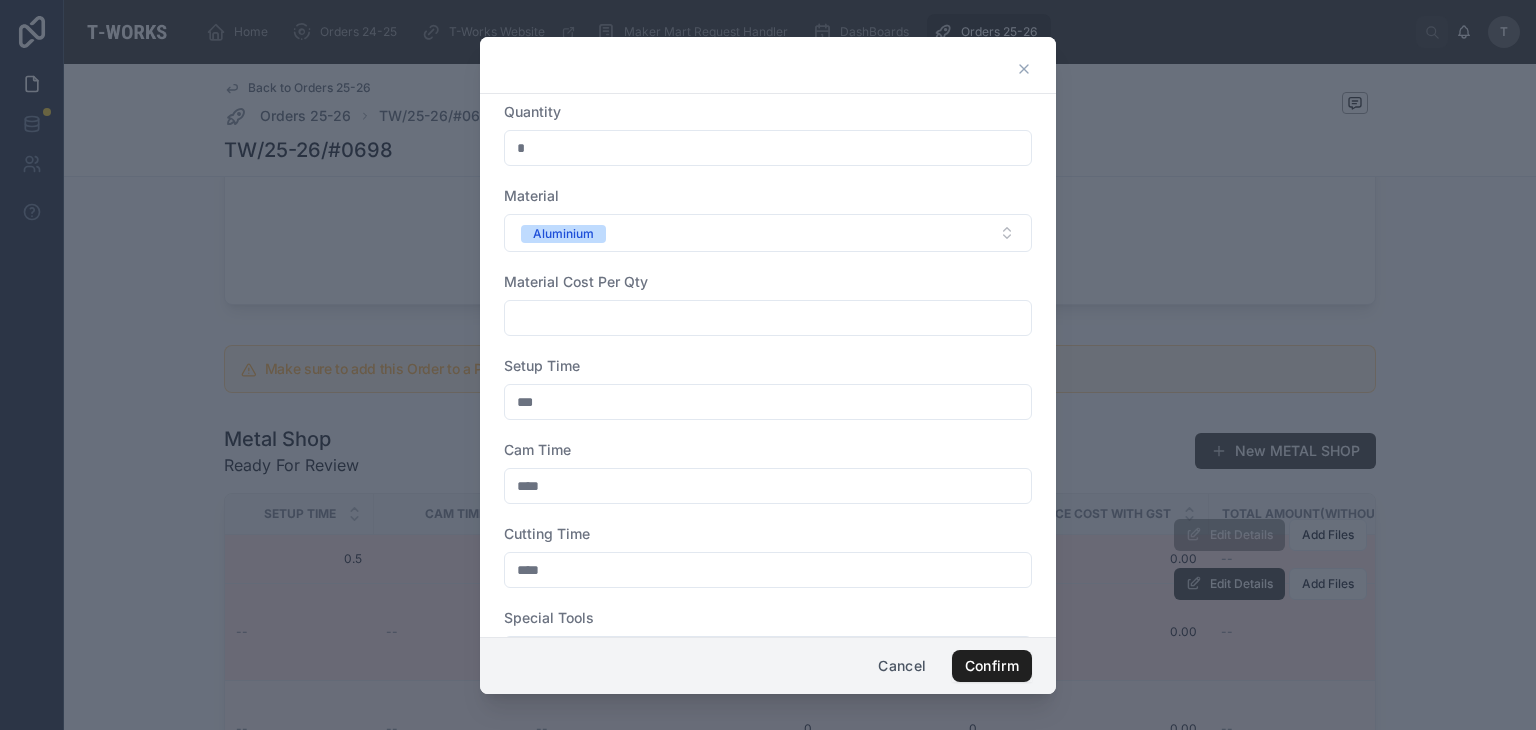 type on "***" 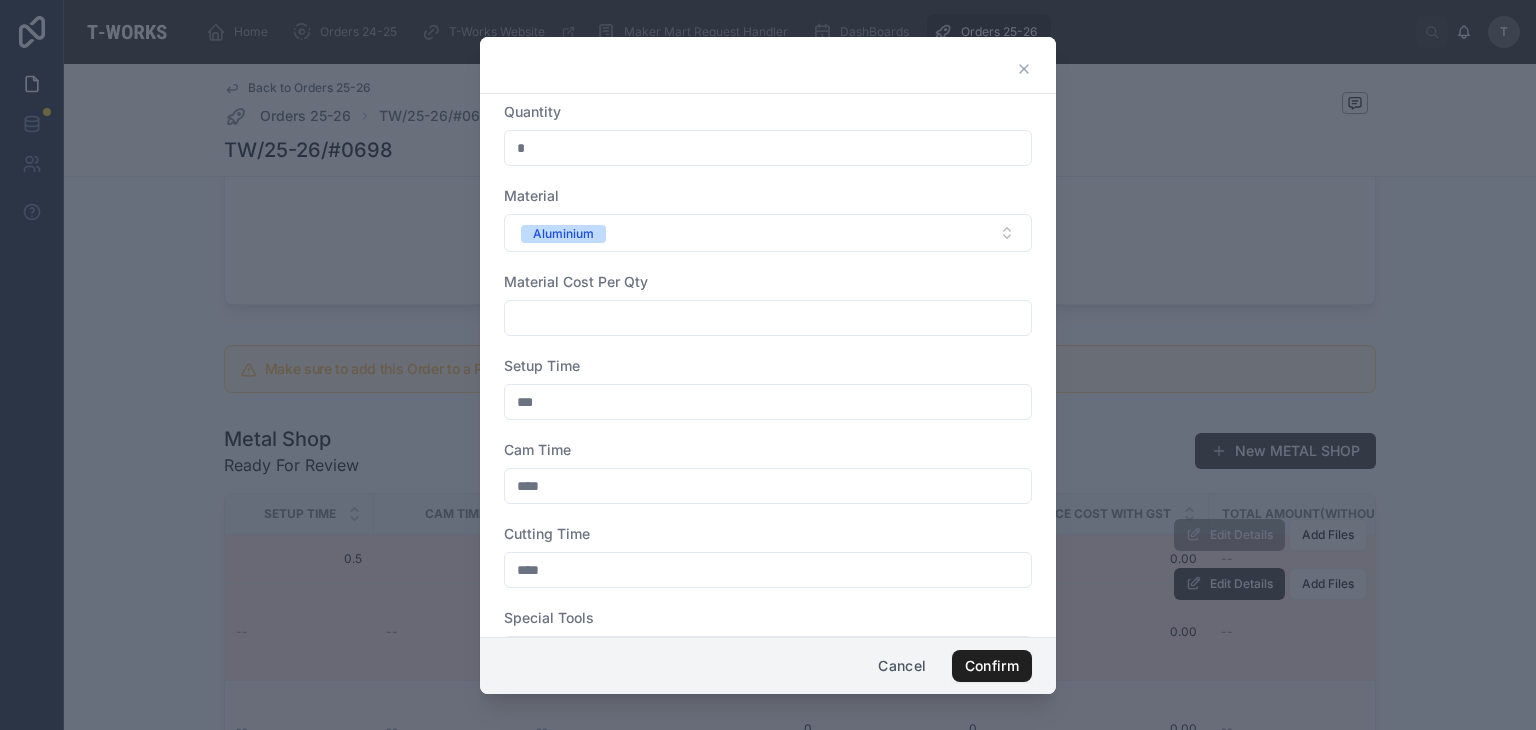 click on "Confirm" at bounding box center (992, 666) 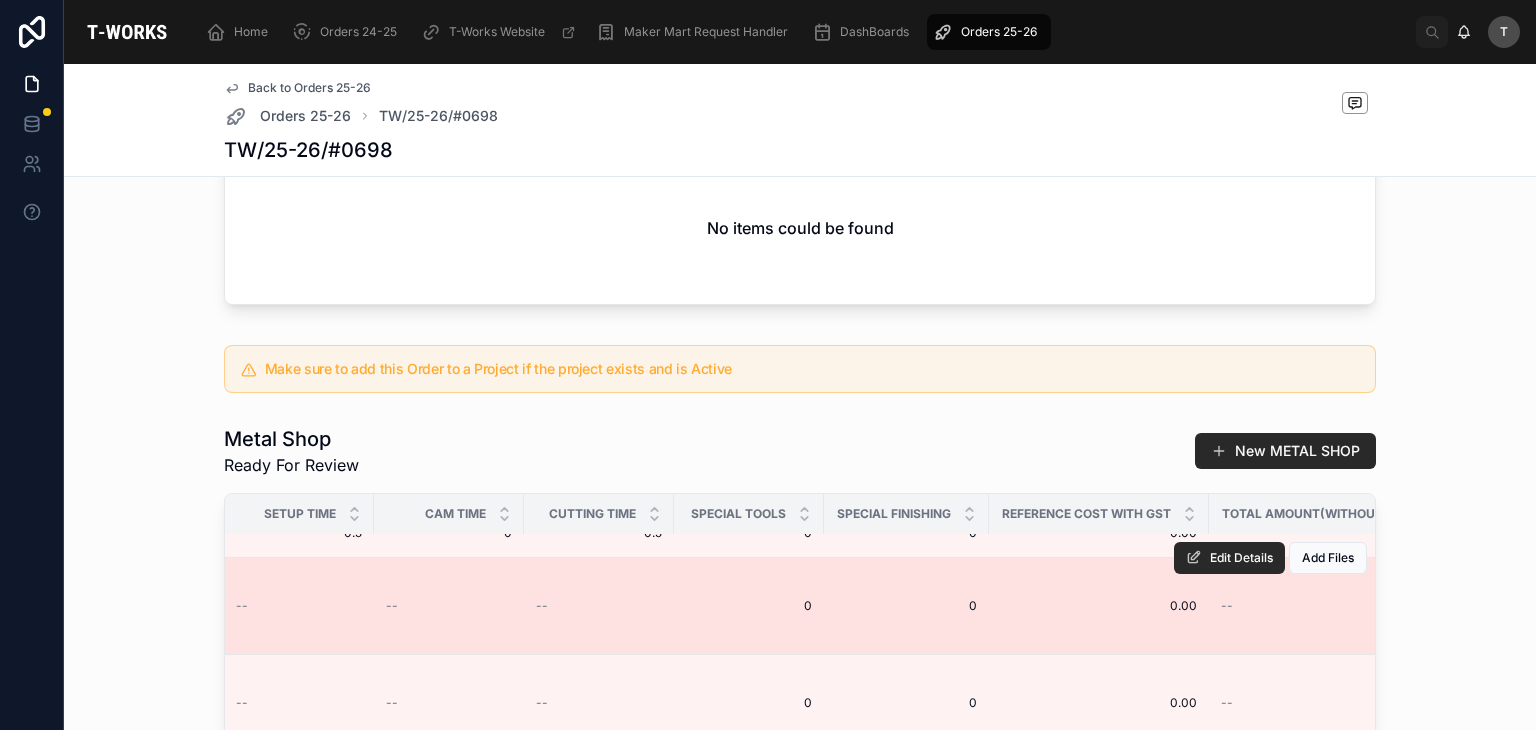 scroll, scrollTop: 40, scrollLeft: 1392, axis: both 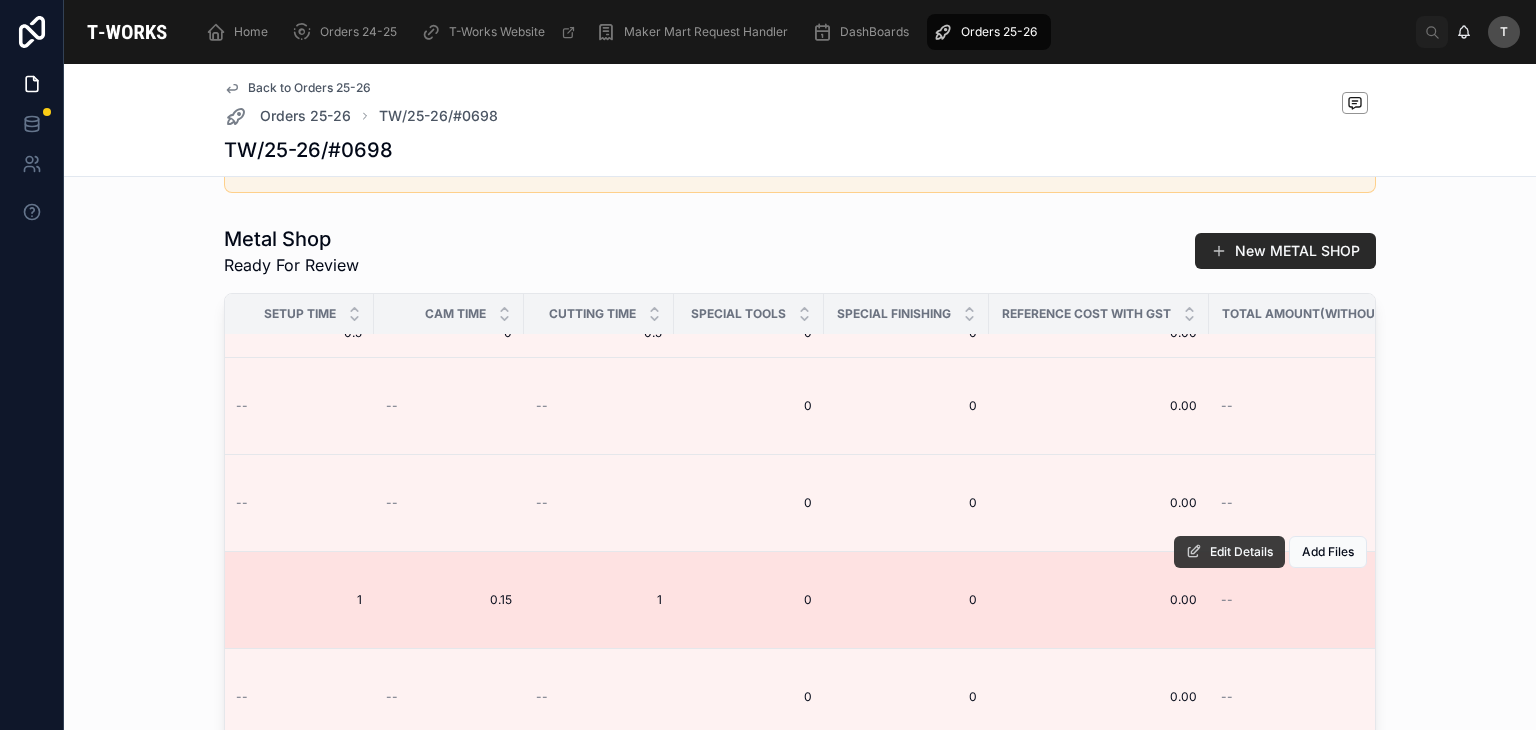 click on "Edit Details" at bounding box center [1241, 552] 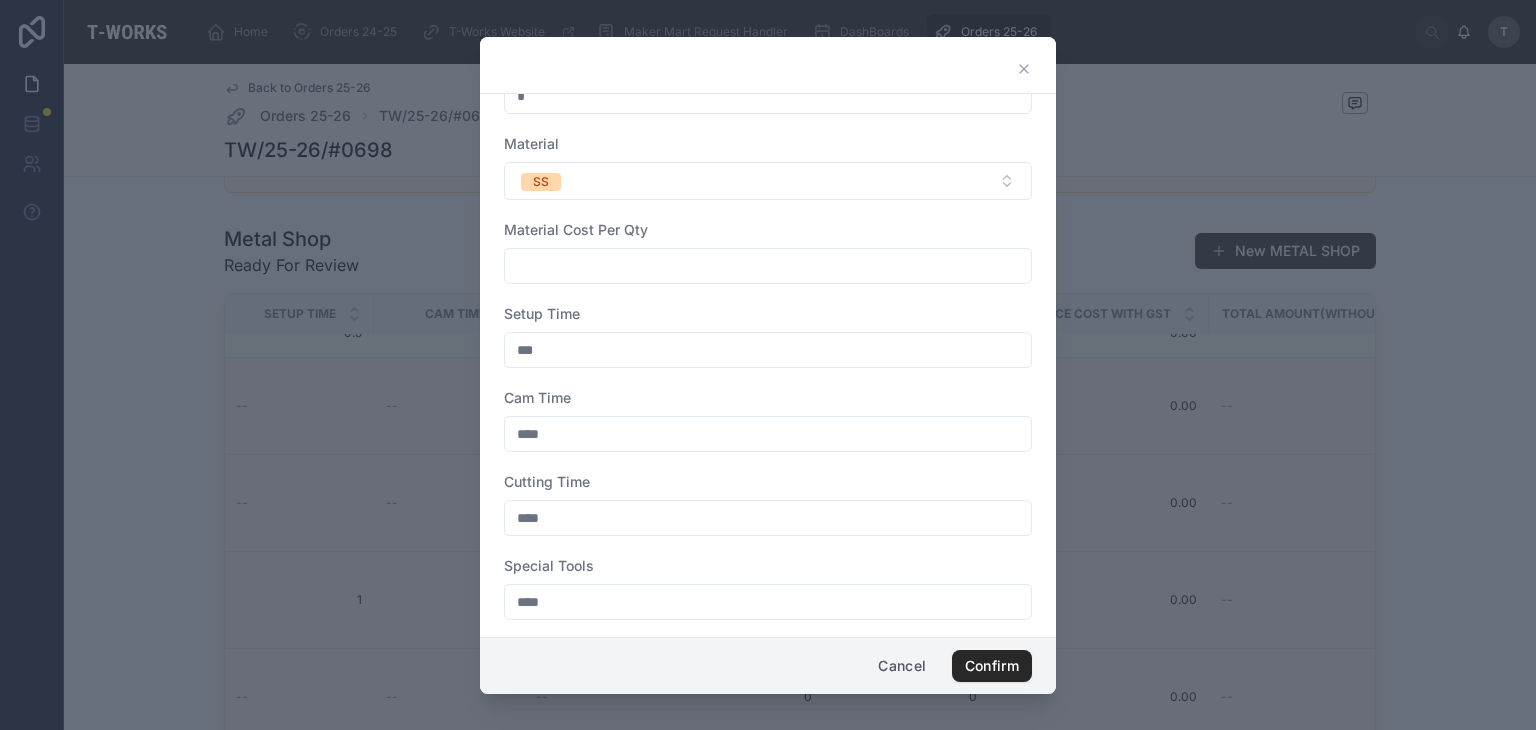 scroll, scrollTop: 44, scrollLeft: 0, axis: vertical 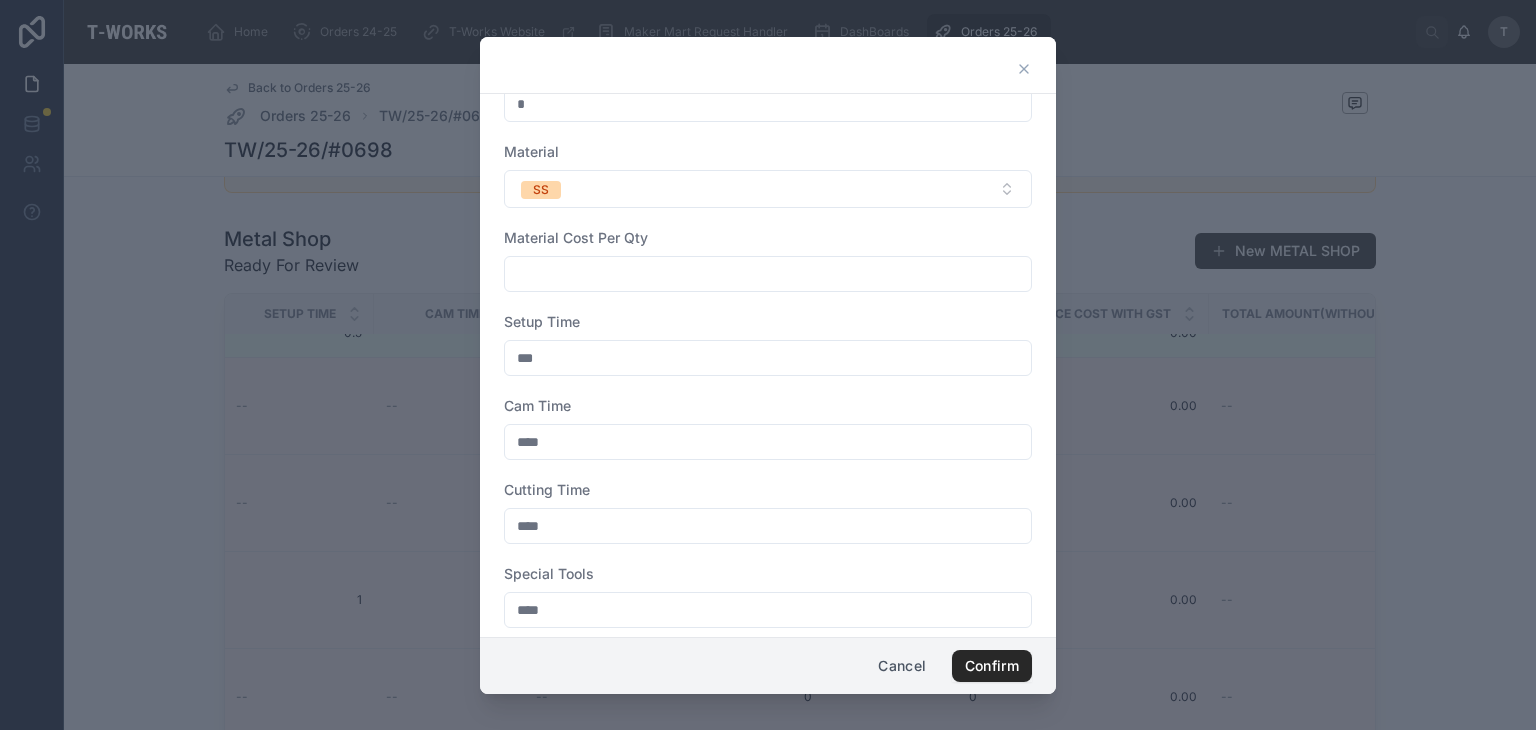 click at bounding box center (768, 274) 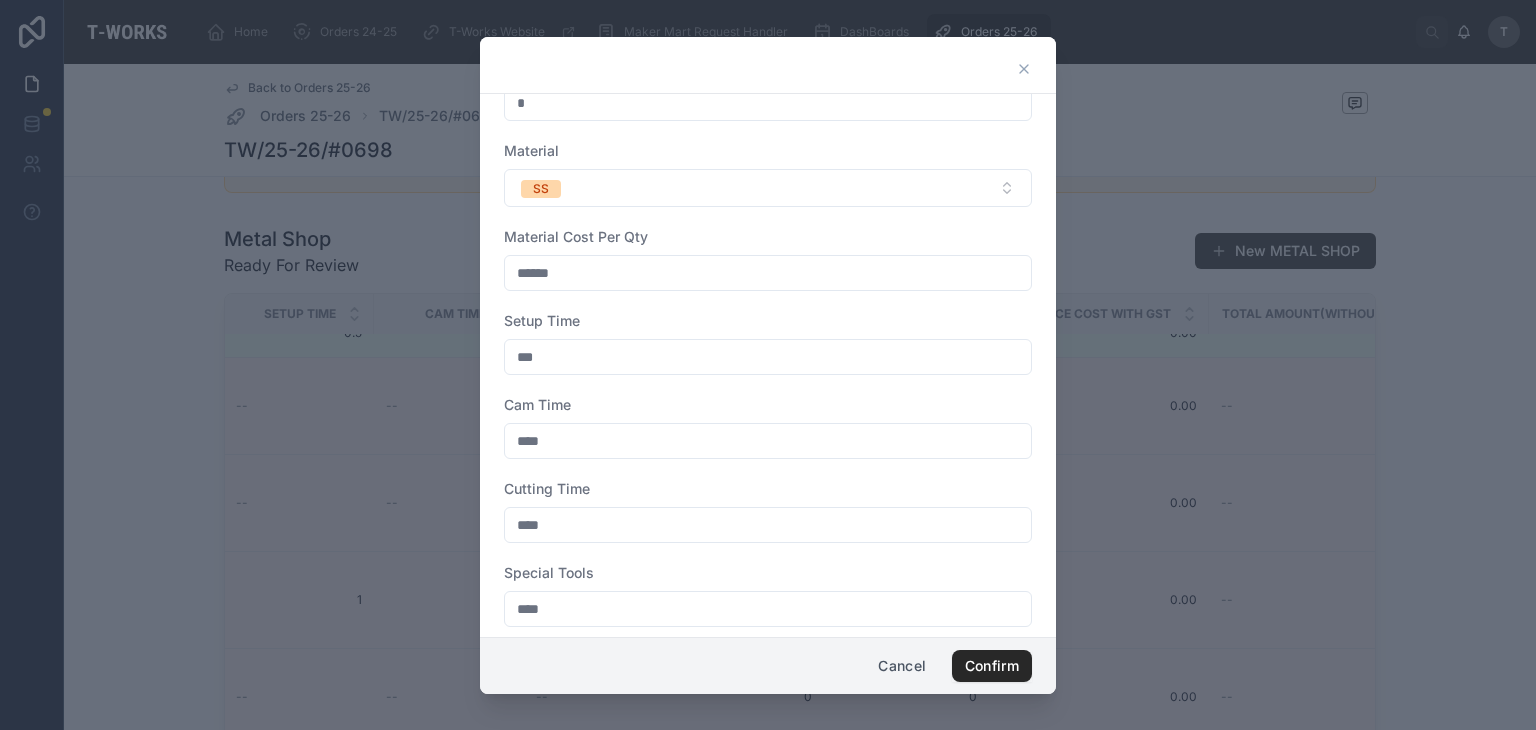 scroll, scrollTop: 44, scrollLeft: 0, axis: vertical 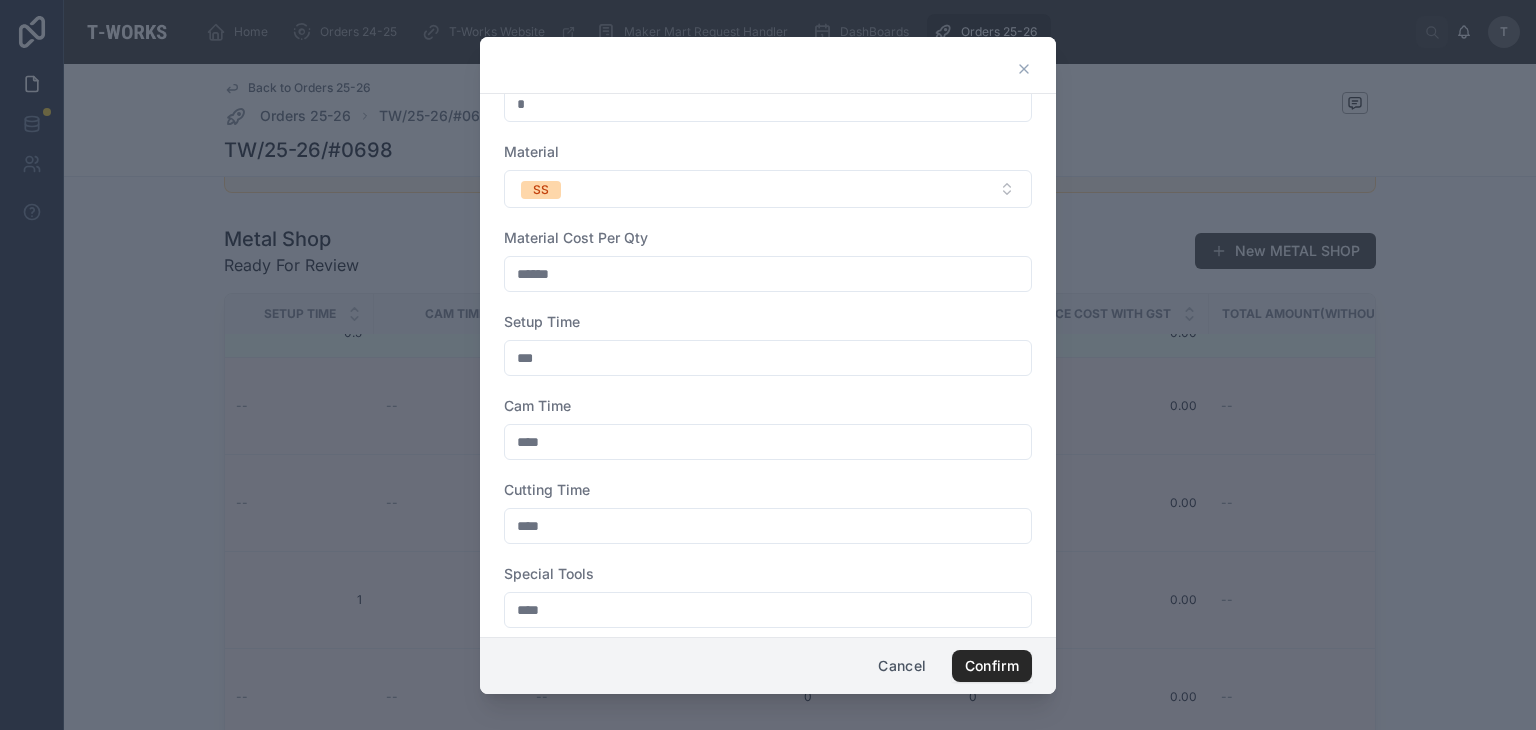 type on "******" 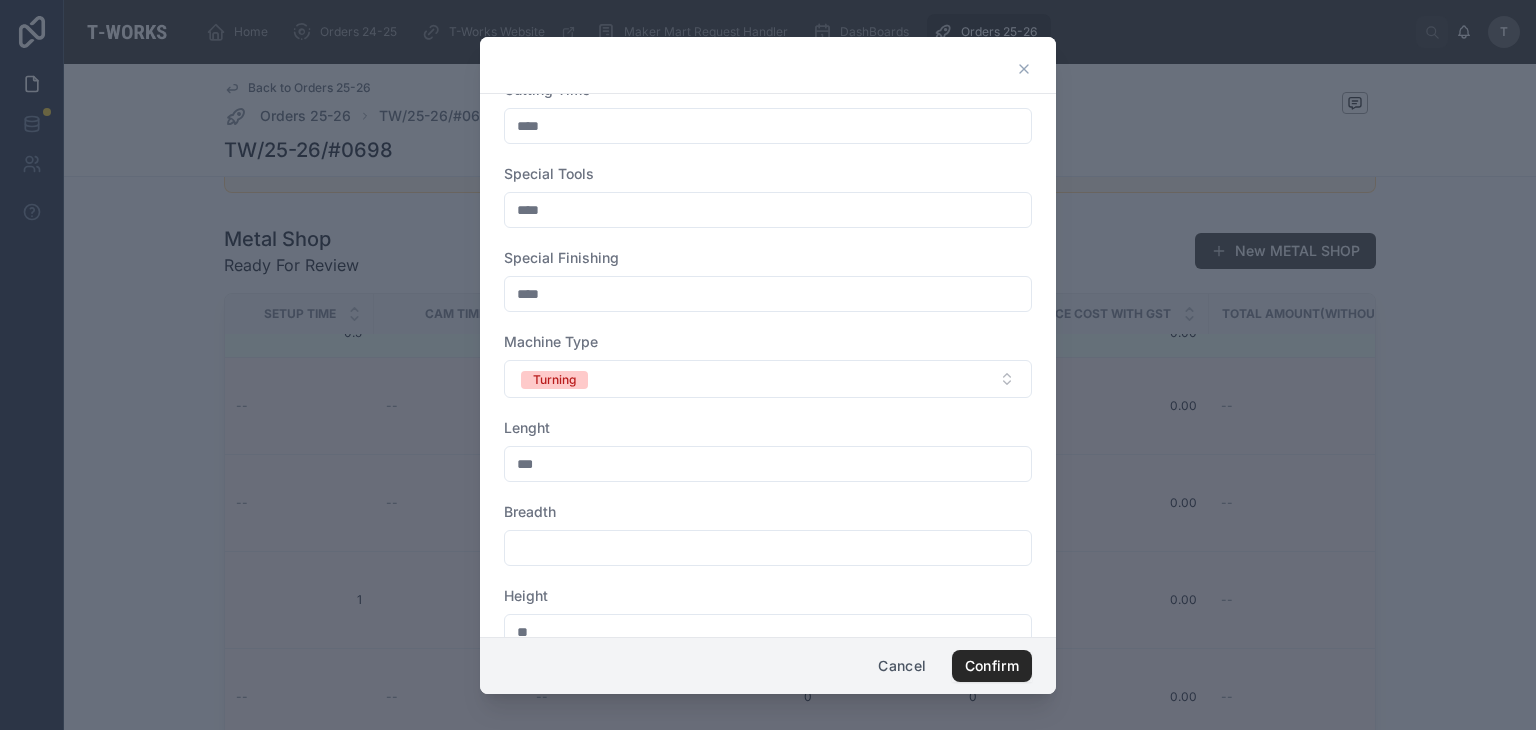 scroll, scrollTop: 744, scrollLeft: 0, axis: vertical 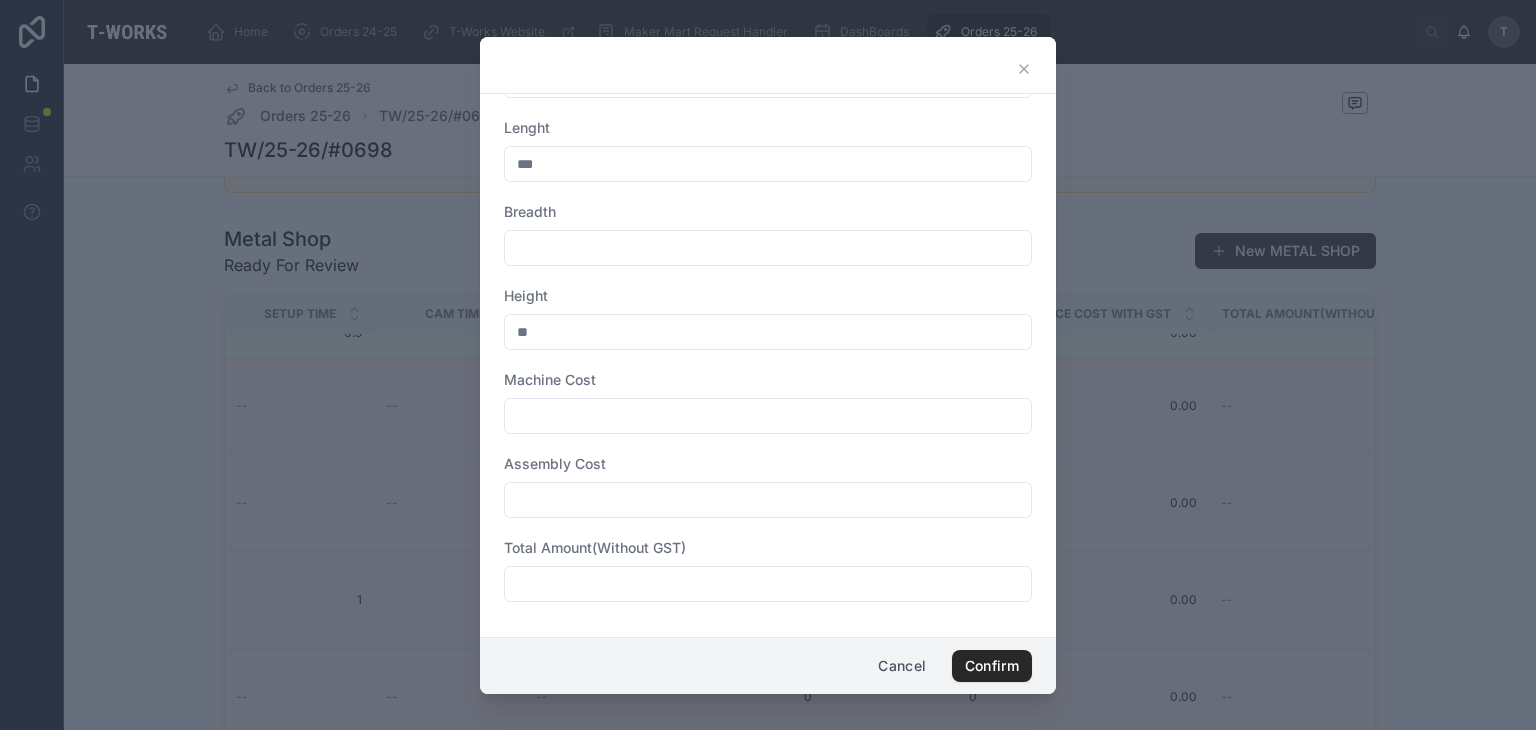 click at bounding box center [768, 584] 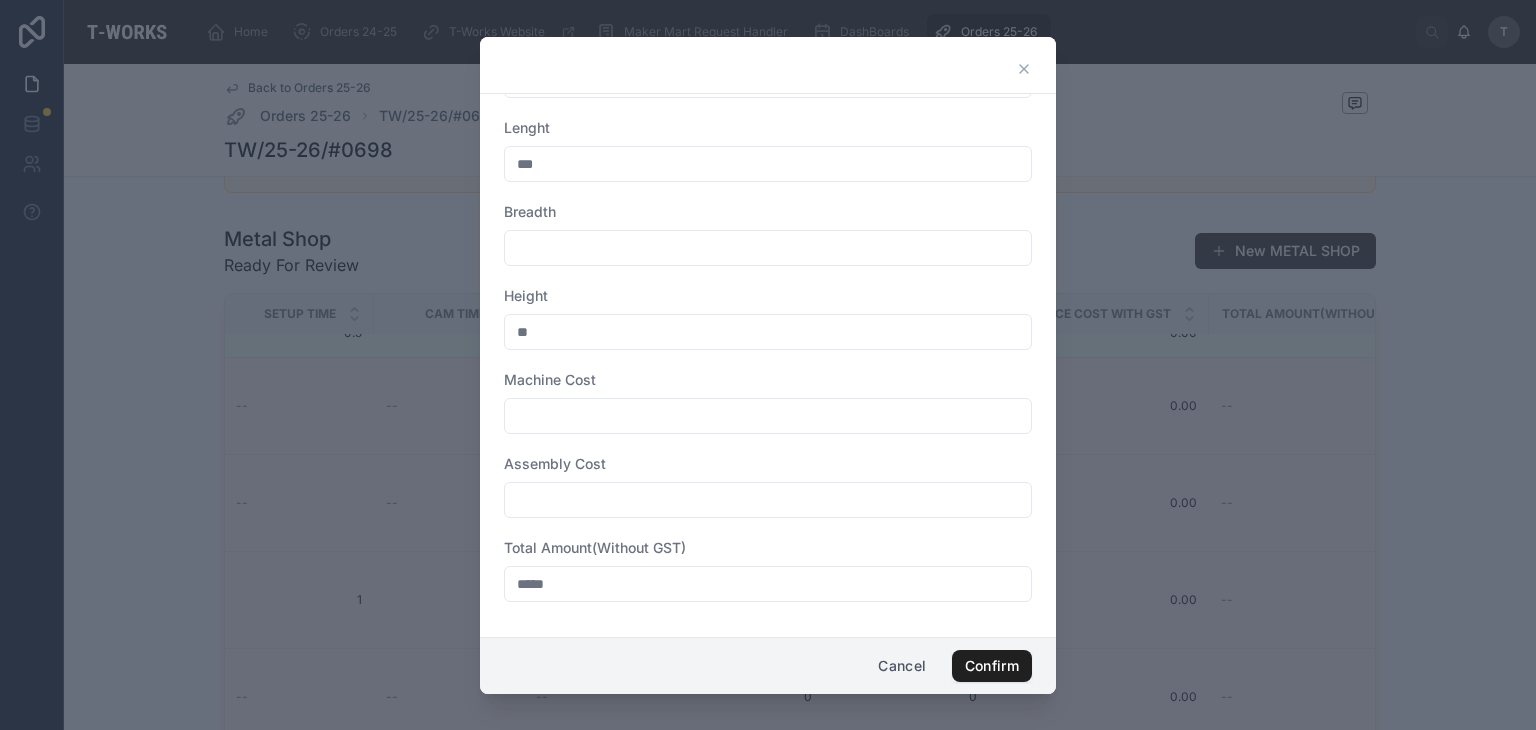 type on "*****" 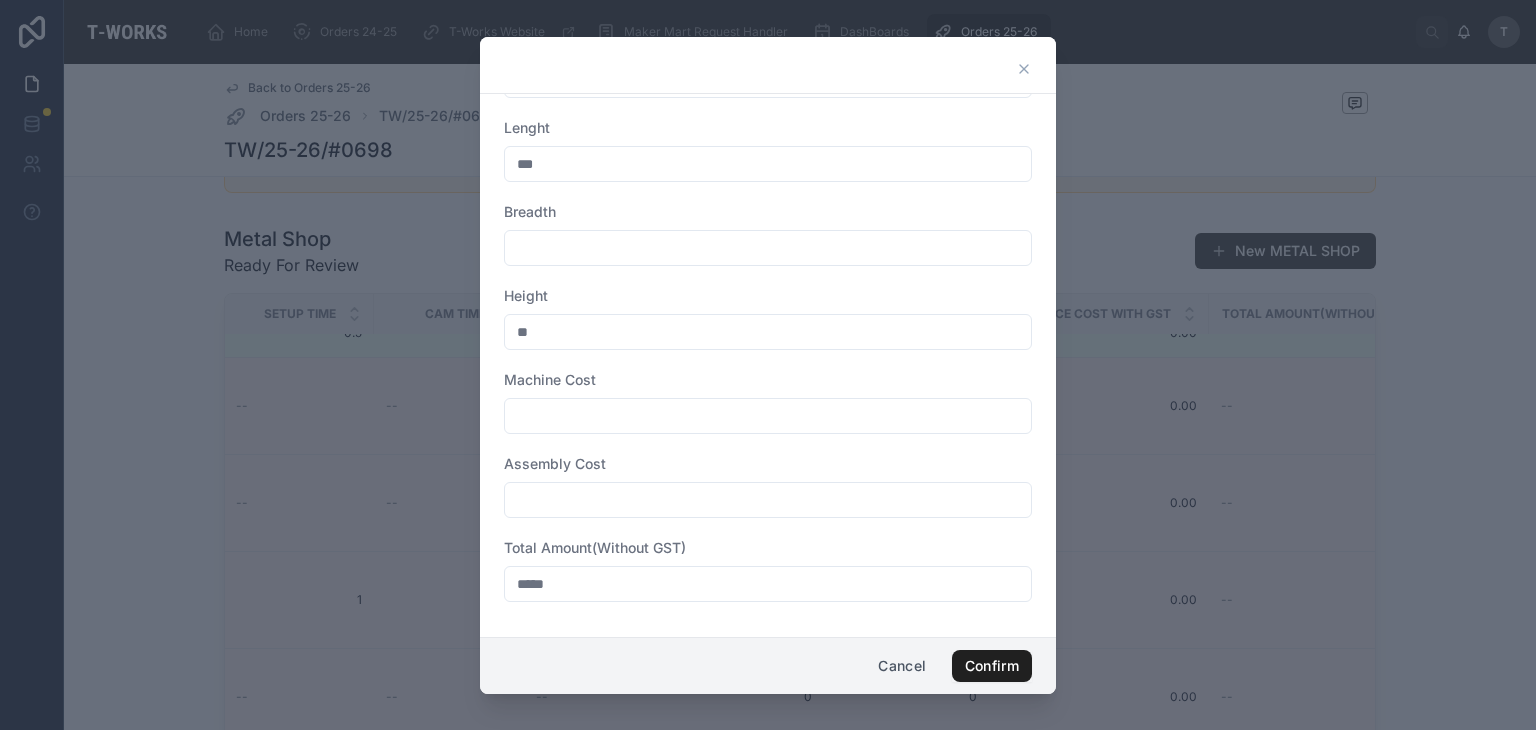 click on "Confirm" at bounding box center [992, 666] 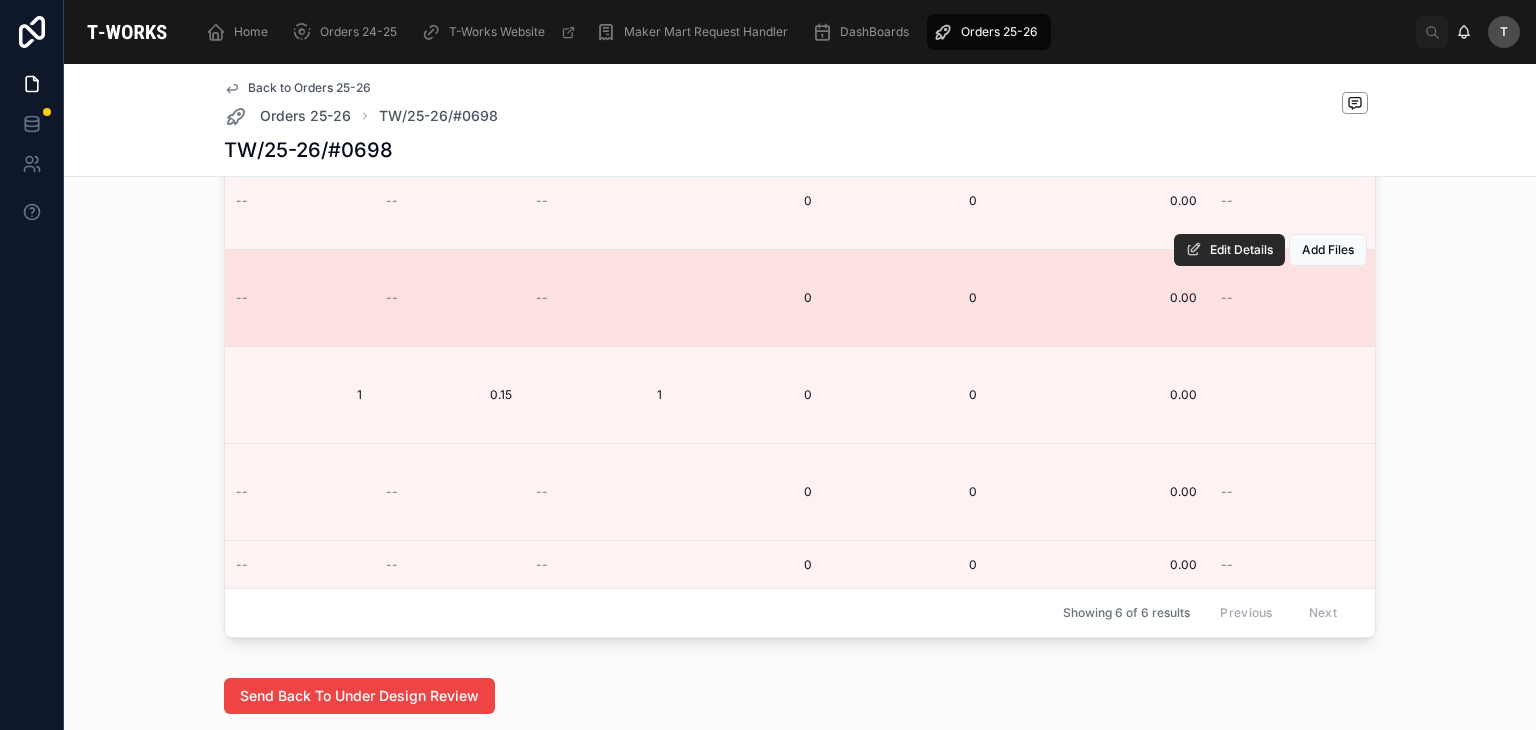 scroll, scrollTop: 1266, scrollLeft: 0, axis: vertical 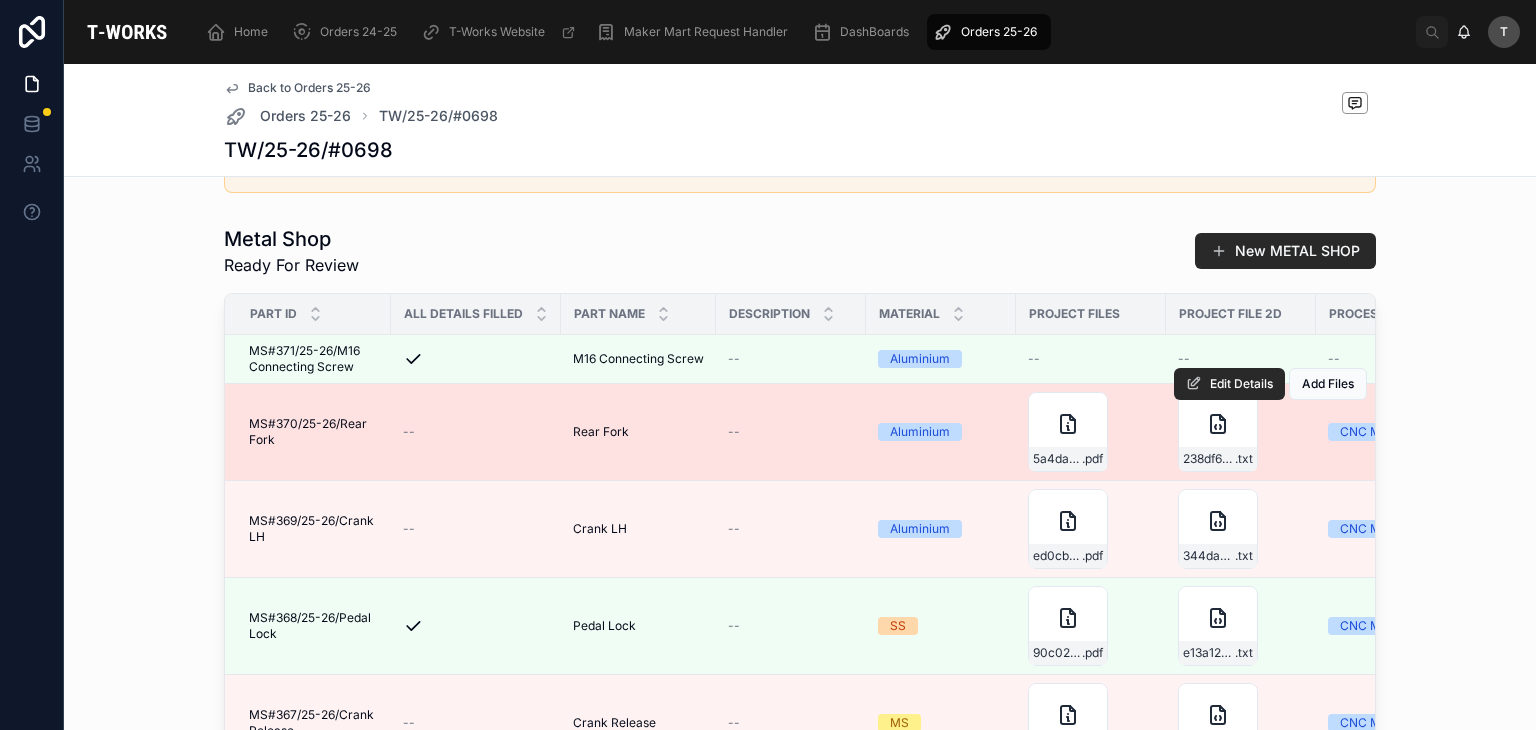 click on "Edit Details Add Files" at bounding box center (1270, 384) 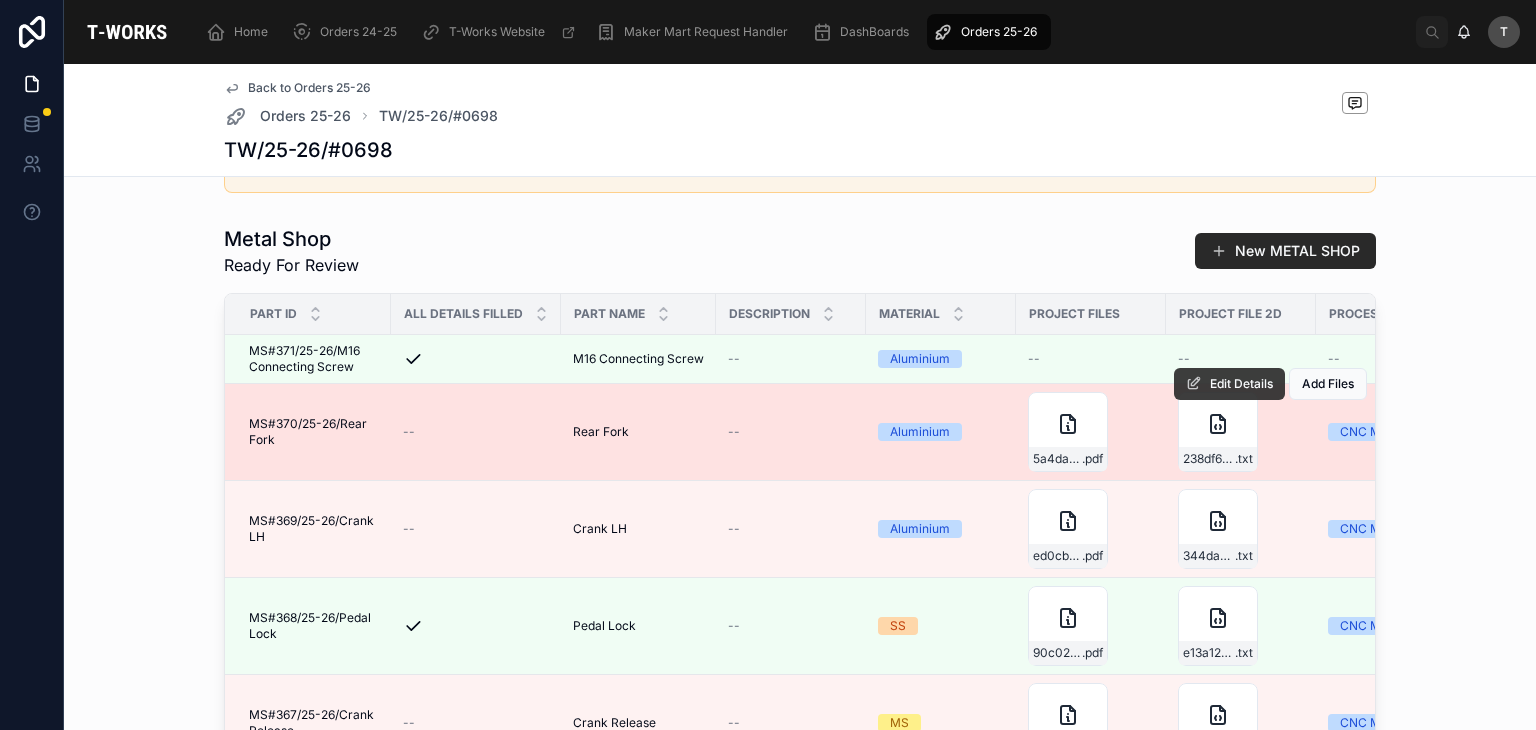 click on "Edit Details" at bounding box center (1229, 384) 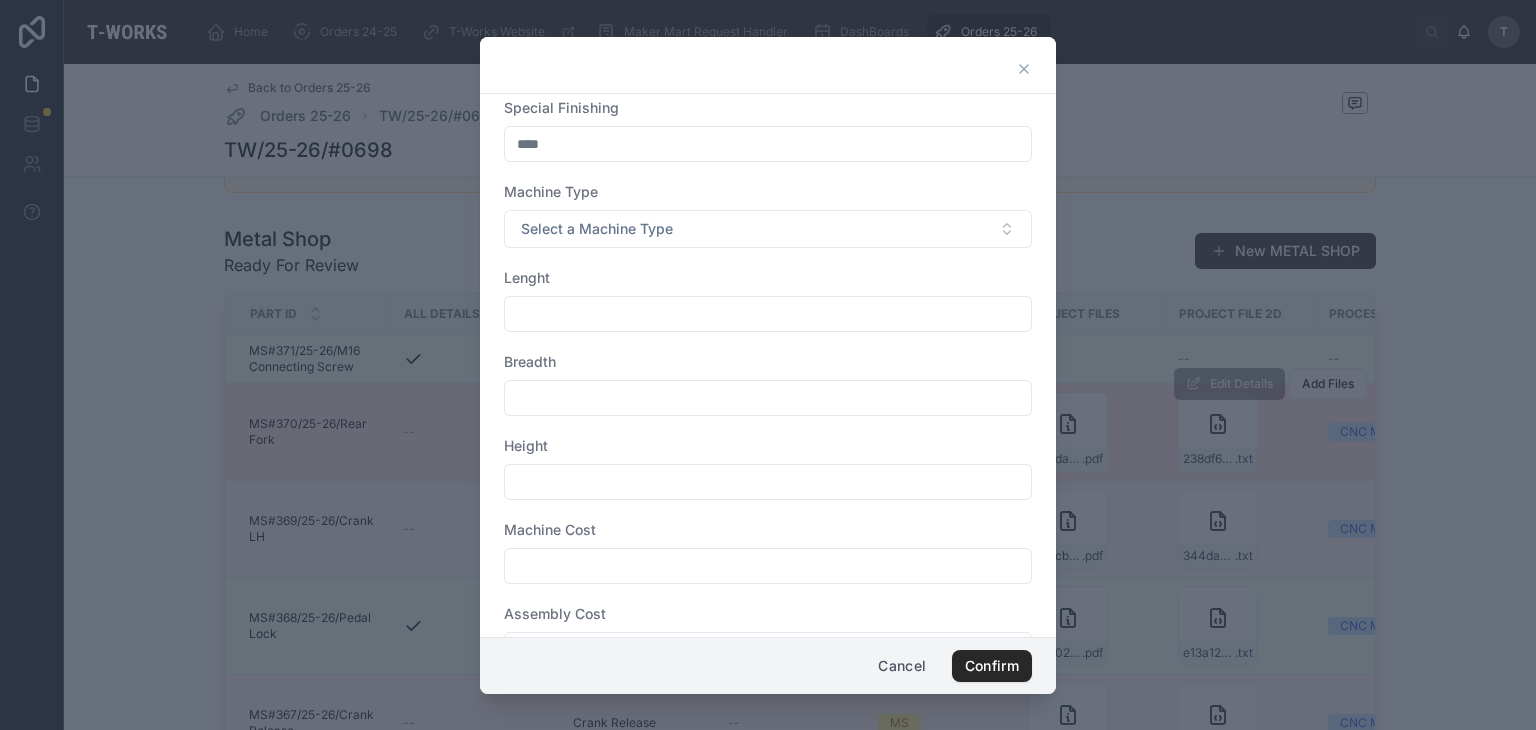 scroll, scrollTop: 743, scrollLeft: 0, axis: vertical 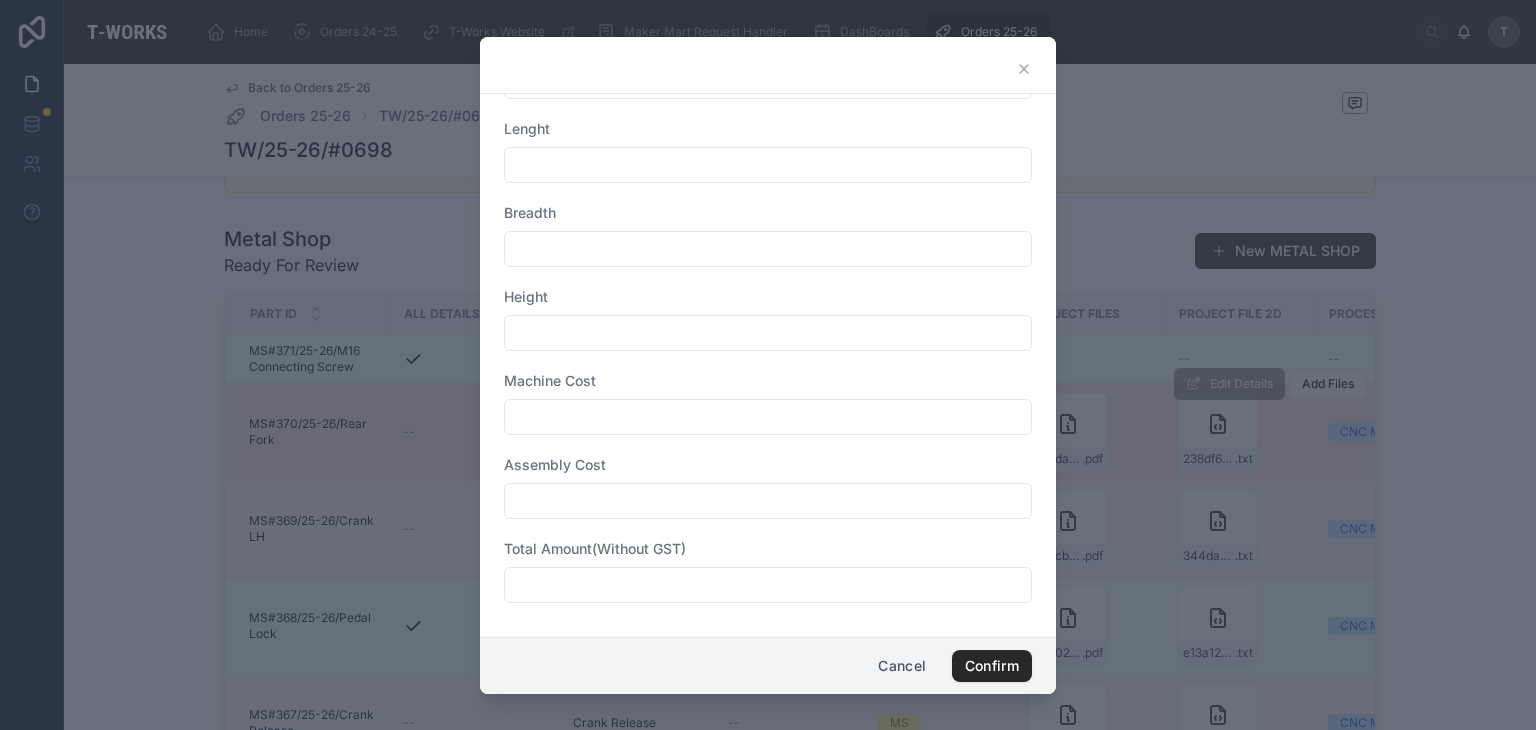 click at bounding box center (768, 585) 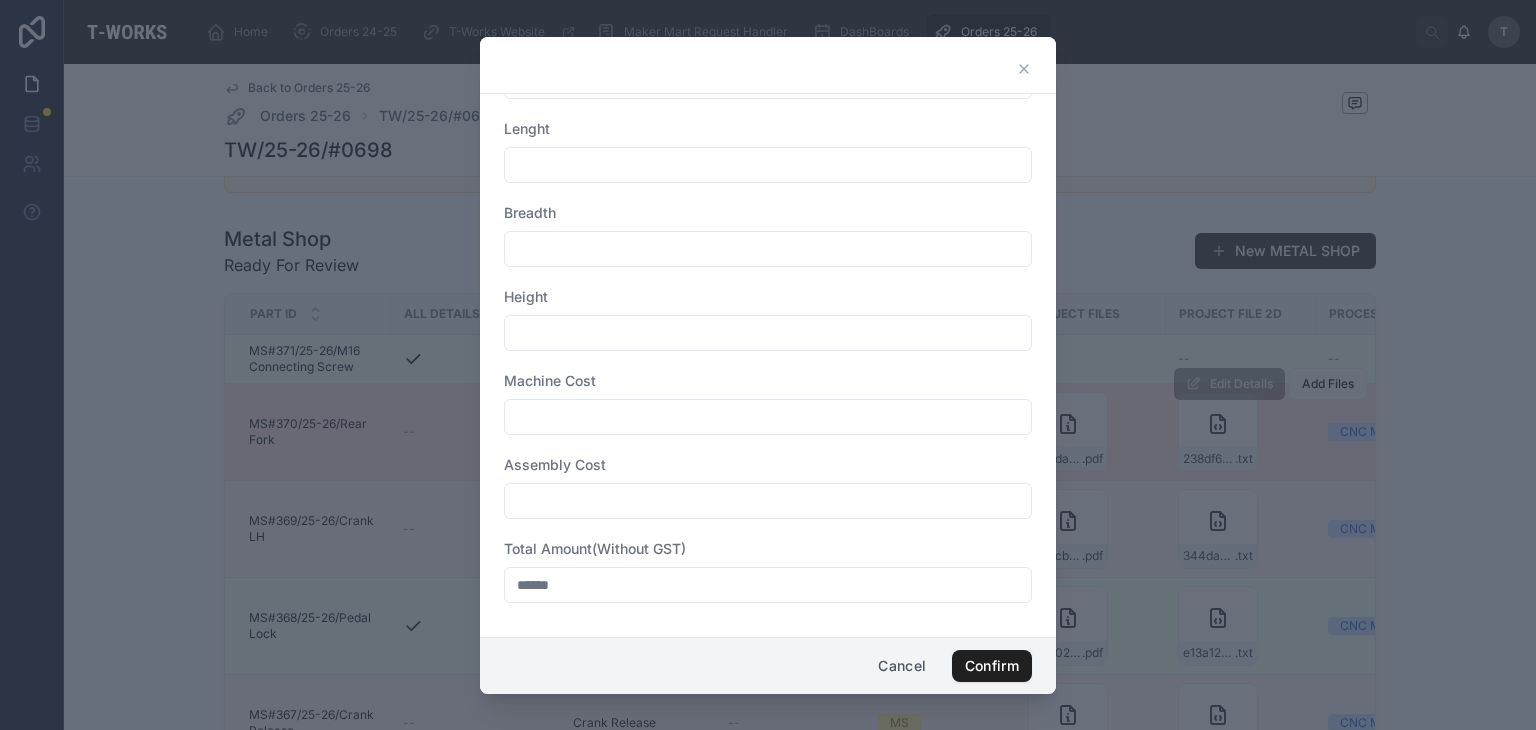 type on "******" 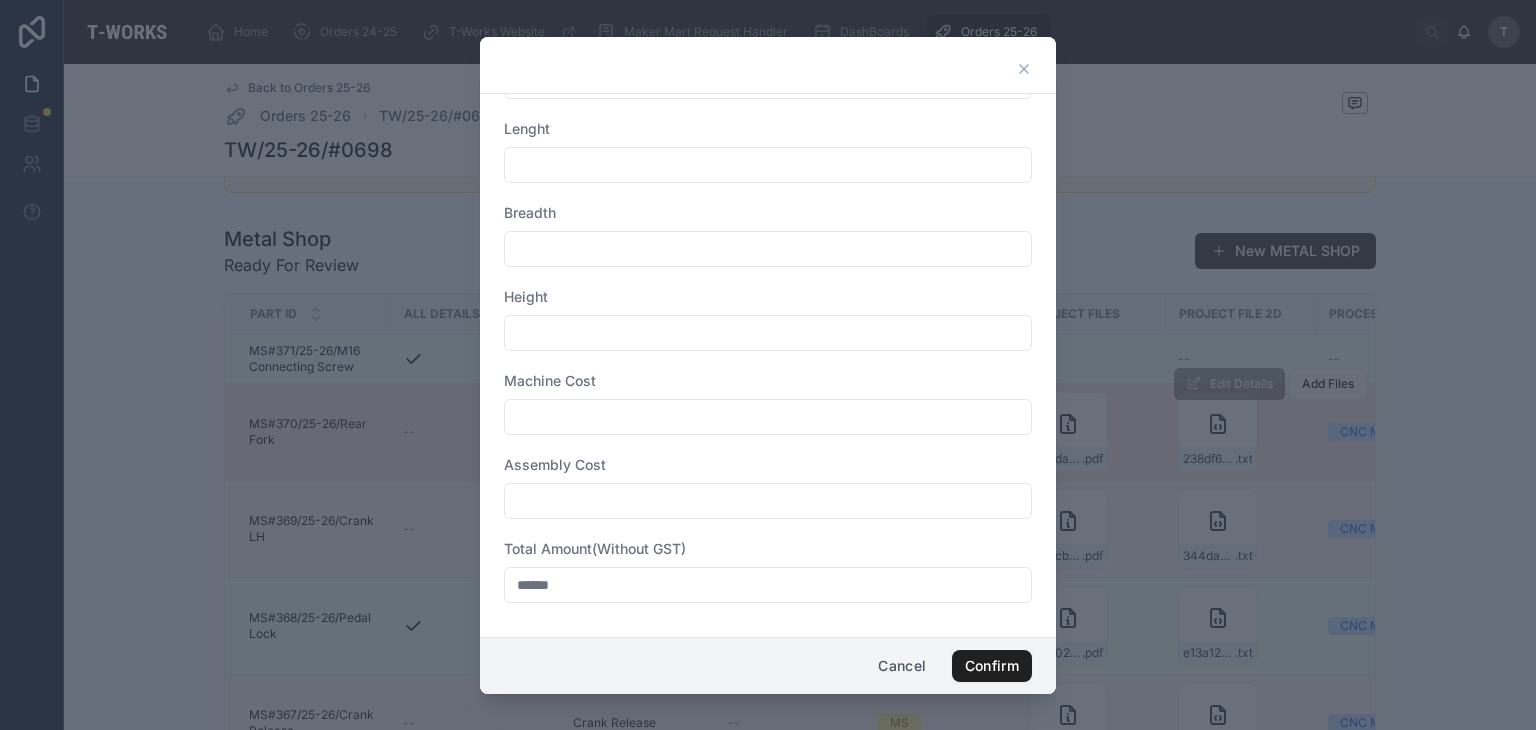 click on "Confirm" at bounding box center [992, 666] 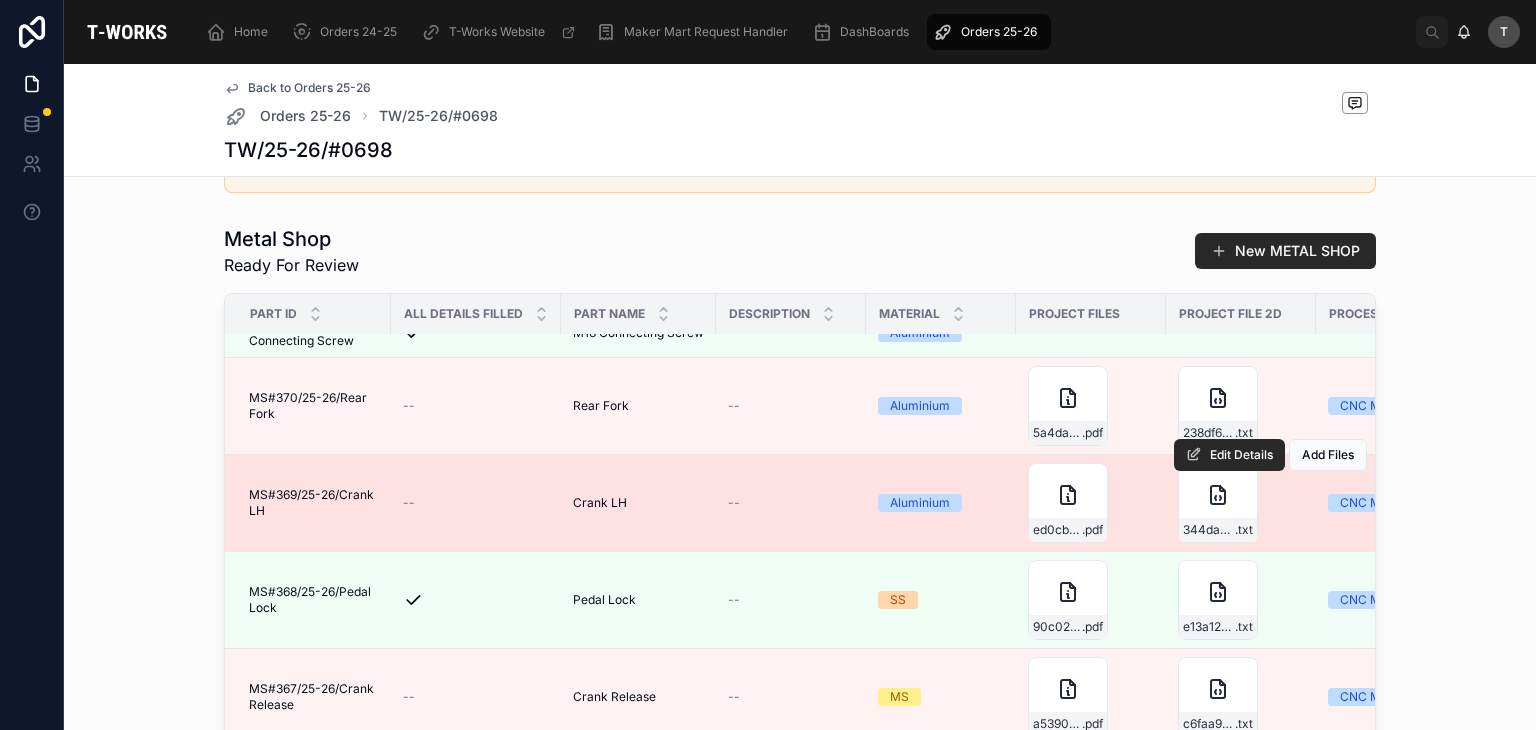 scroll, scrollTop: 40, scrollLeft: 0, axis: vertical 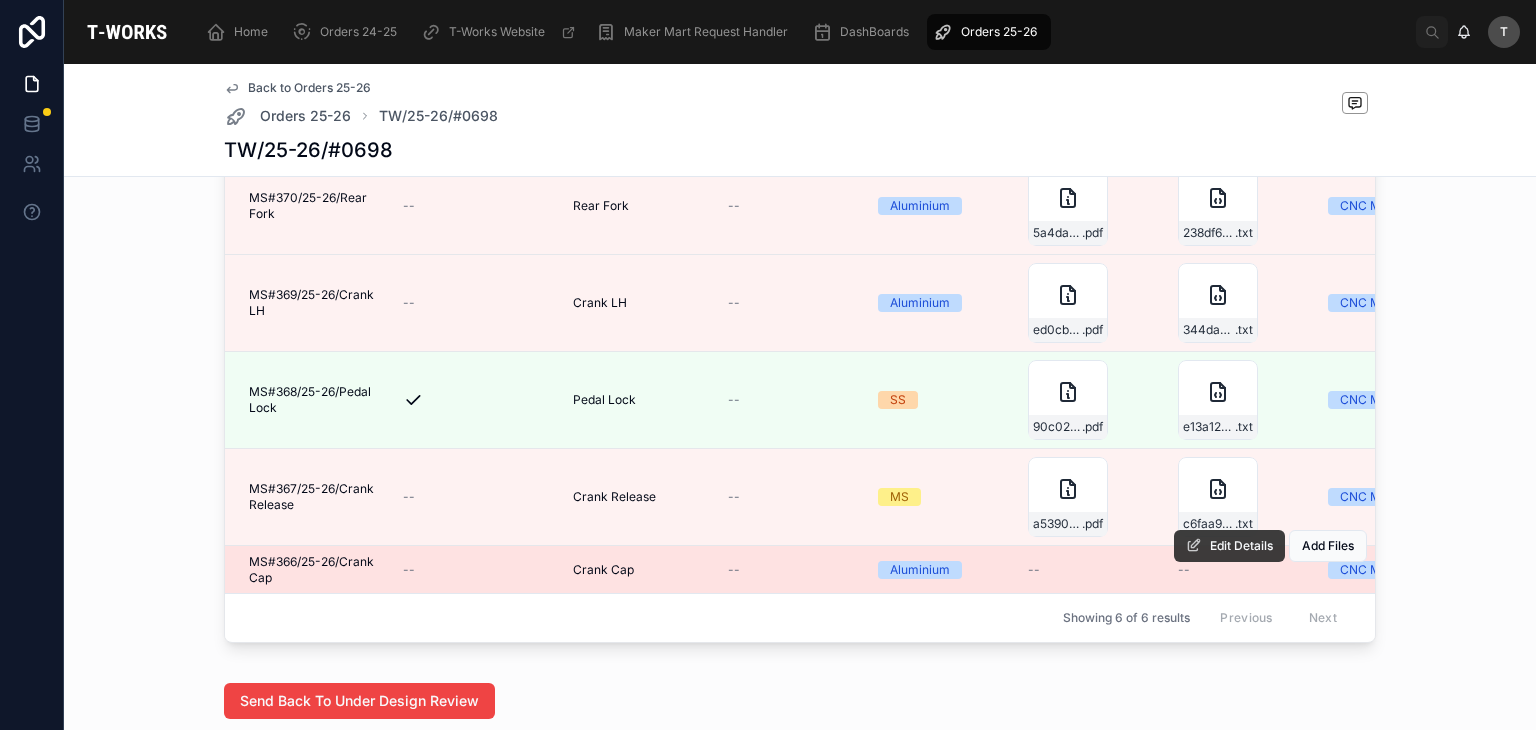 click at bounding box center (1194, 546) 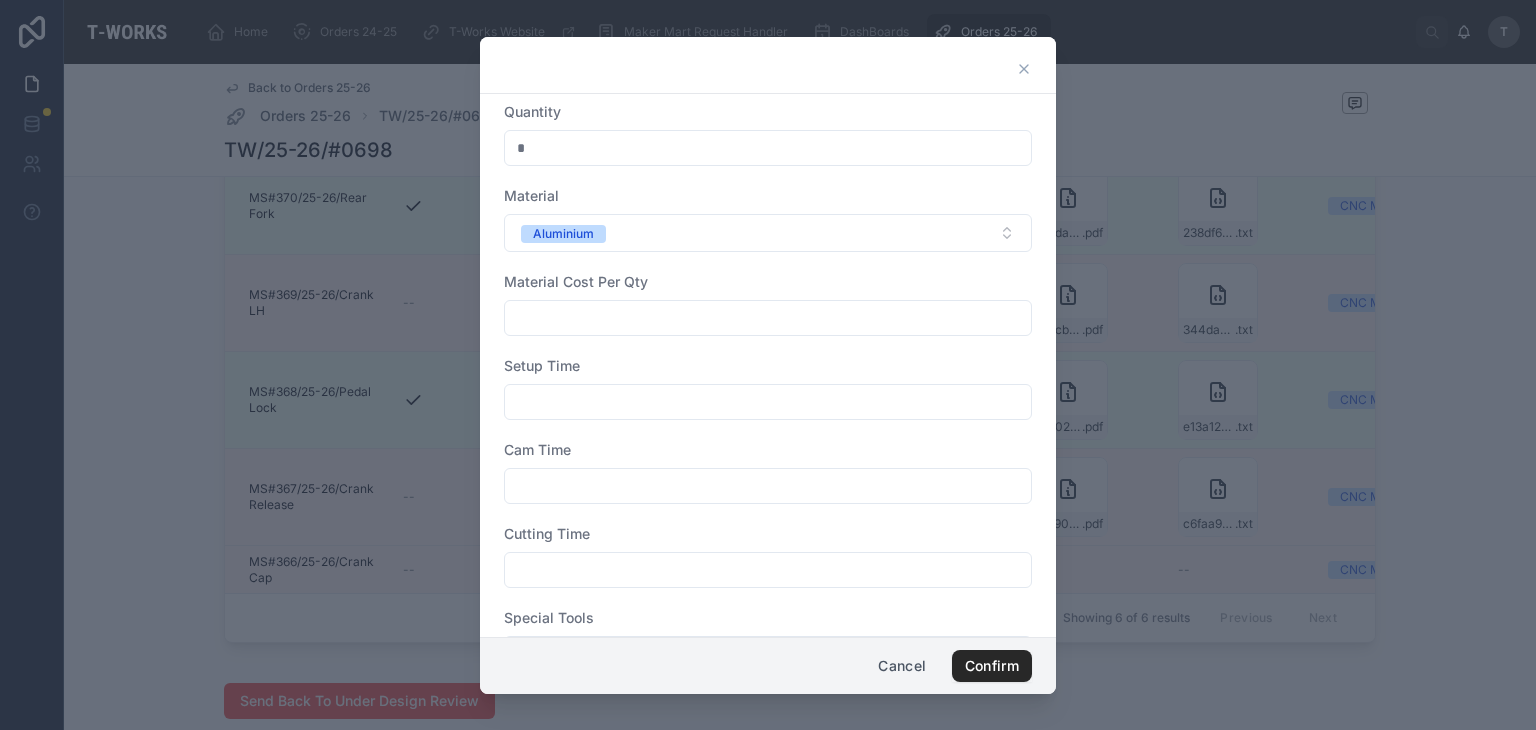 click at bounding box center (768, 402) 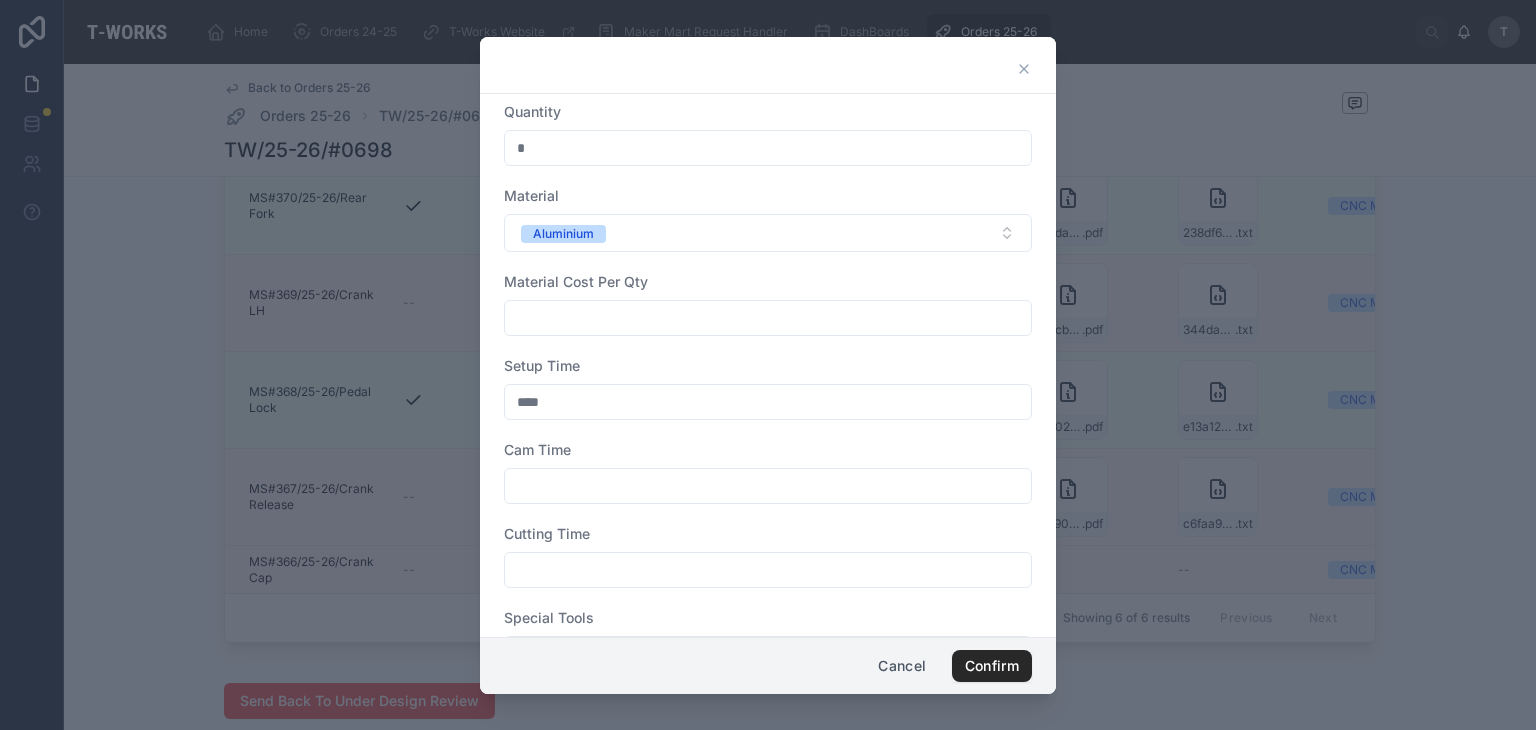 type on "****" 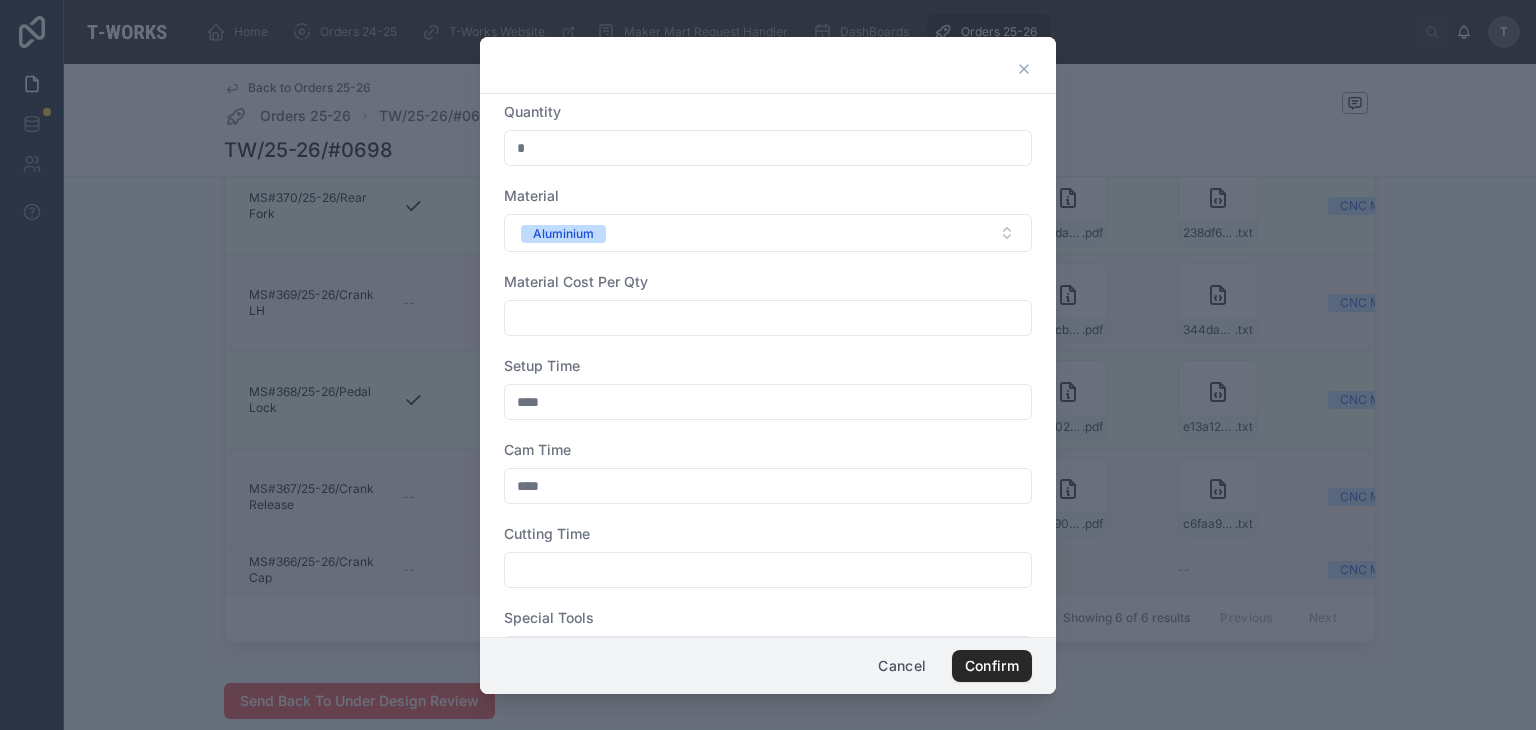 type on "****" 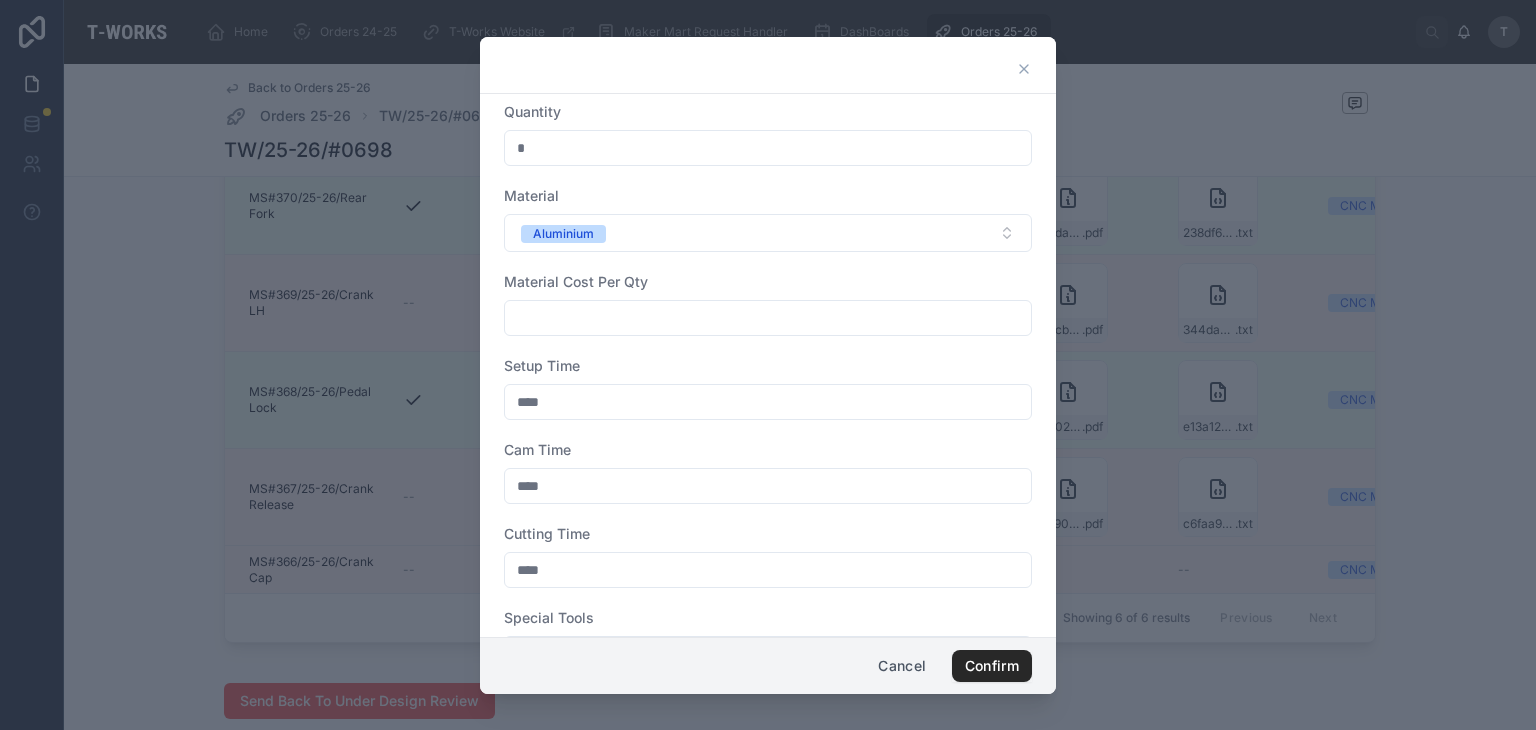 type on "****" 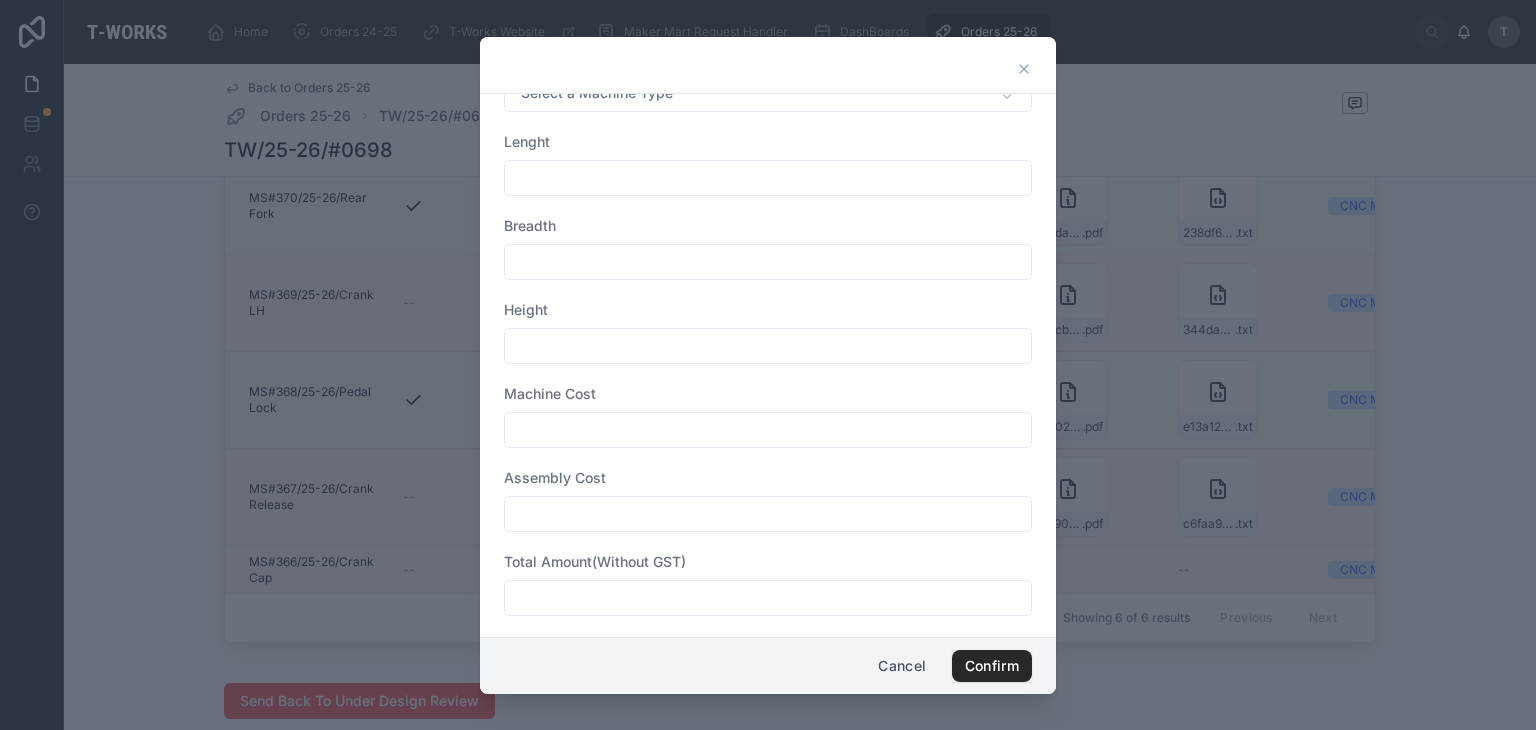 scroll, scrollTop: 743, scrollLeft: 0, axis: vertical 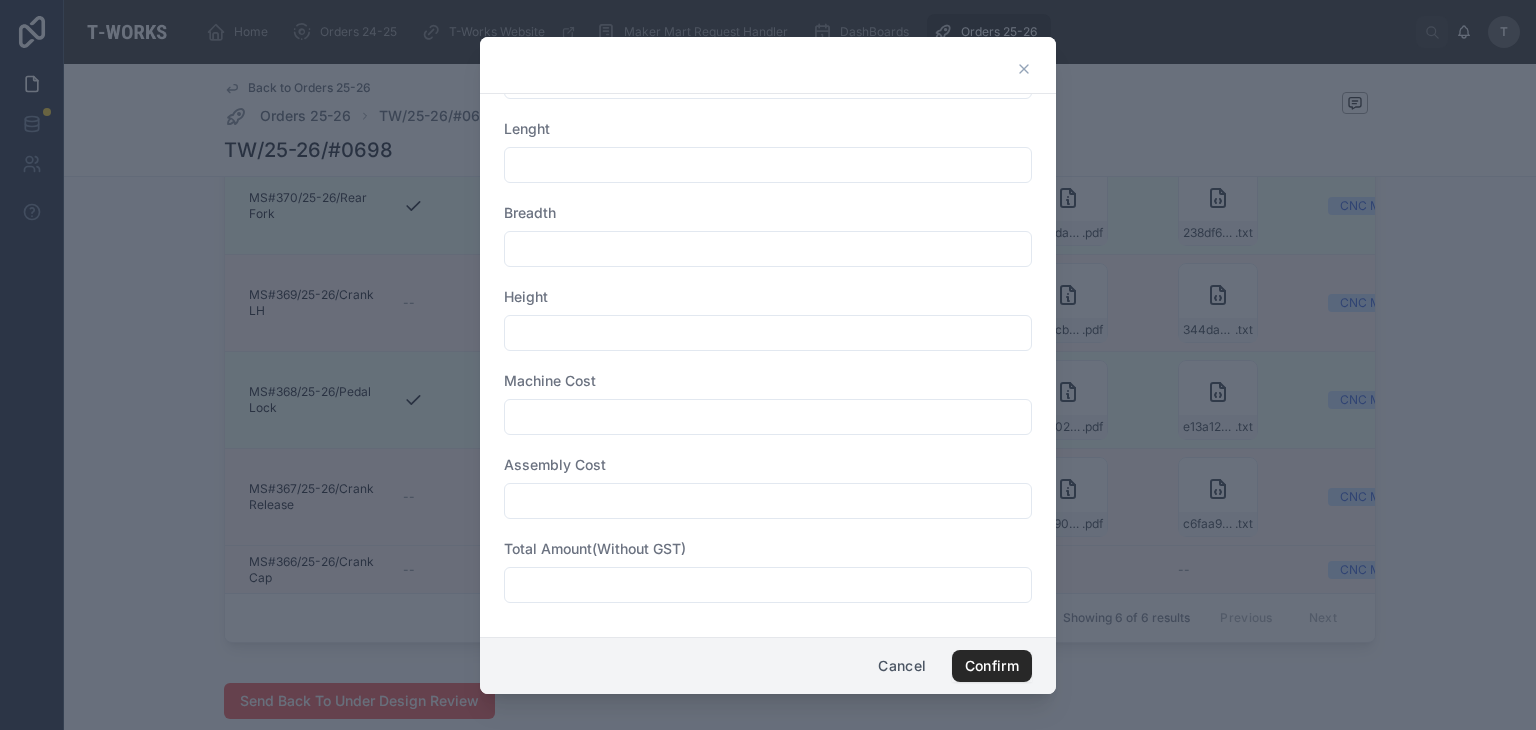 click at bounding box center (768, 585) 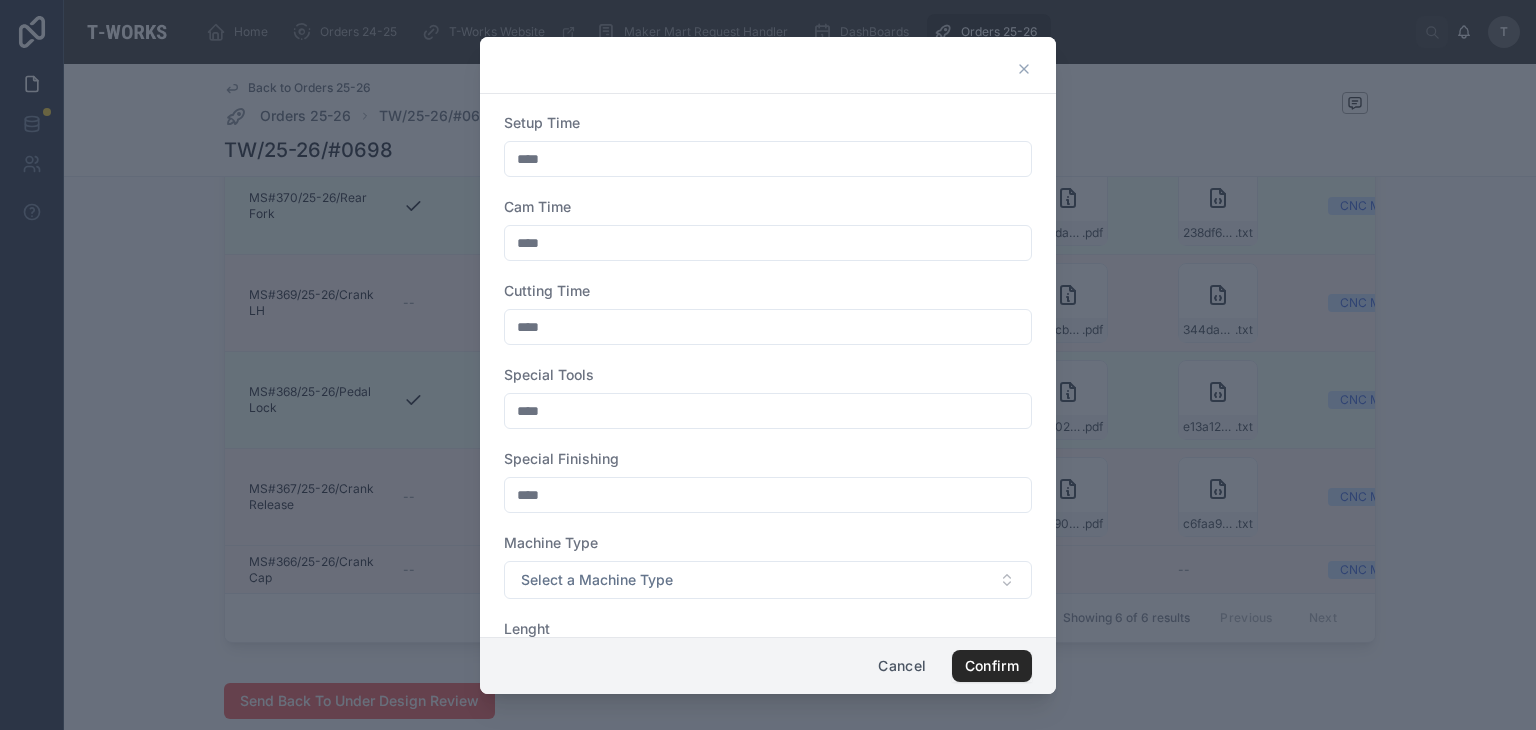 scroll, scrollTop: 0, scrollLeft: 0, axis: both 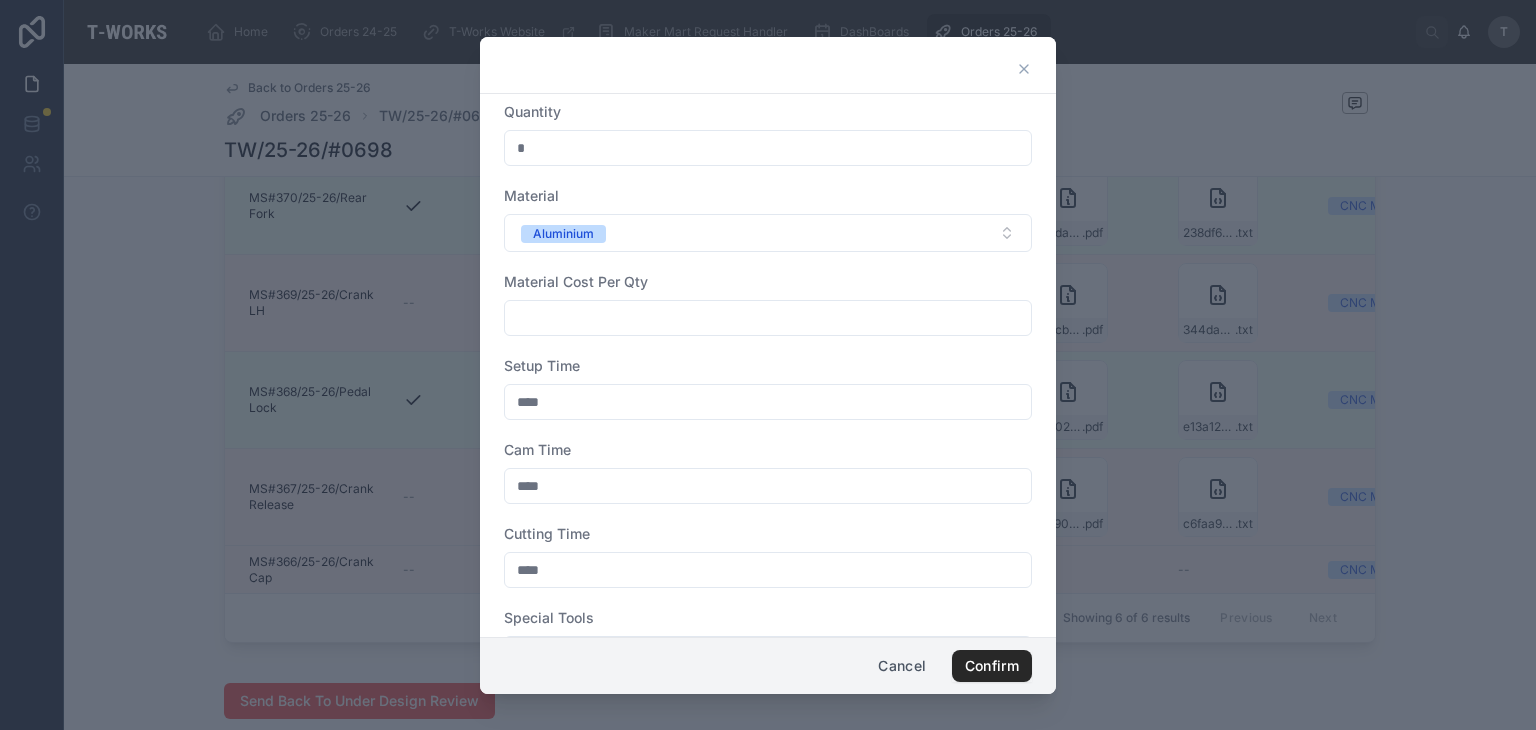type on "*****" 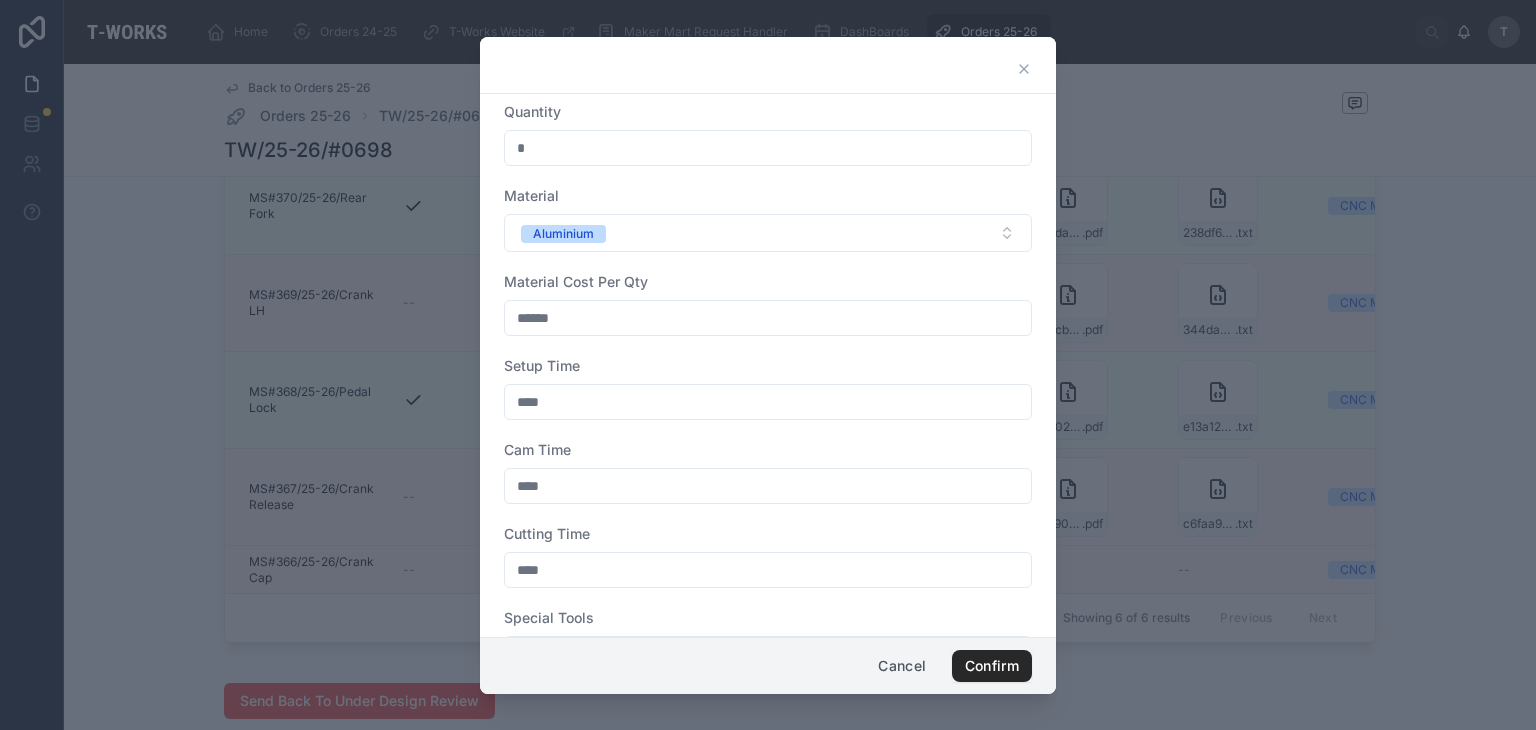 type on "******" 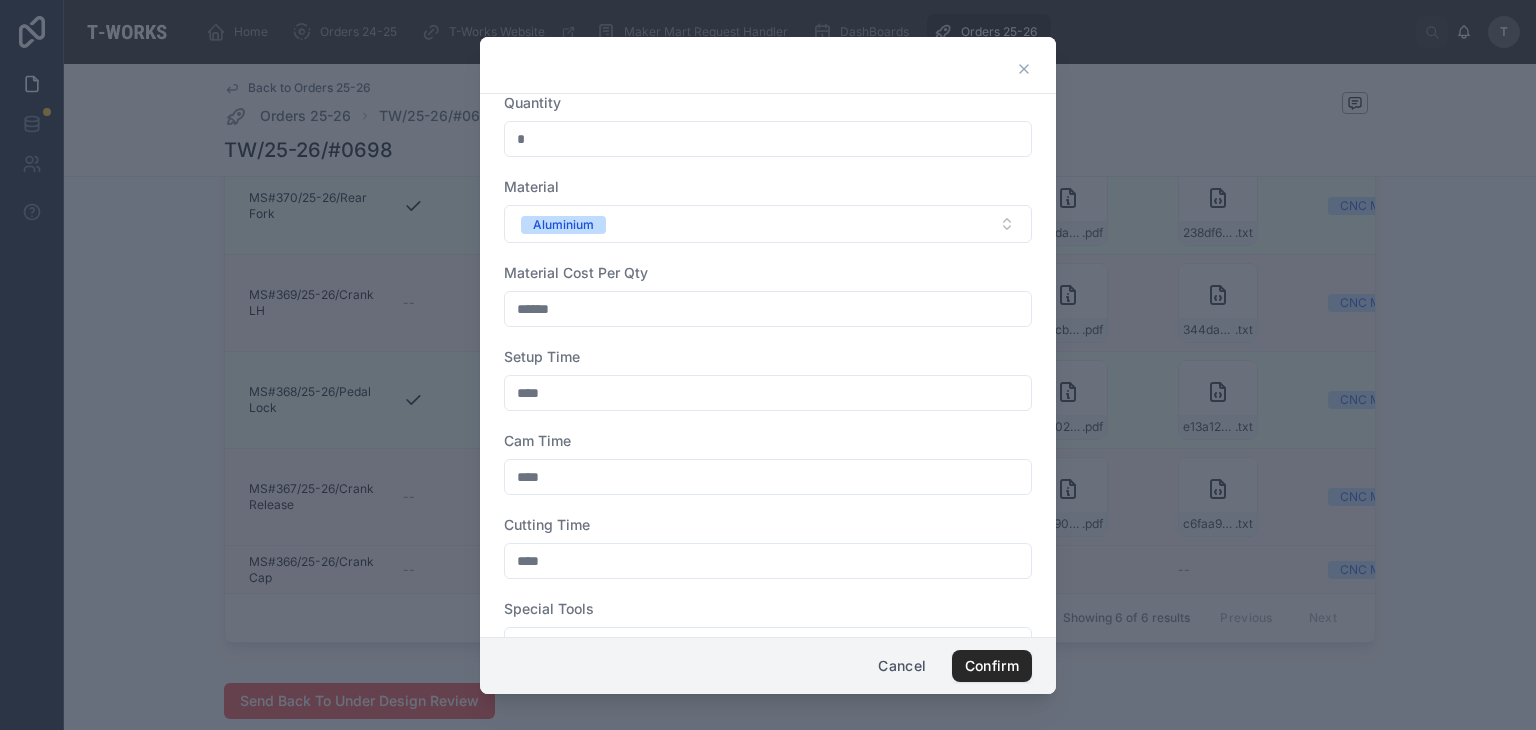 scroll, scrollTop: 0, scrollLeft: 0, axis: both 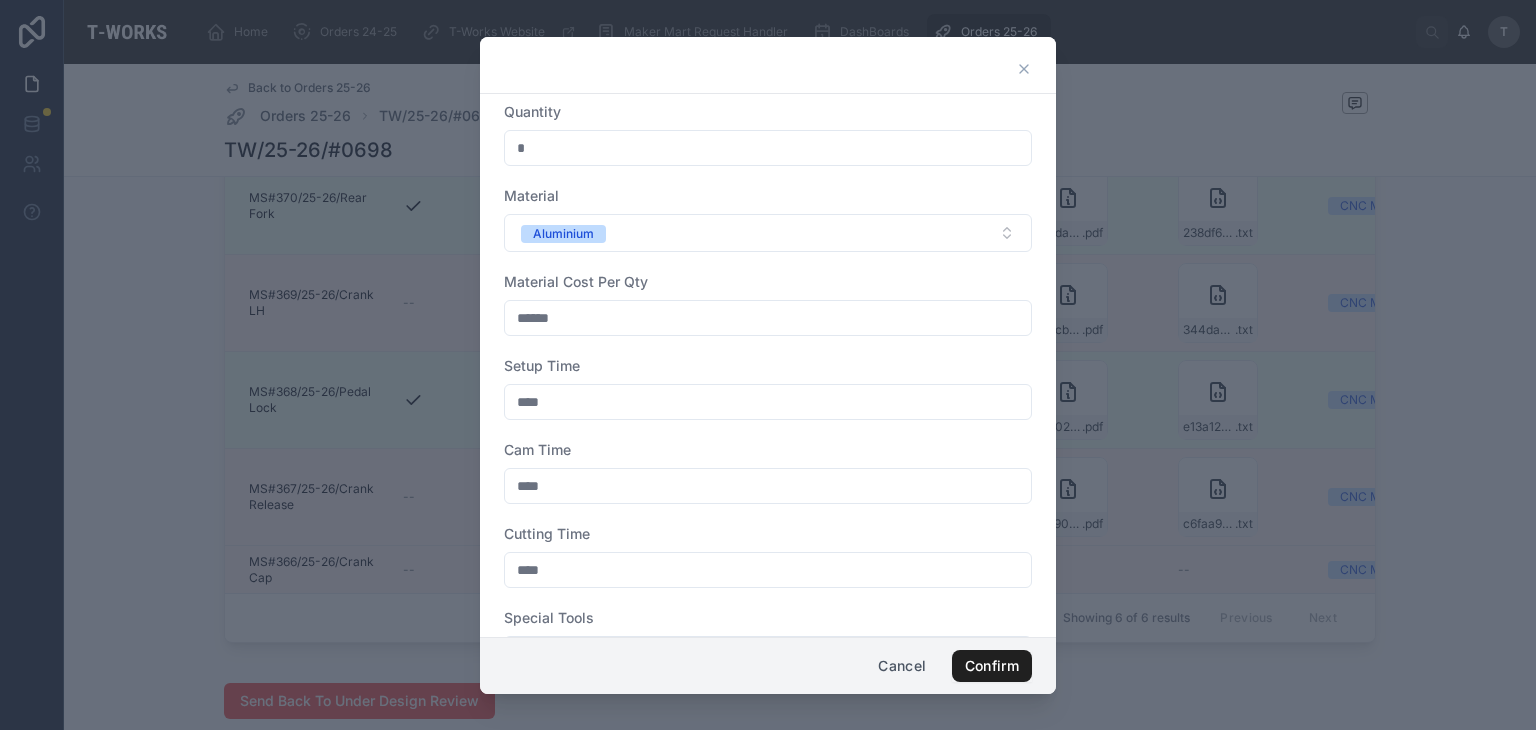 click on "Confirm" at bounding box center [992, 666] 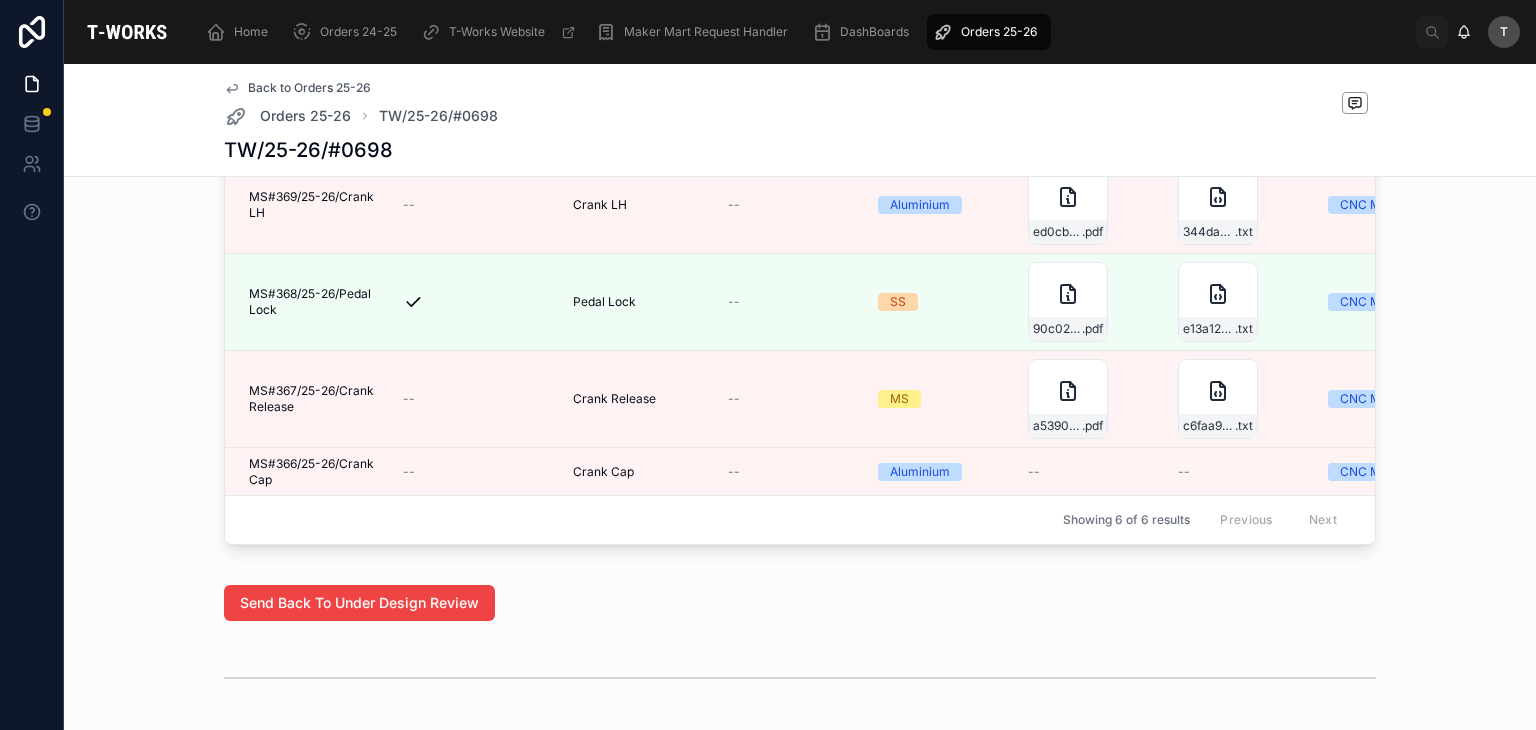 scroll, scrollTop: 1266, scrollLeft: 0, axis: vertical 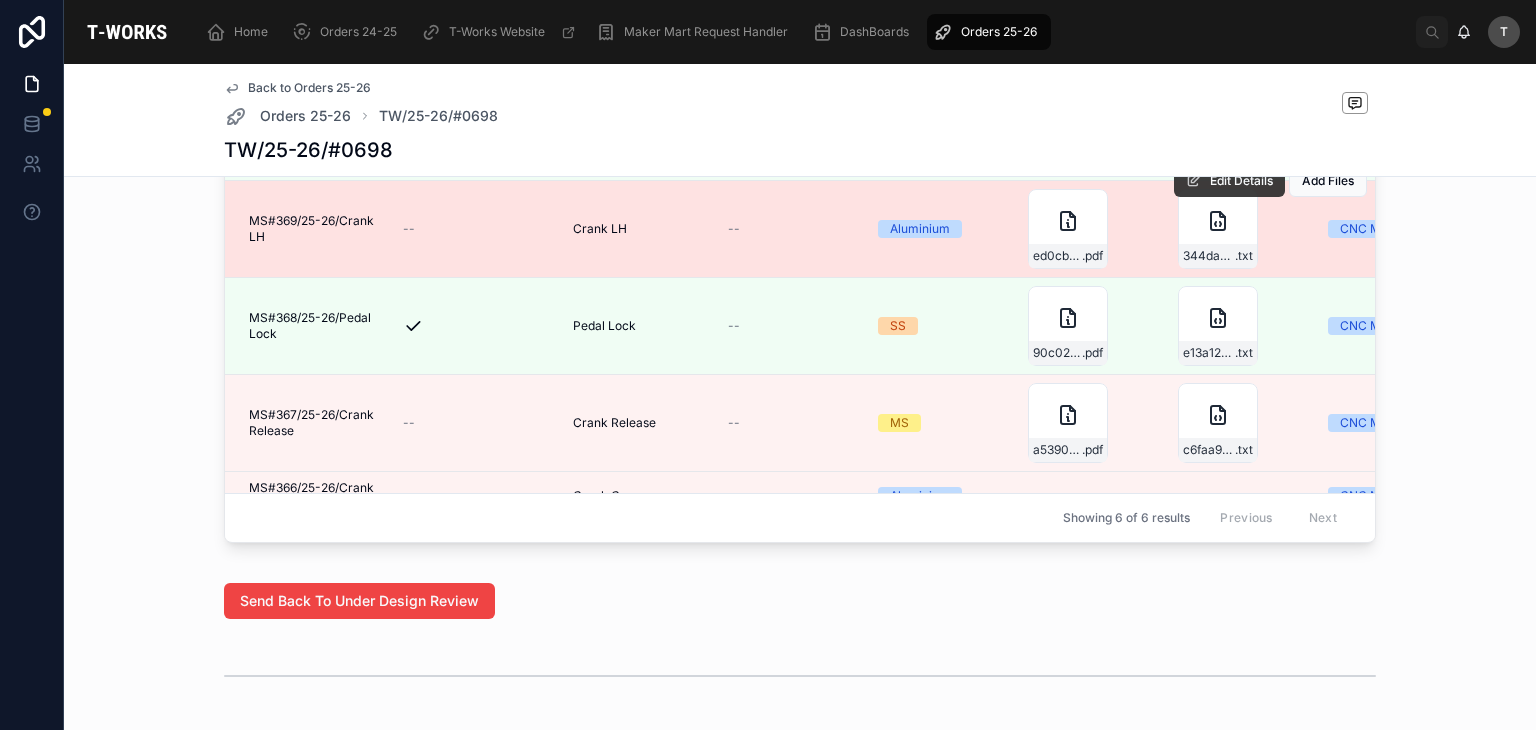 click on "Edit Details" at bounding box center (1229, 181) 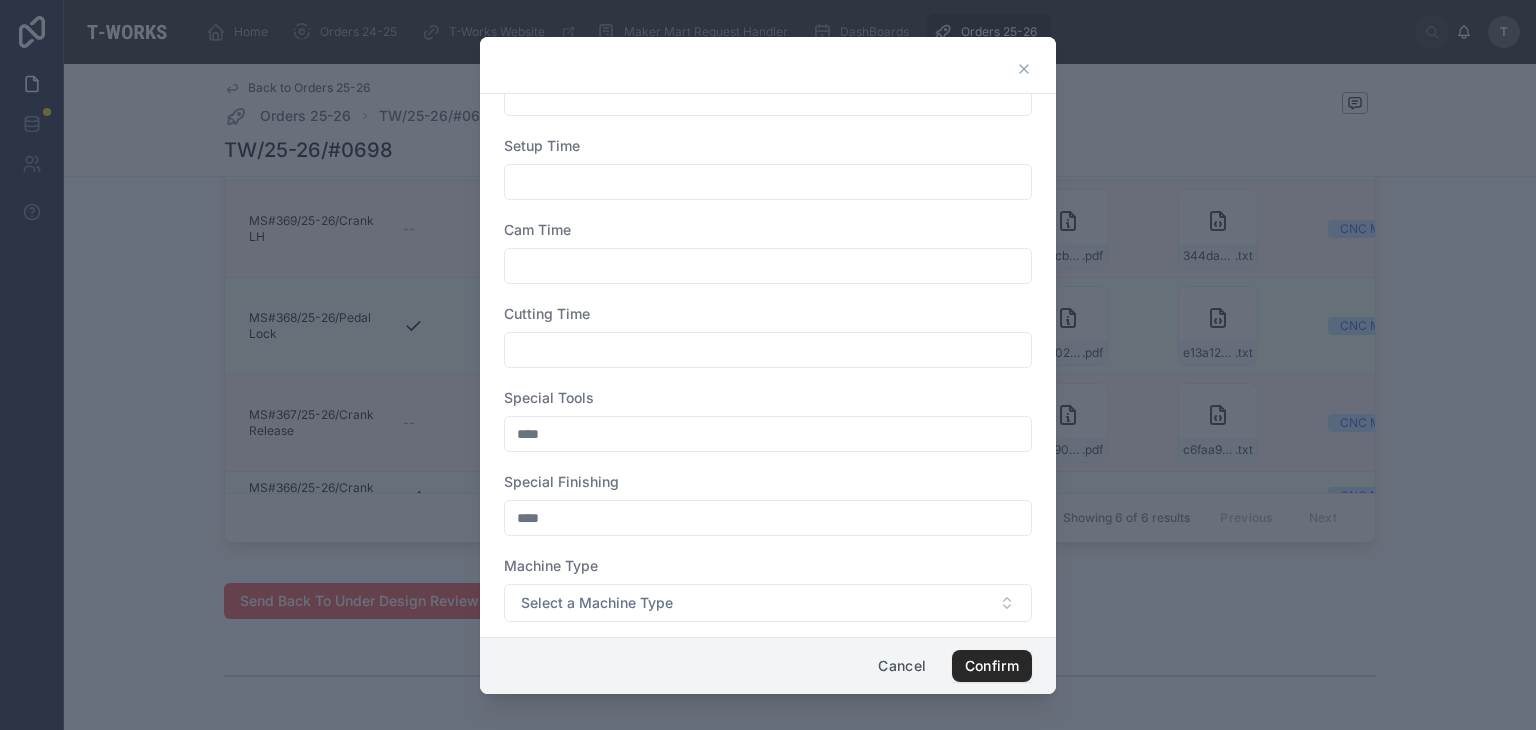 scroll, scrollTop: 300, scrollLeft: 0, axis: vertical 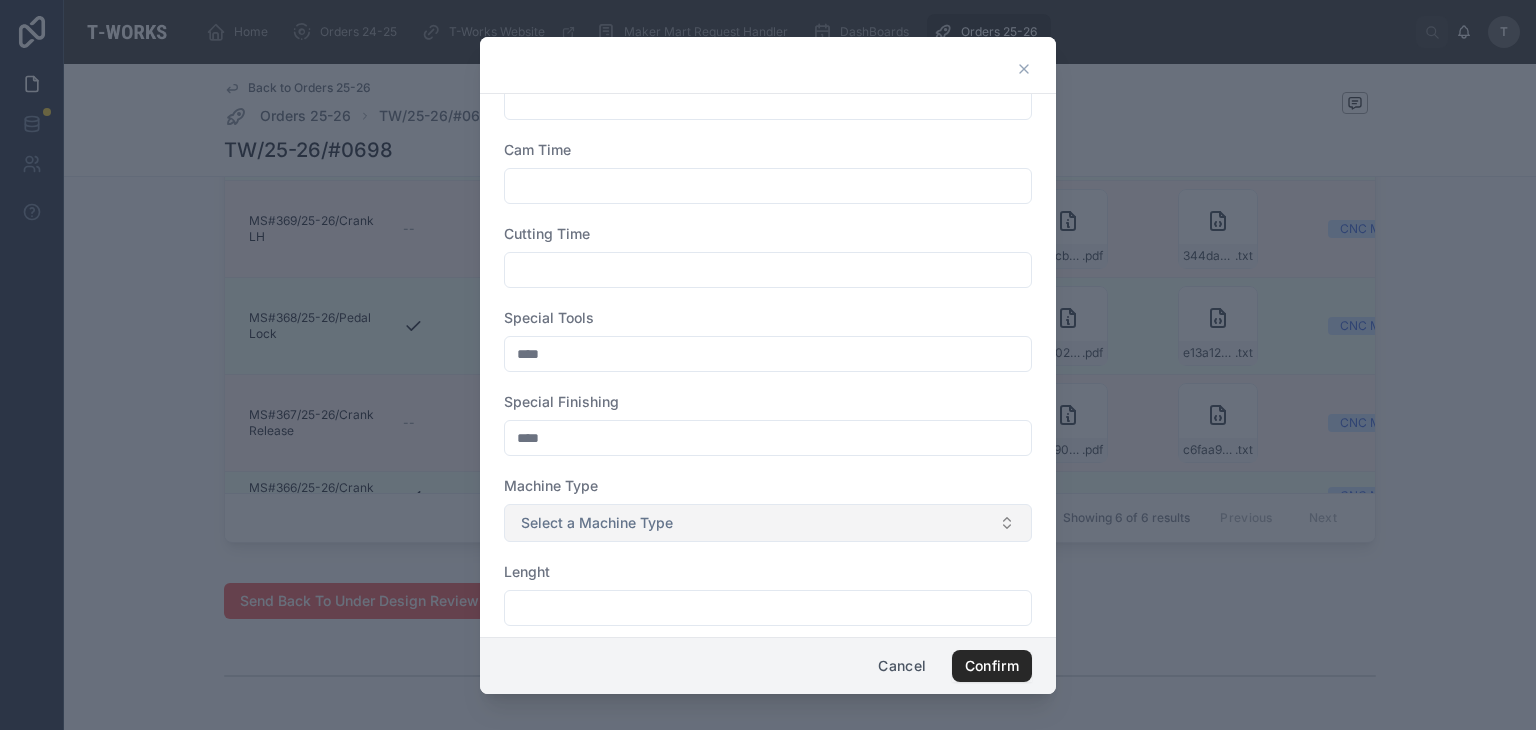 click on "Select a Machine Type" at bounding box center [597, 523] 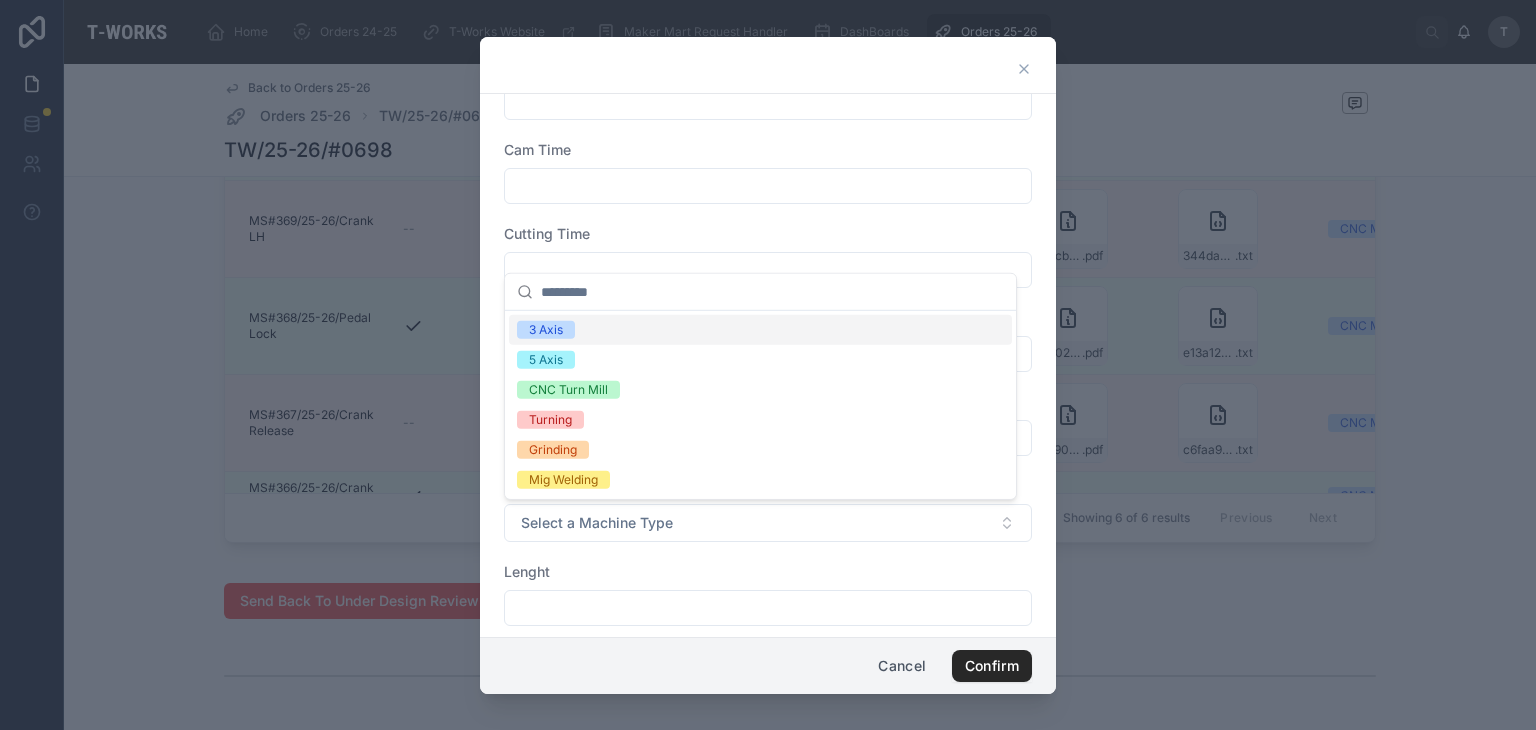 click on "3 Axis" at bounding box center (546, 330) 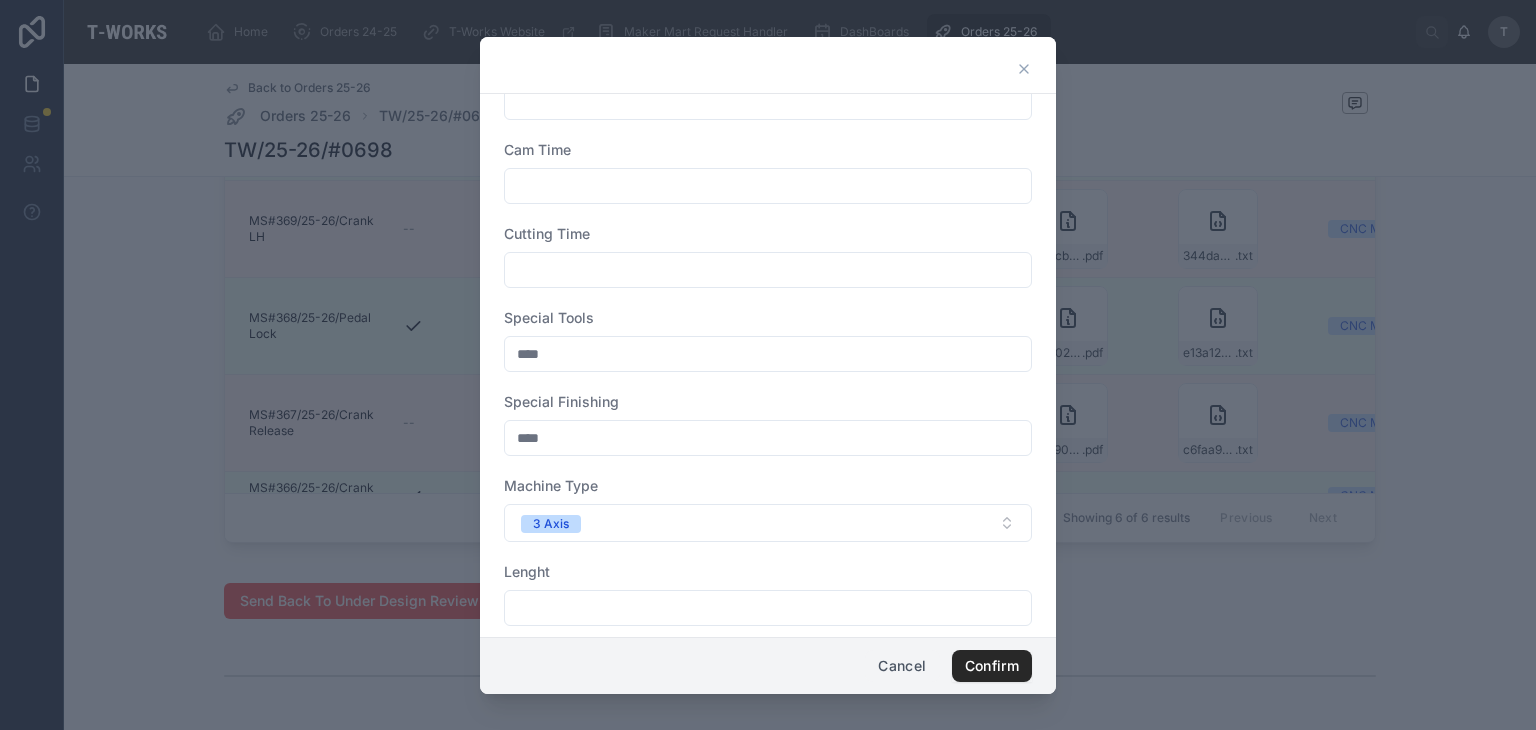 click on "Cancel" at bounding box center (902, 666) 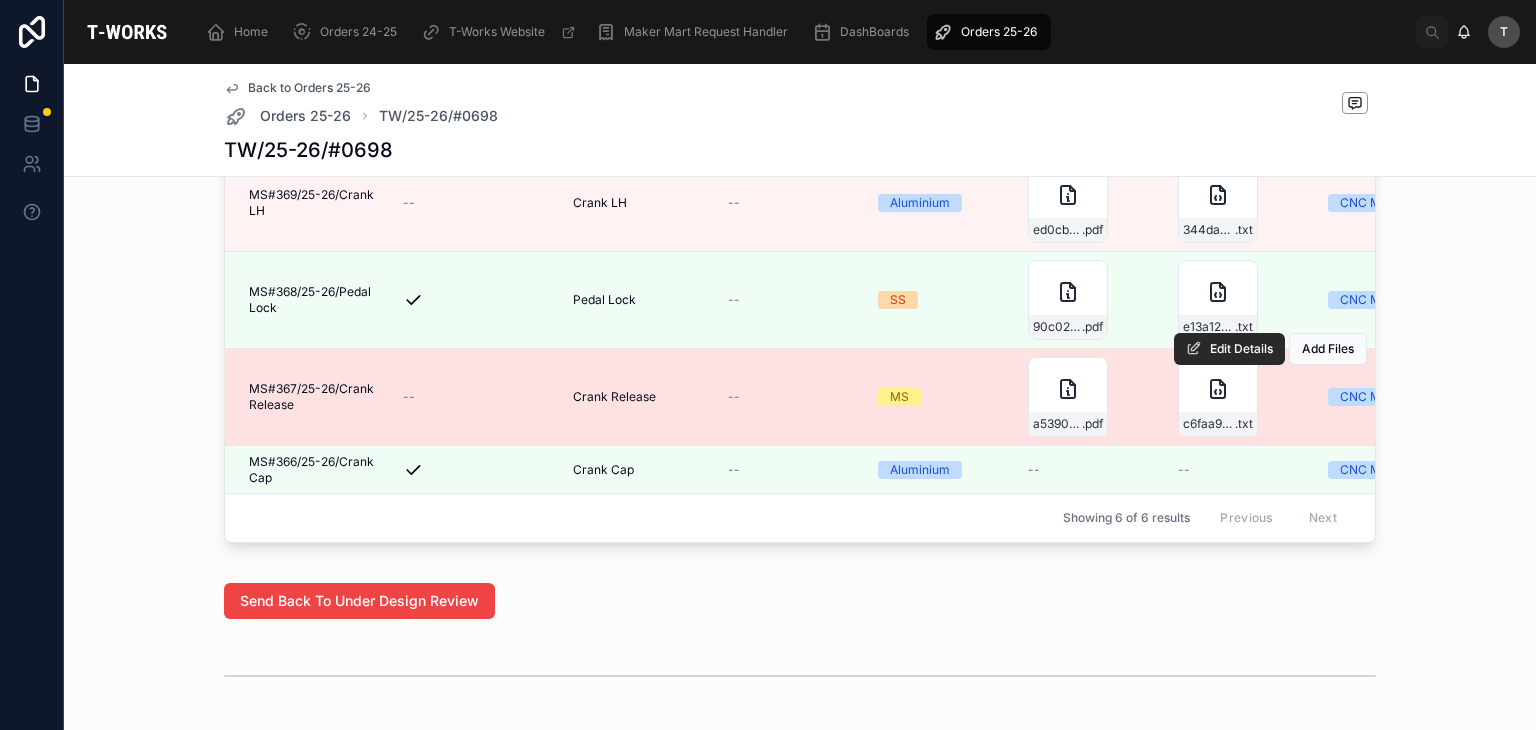 scroll, scrollTop: 40, scrollLeft: 0, axis: vertical 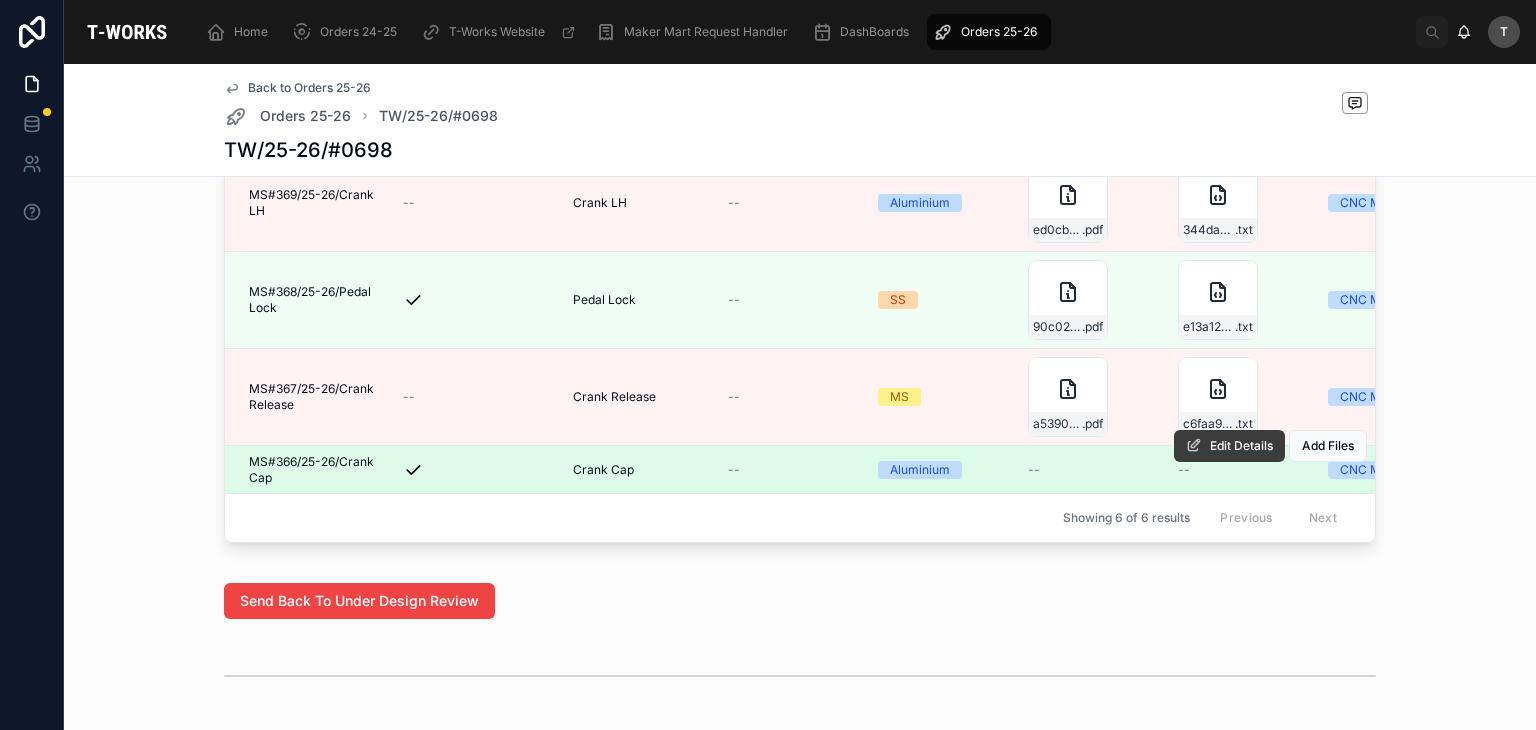 click at bounding box center (1194, 446) 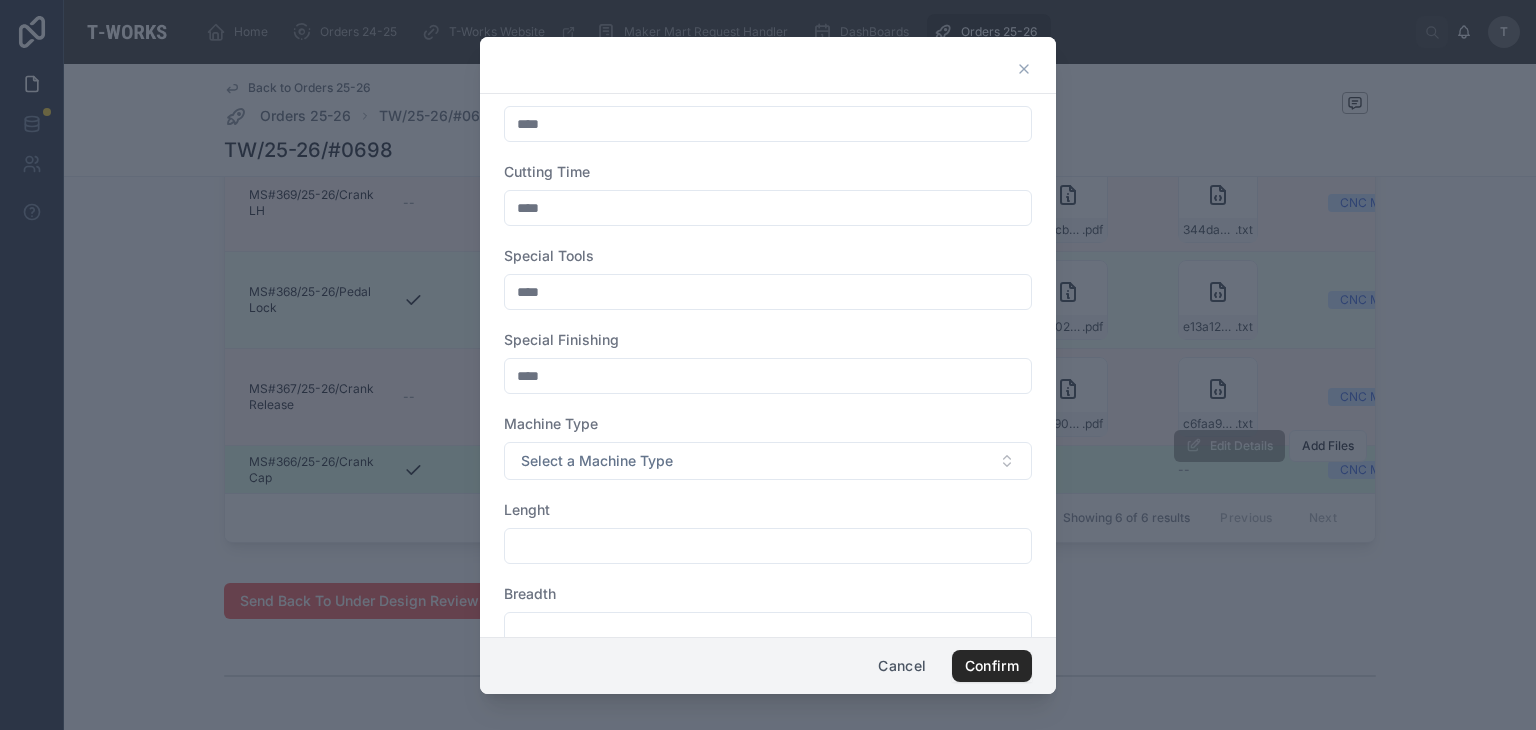 scroll, scrollTop: 400, scrollLeft: 0, axis: vertical 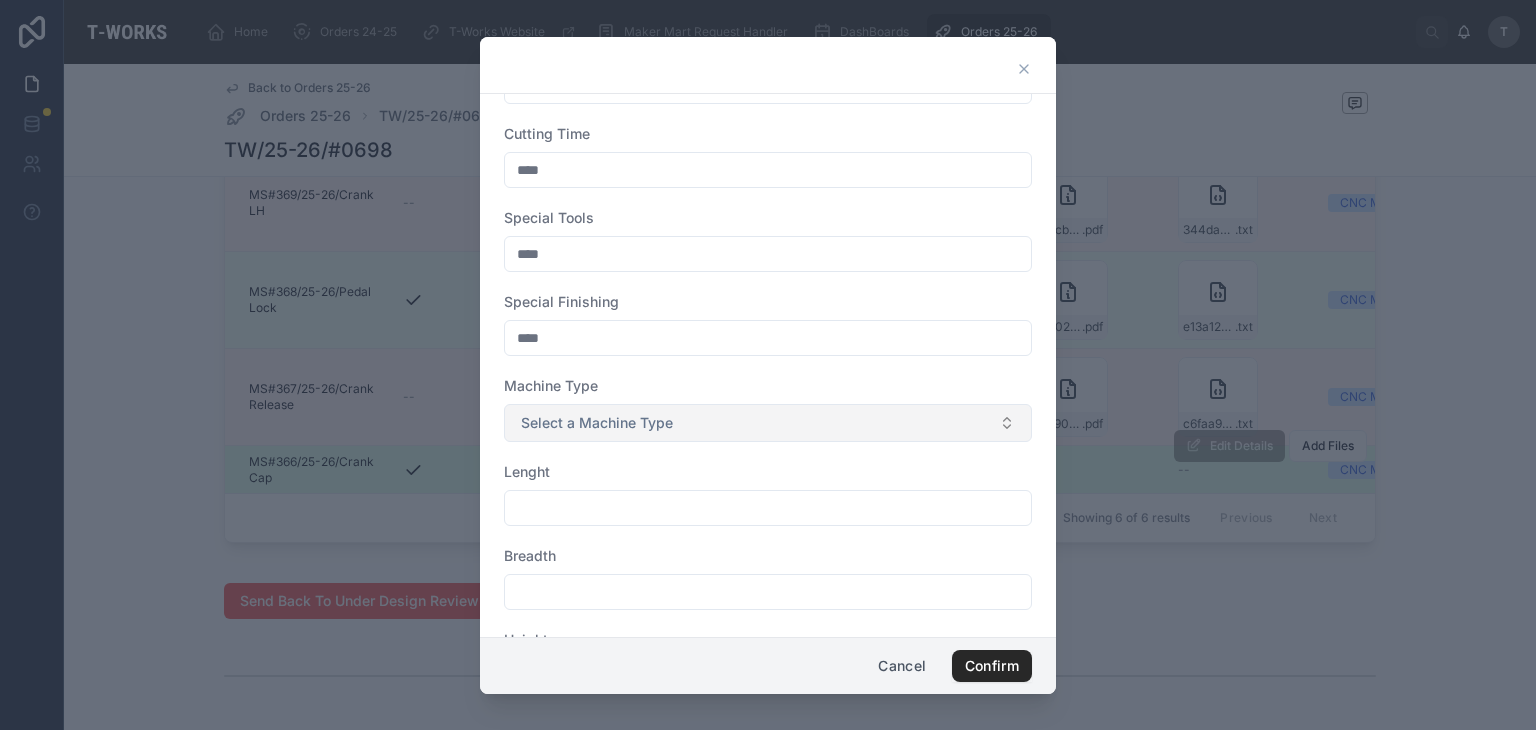 click on "Select a Machine Type" at bounding box center (597, 423) 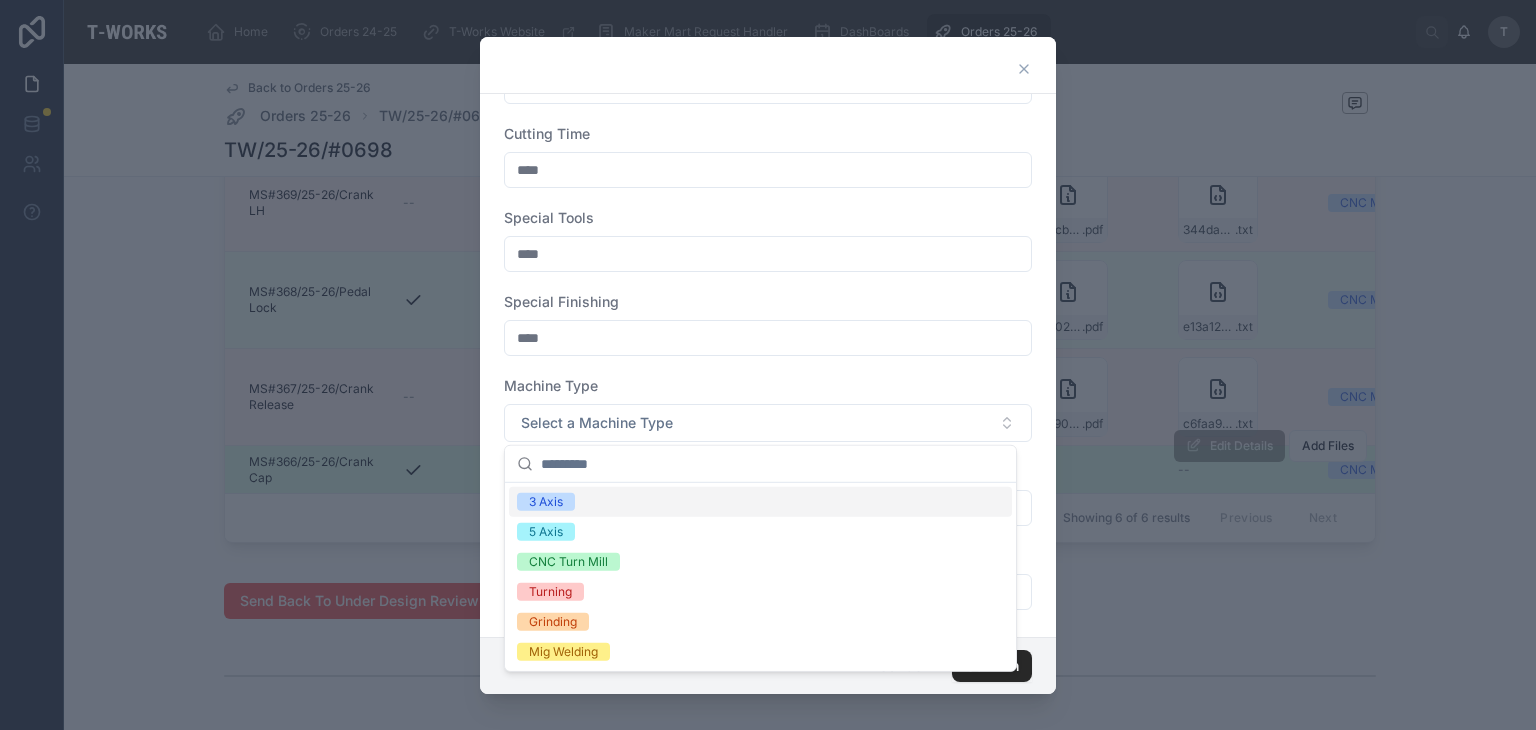 click on "3 Axis" at bounding box center [546, 502] 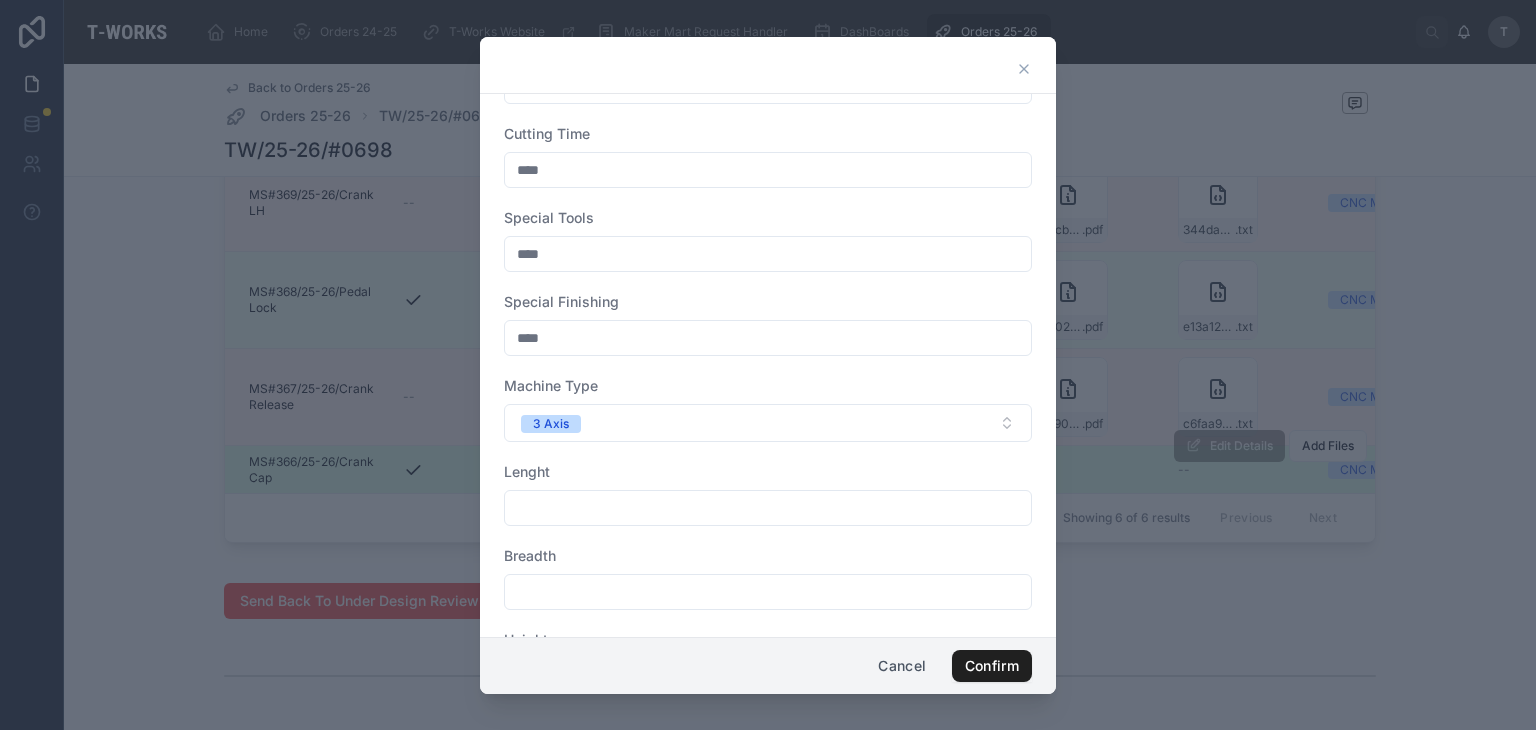 click on "Cancel Confirm" at bounding box center [768, 665] 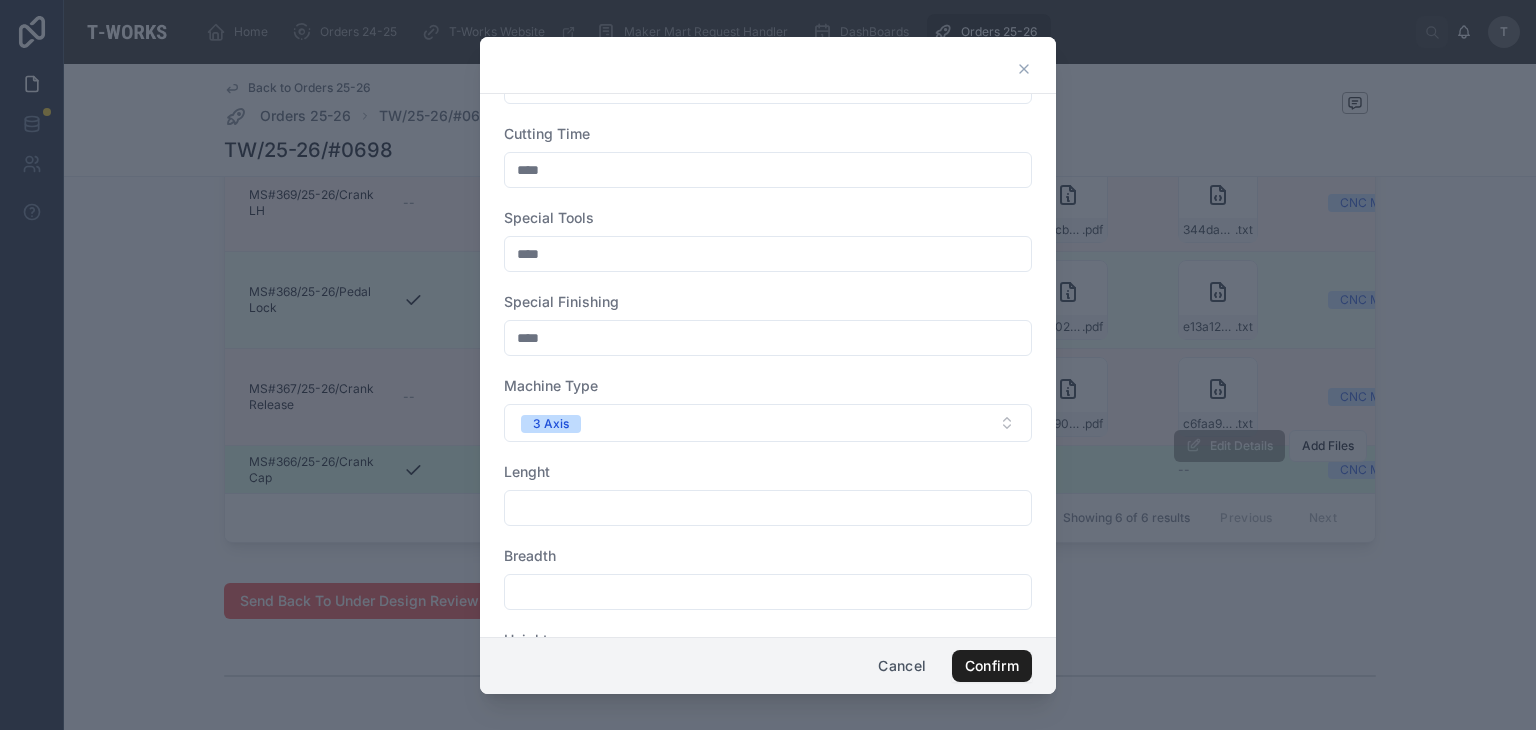click on "Confirm" at bounding box center [992, 666] 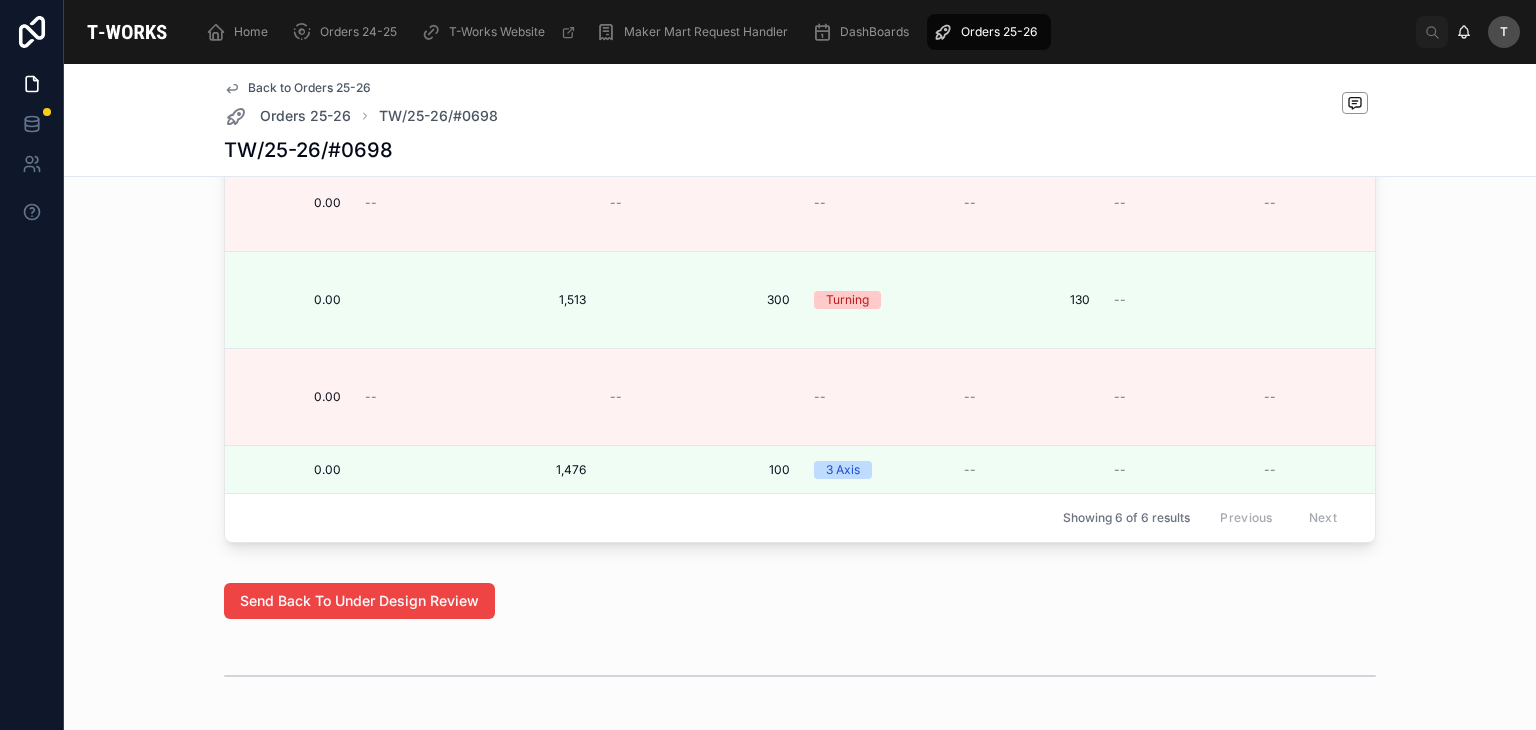 scroll, scrollTop: 40, scrollLeft: 2145, axis: both 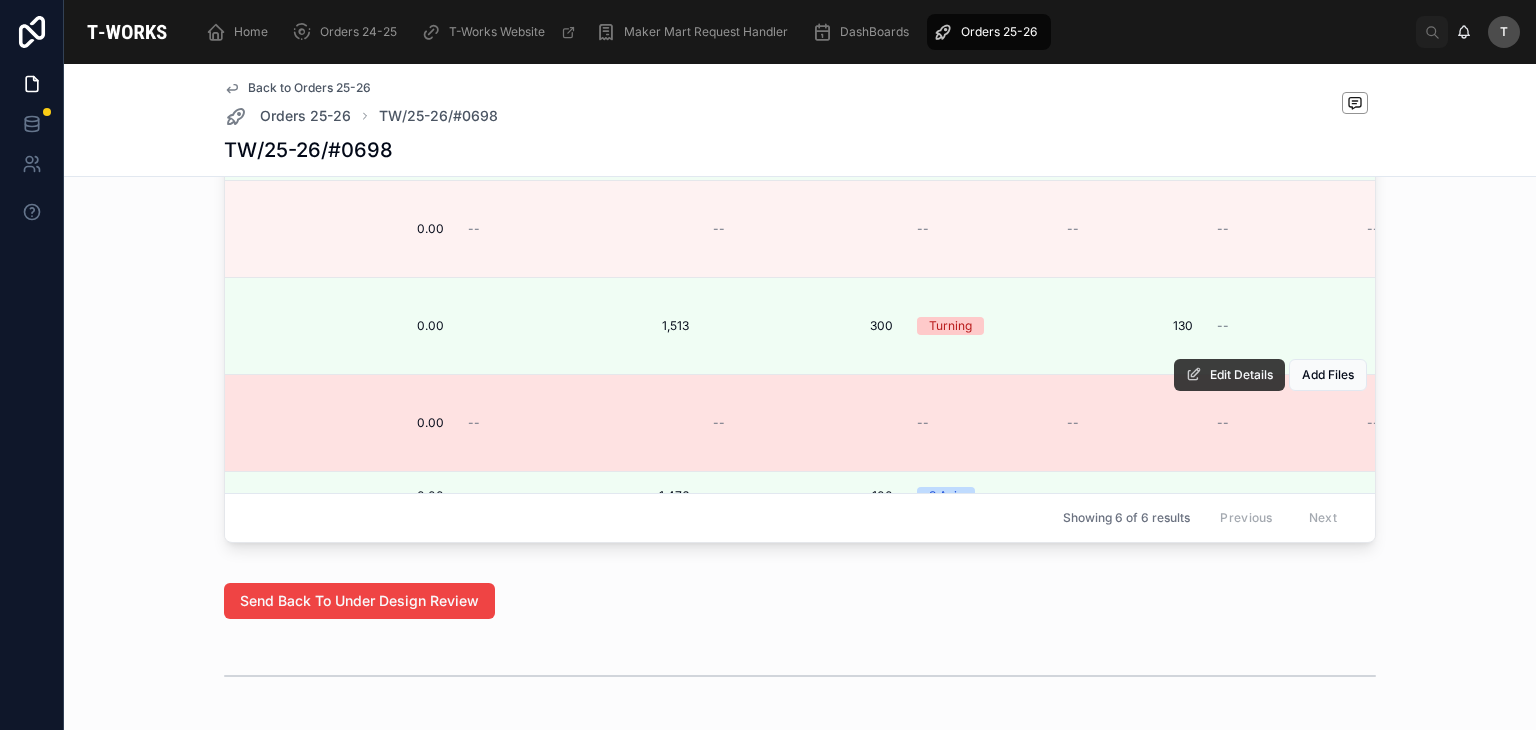 click on "Edit Details" at bounding box center (1229, 375) 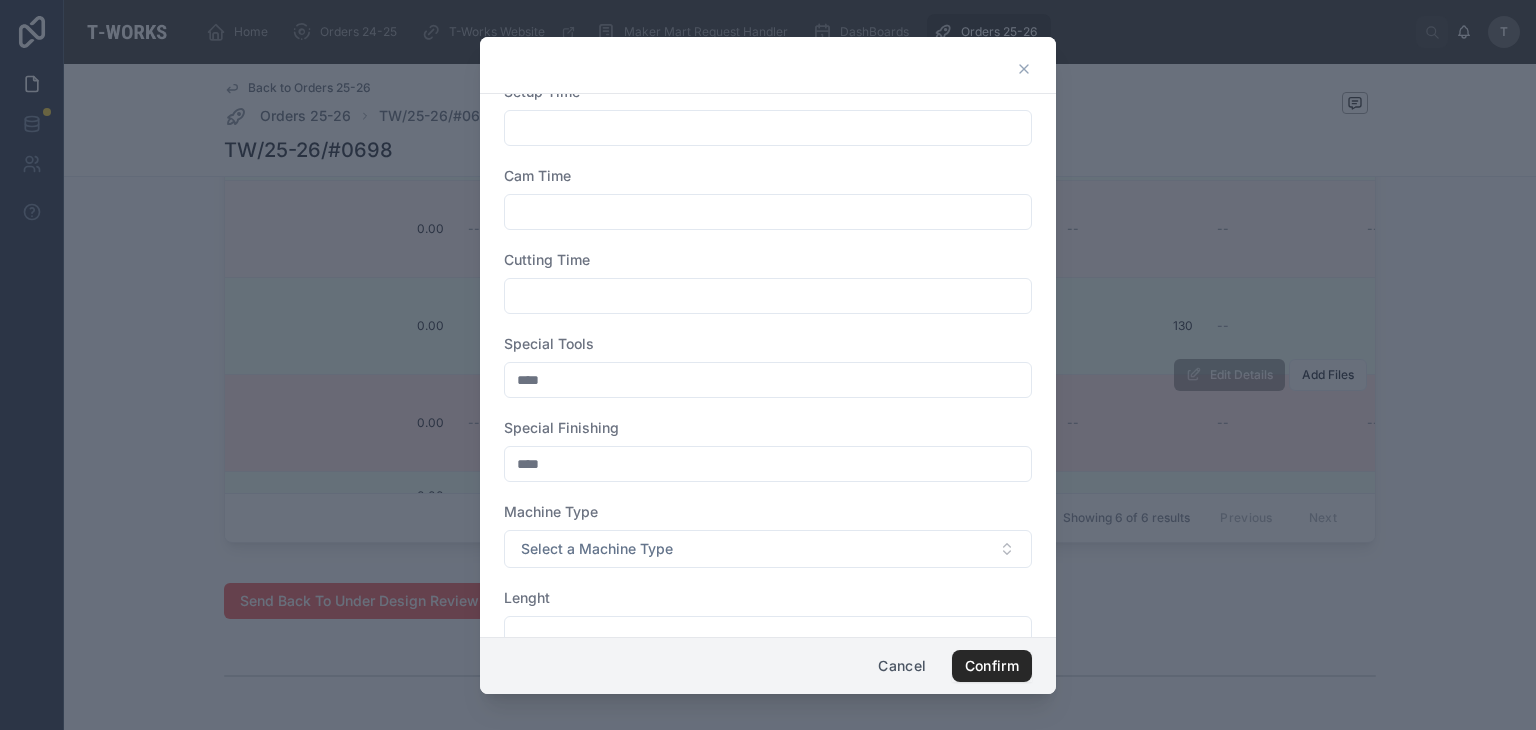 scroll, scrollTop: 243, scrollLeft: 0, axis: vertical 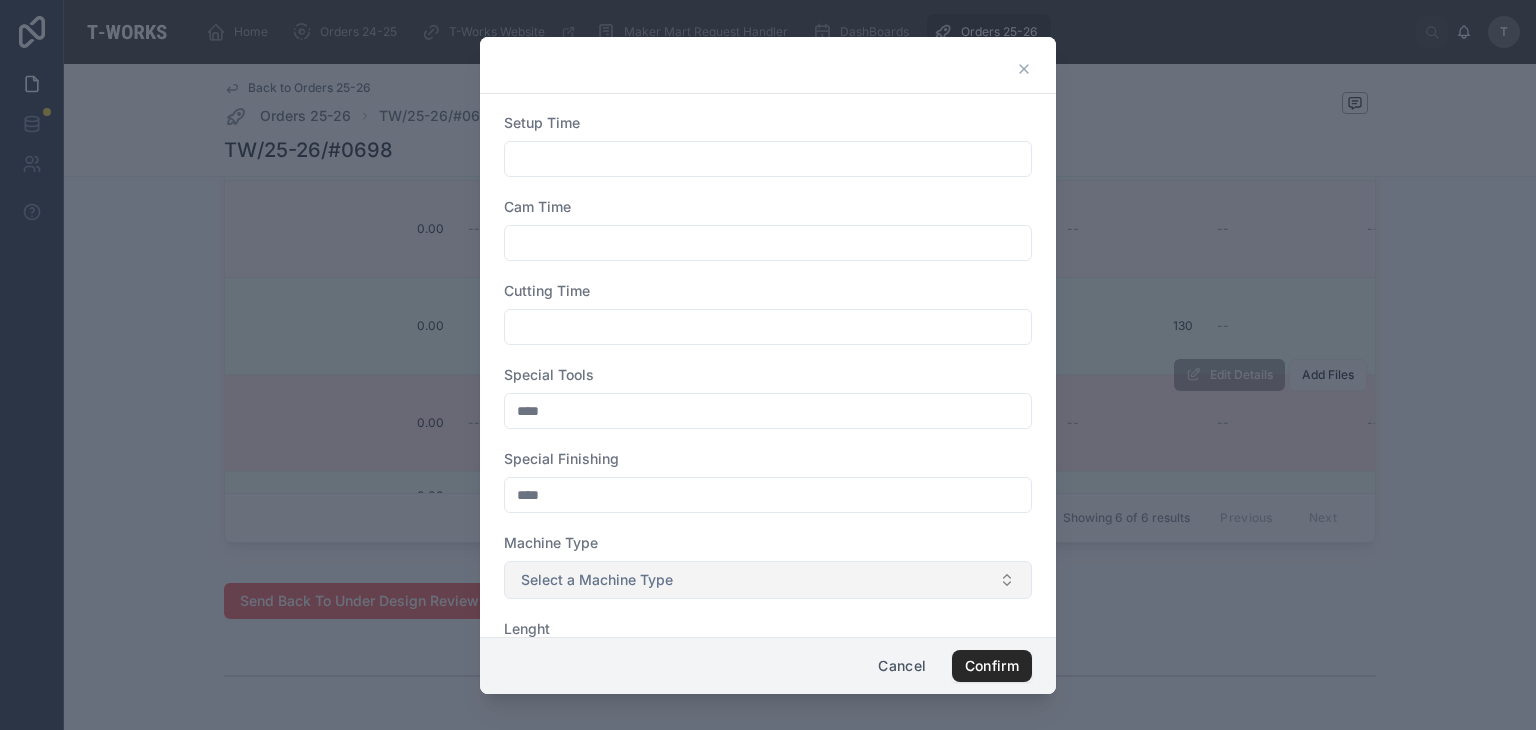 click on "Select a Machine Type" at bounding box center [597, 580] 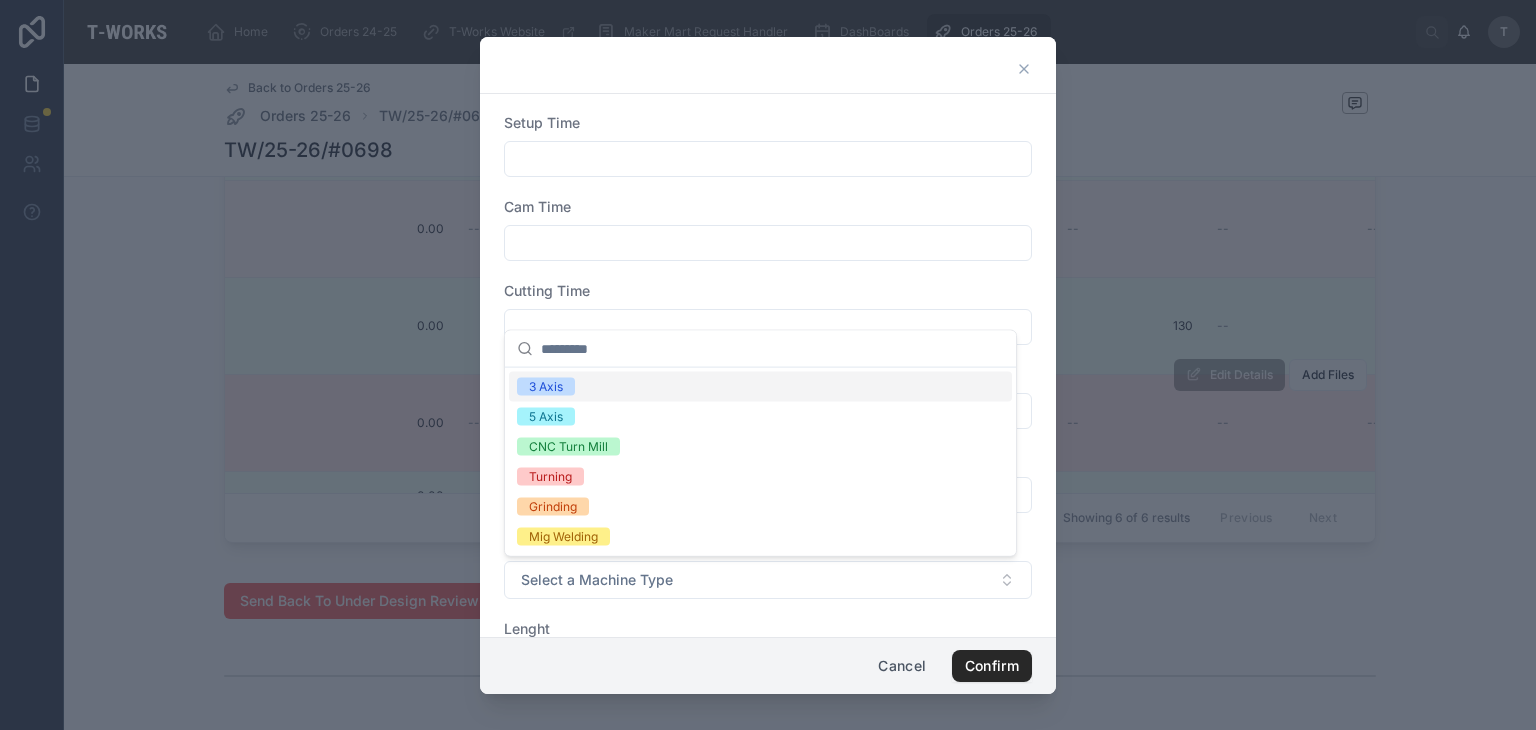 click on "3 Axis" at bounding box center [546, 387] 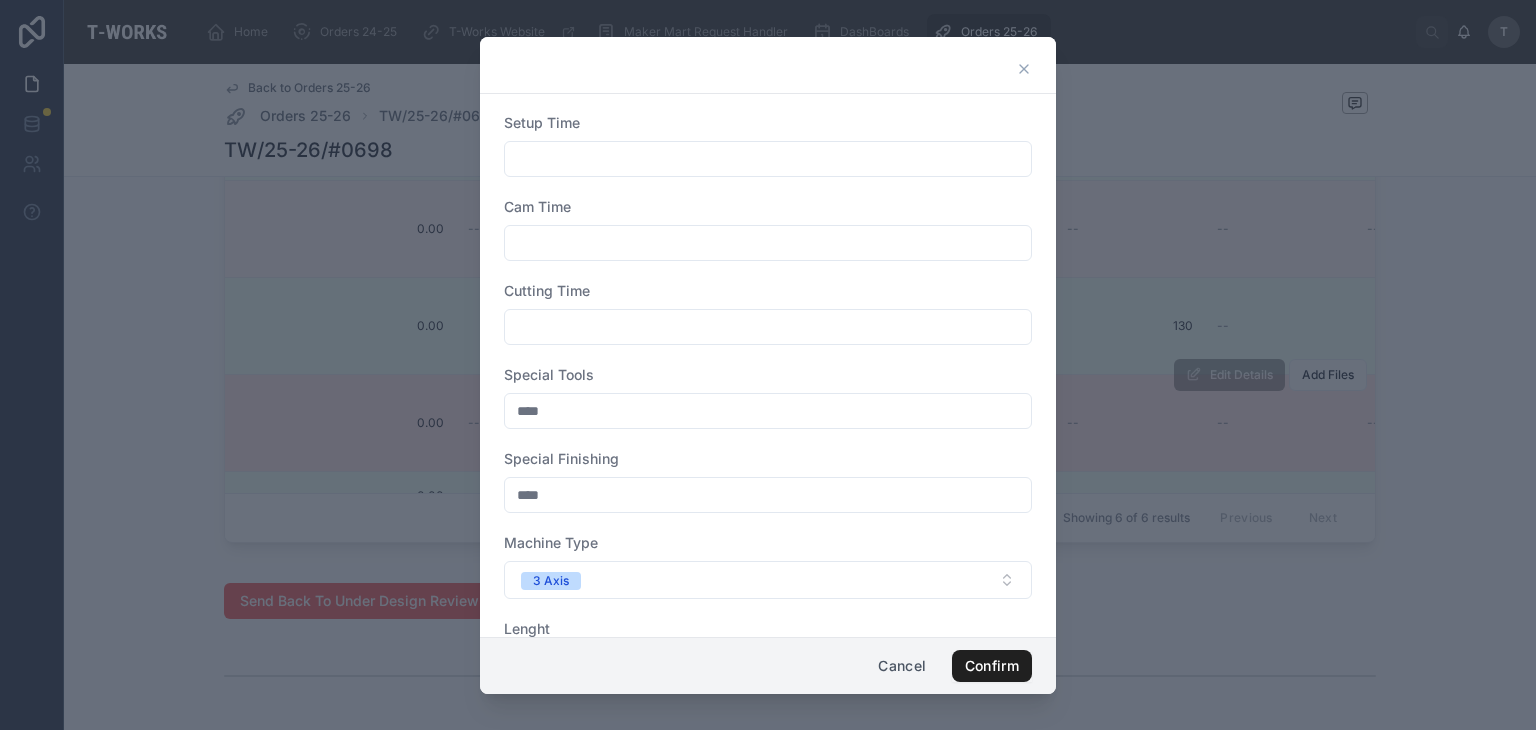 click on "Confirm" at bounding box center (992, 666) 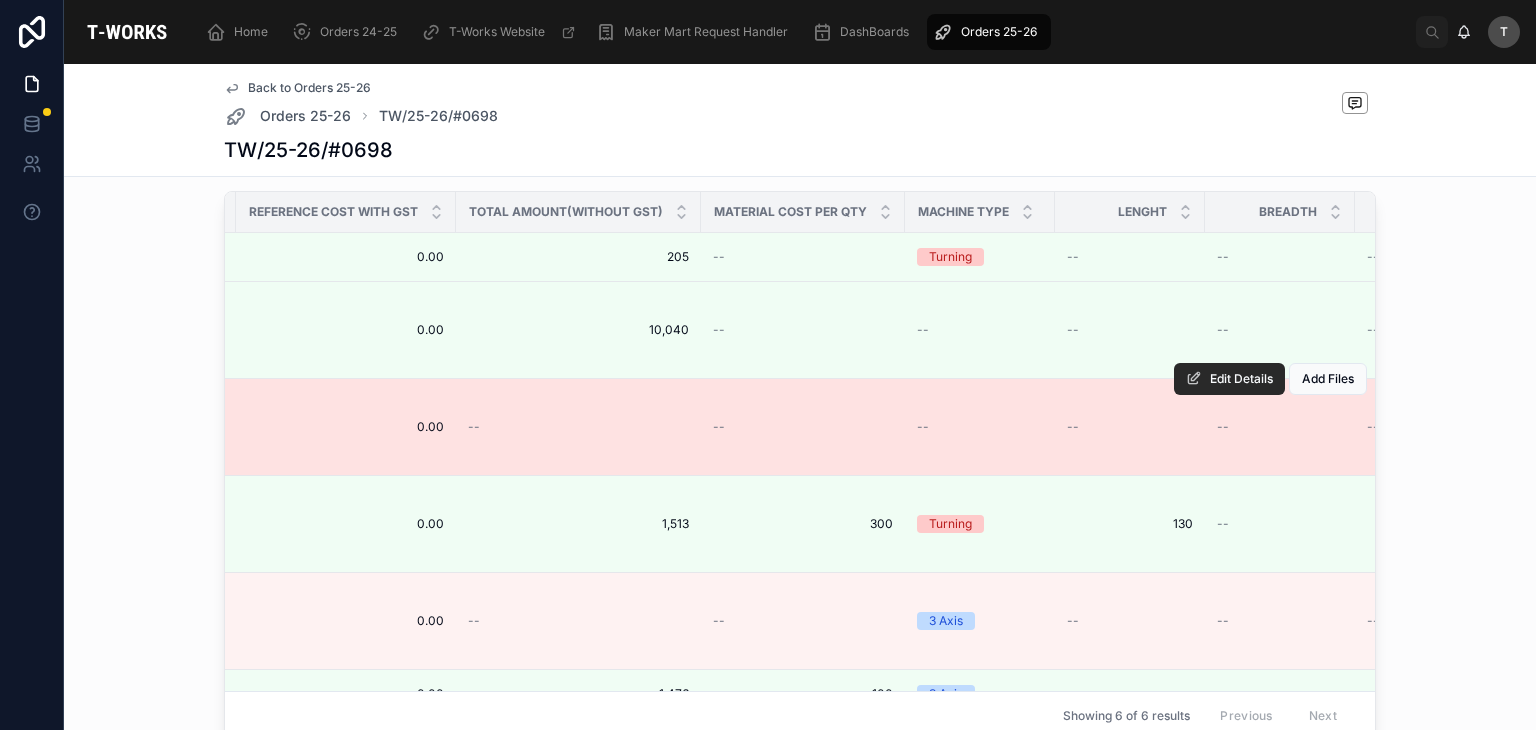 scroll, scrollTop: 1066, scrollLeft: 0, axis: vertical 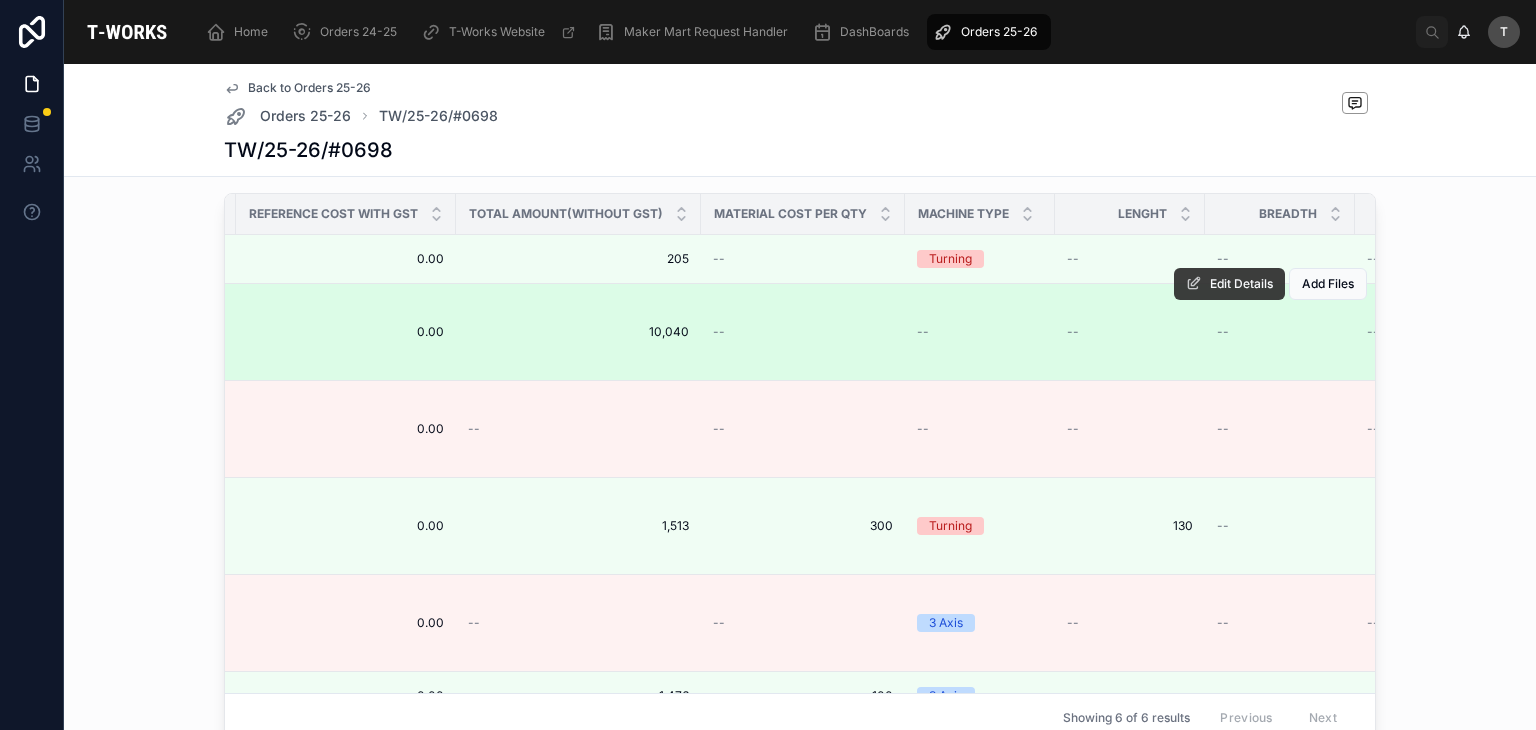 click on "Edit Details" at bounding box center [1241, 284] 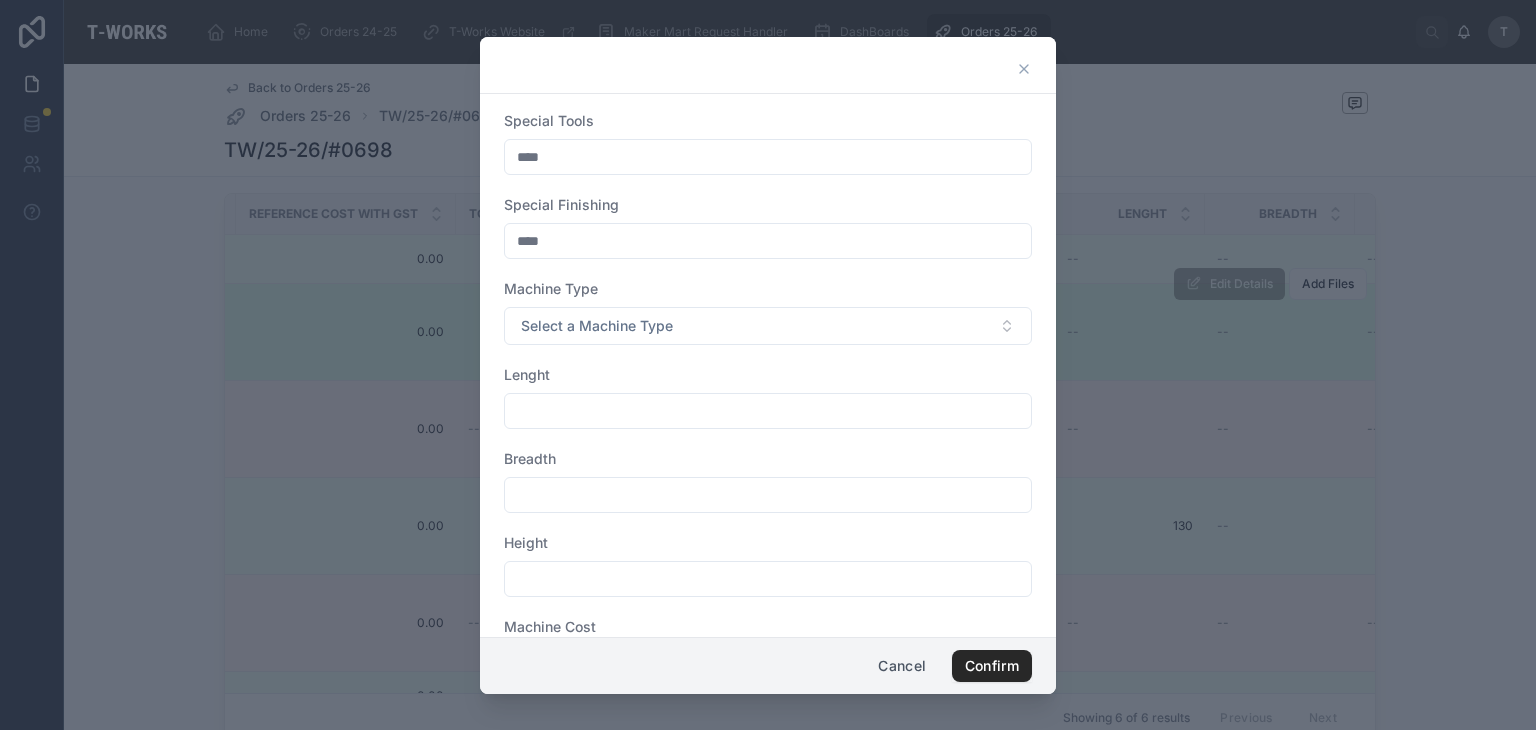 scroll, scrollTop: 500, scrollLeft: 0, axis: vertical 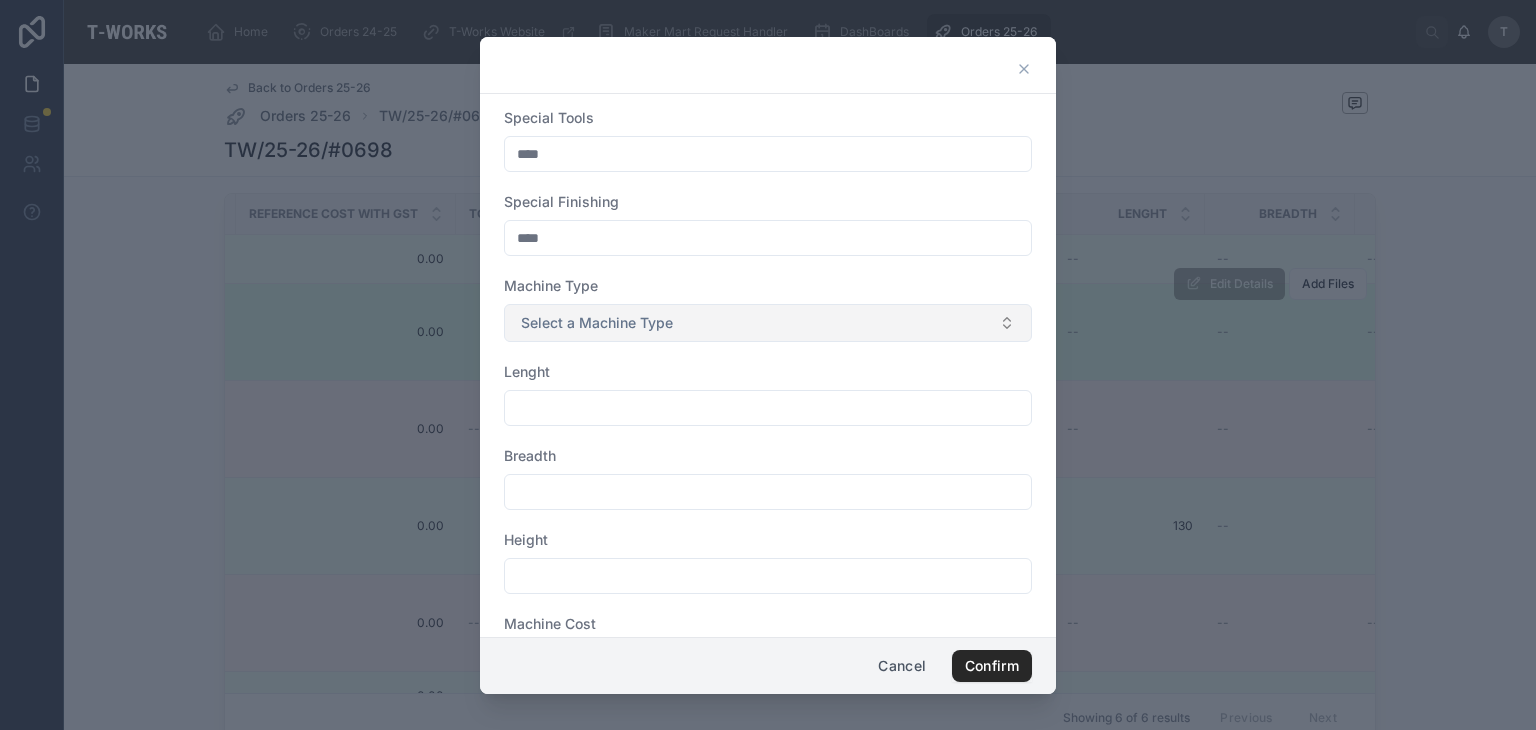 click on "Select a Machine Type" at bounding box center [597, 323] 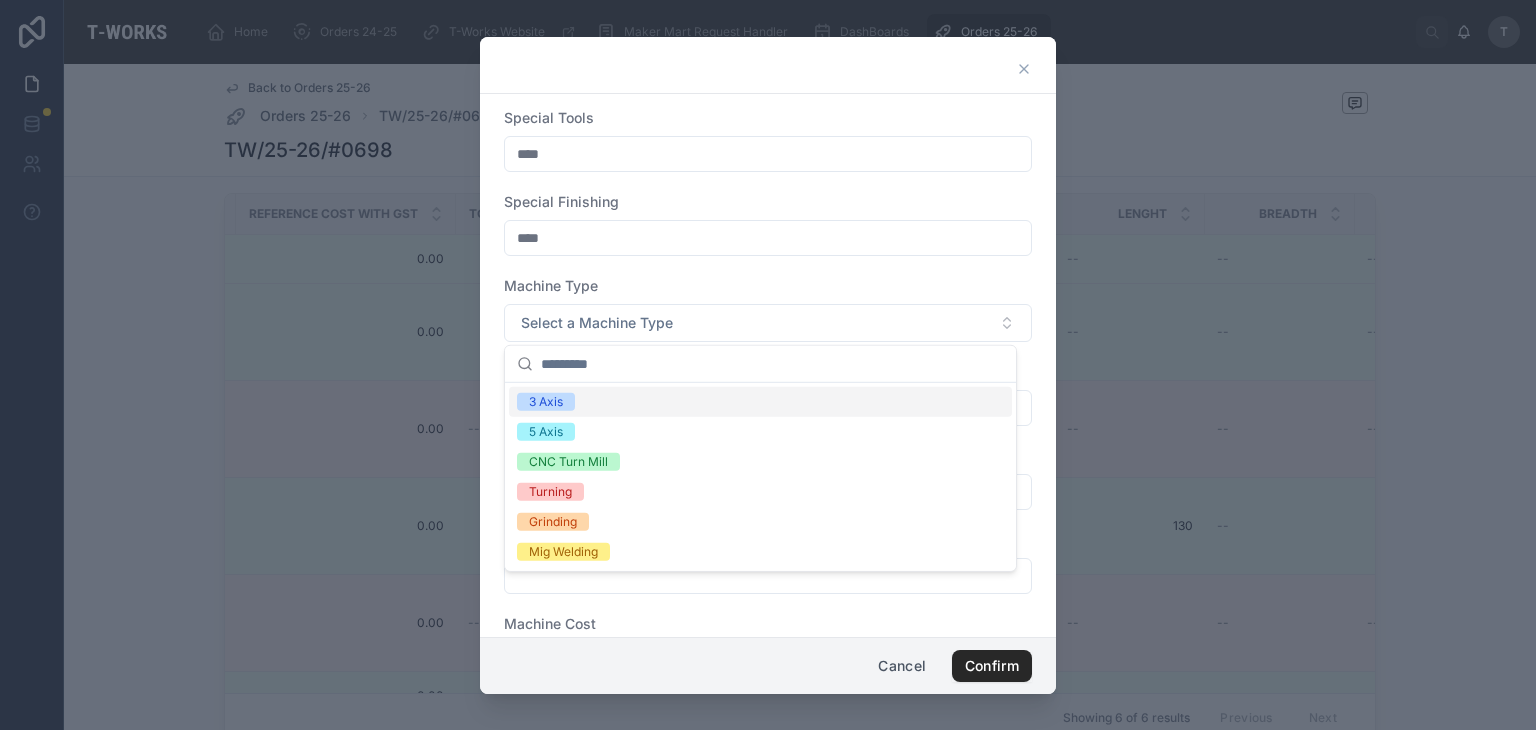 click on "3 Axis" at bounding box center (546, 402) 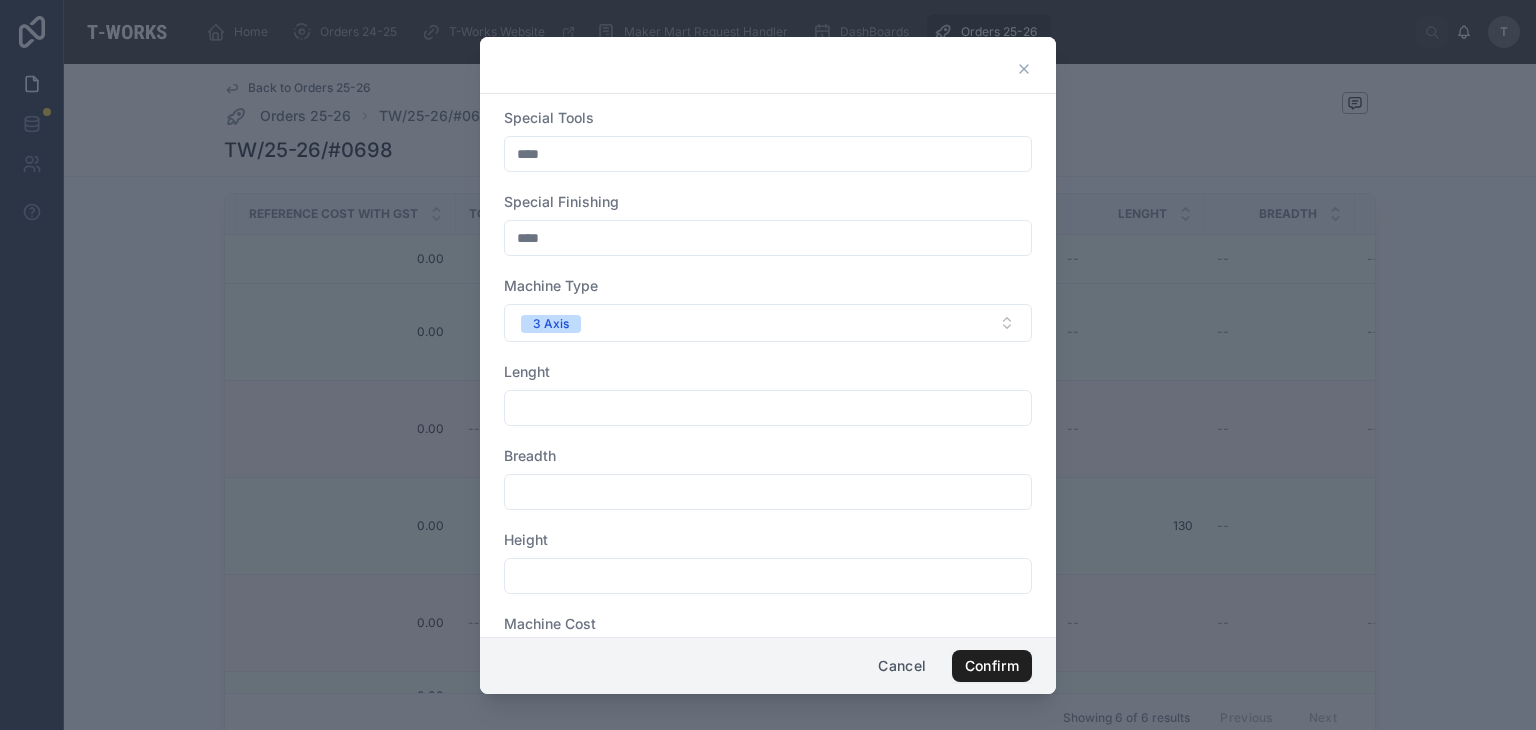 click on "Confirm" at bounding box center [992, 666] 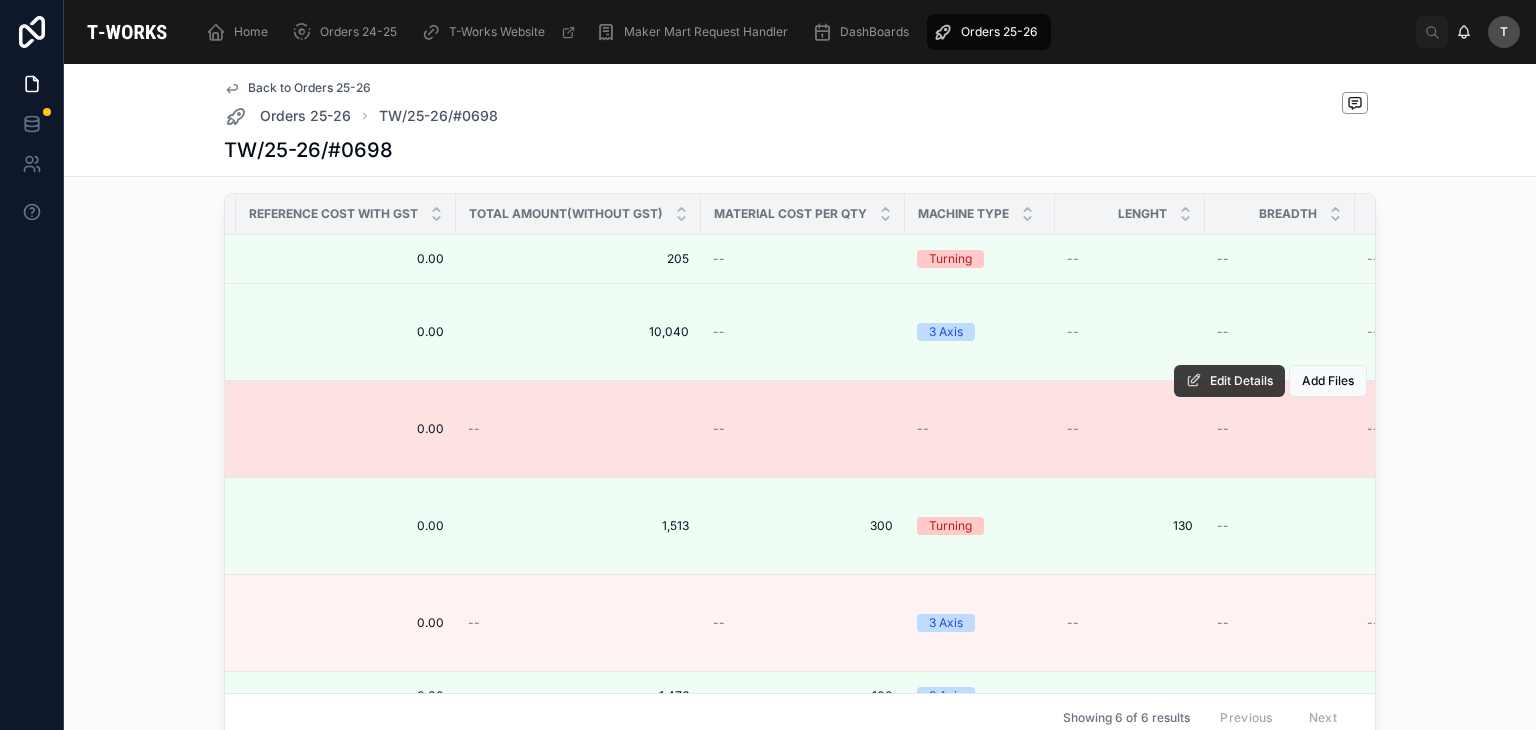 click on "Edit Details" at bounding box center [1229, 381] 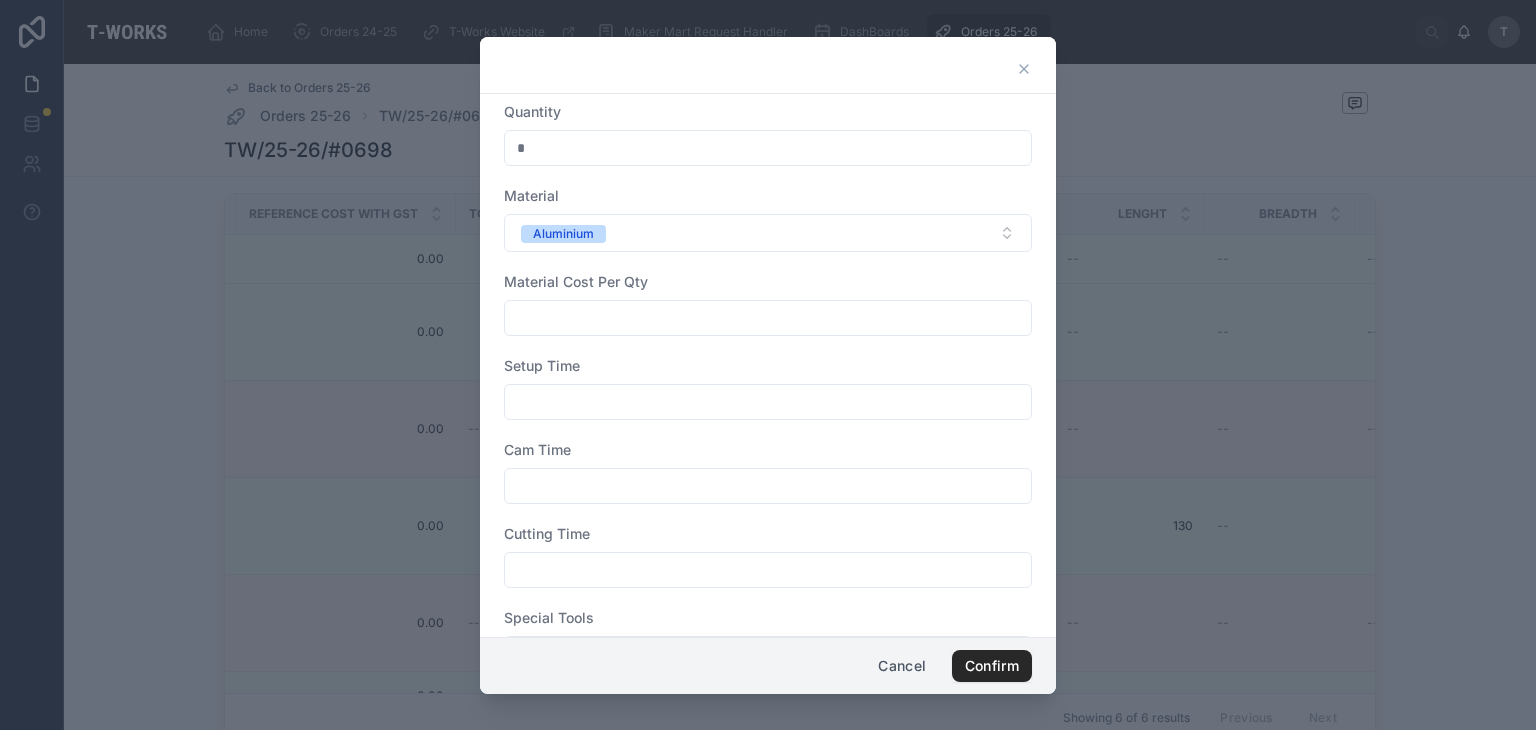click on "Cancel" at bounding box center [902, 666] 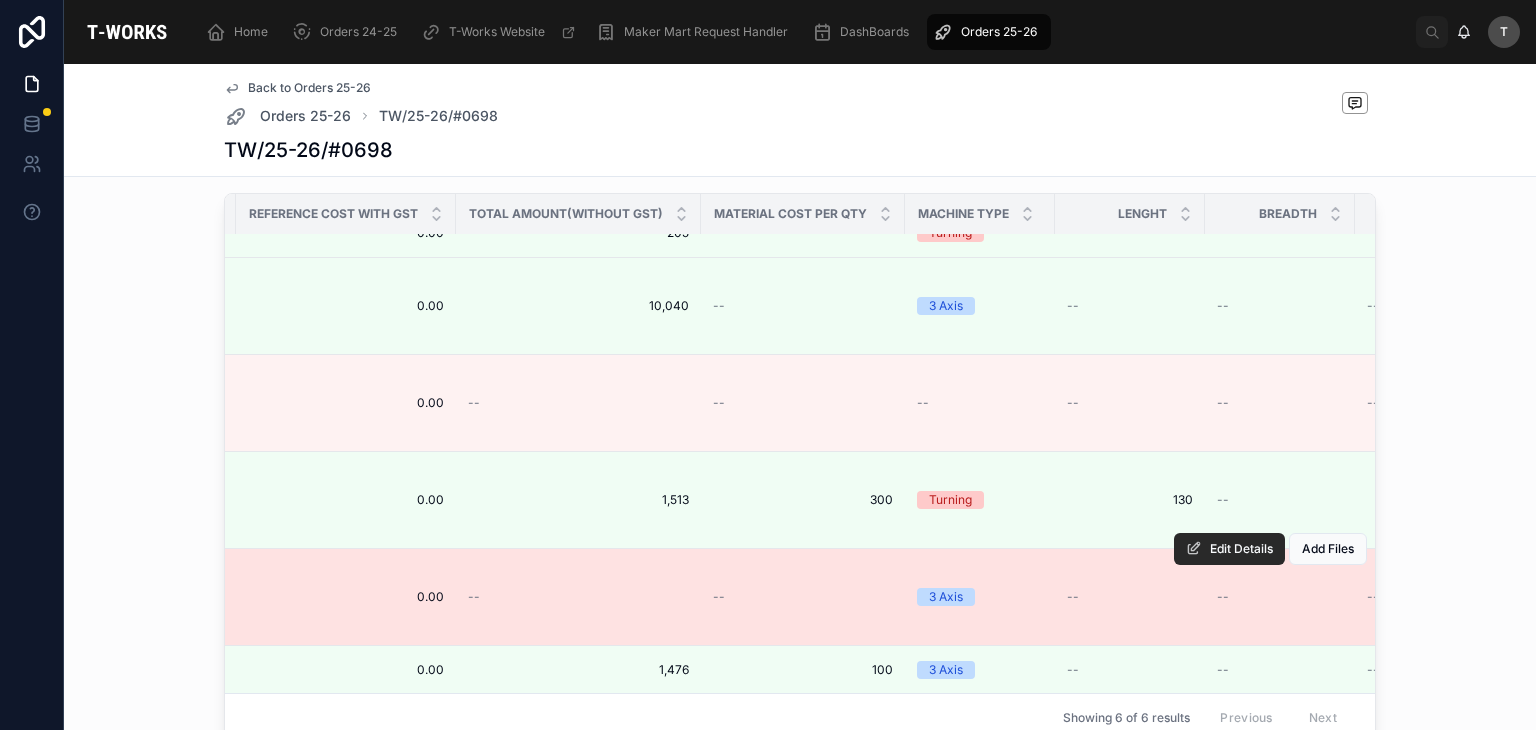 scroll, scrollTop: 40, scrollLeft: 2145, axis: both 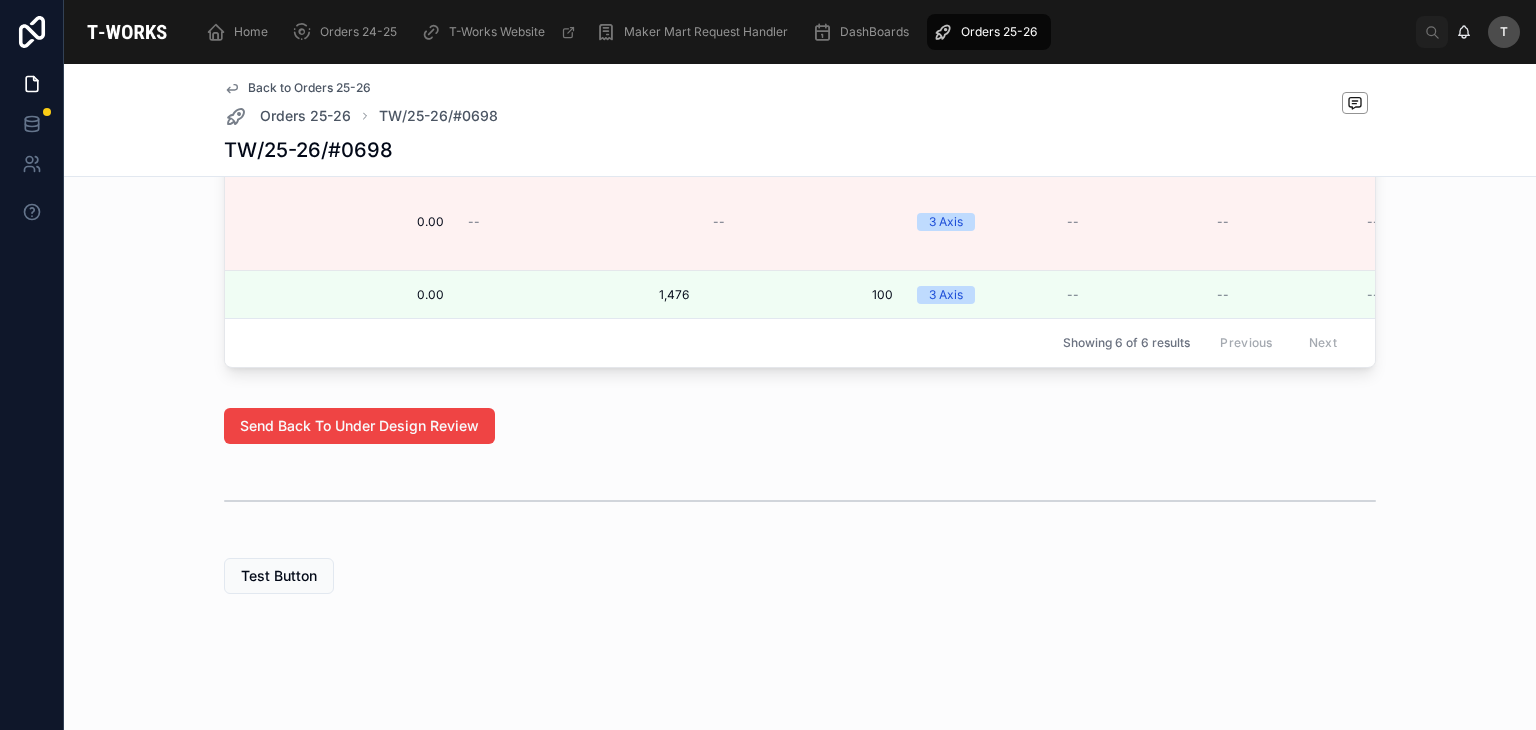 drag, startPoint x: 865, startPoint y: 367, endPoint x: 73, endPoint y: 362, distance: 792.0158 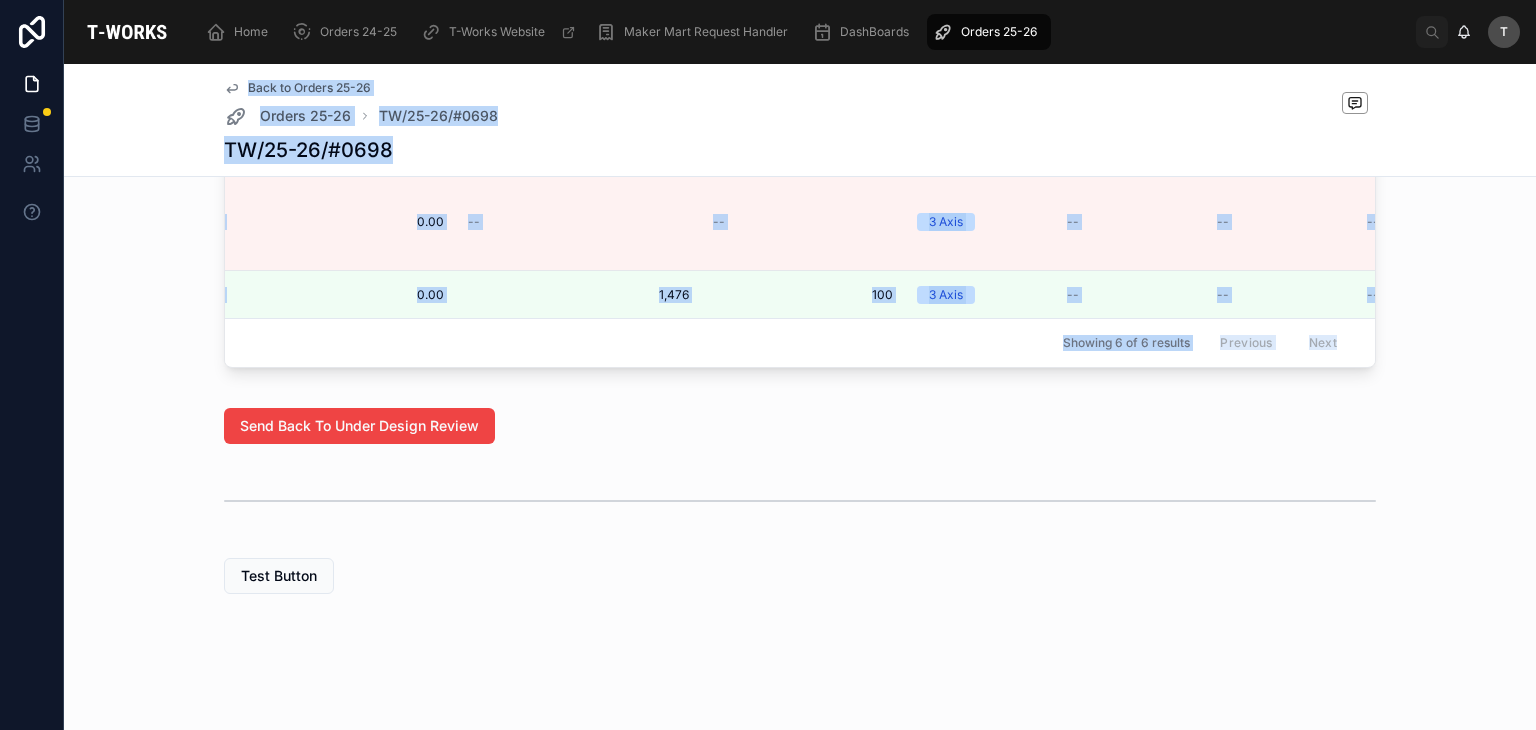 click on "Part ID All Details Filled Part Name Description Material Project Files Project File 2D Process Type Quantity Setup Time Cam Time Cutting Time Special Tools Special Finishing Reference Cost With GST Total Amount(Without GST) Material Cost Per Qty Machine Type Lenght Breadth Height Required Raw Material Machine Cost Assembly Cost MS#371/25-26/M16 Connecting Screw MS#371/25-26/M16 Connecting Screw M16 Connecting Screw M16 Connecting Screw -- Aluminium  -- -- -- 1 1 0.5 0.5 0 0 0.5 0.5 0 0 0 0 0.00 0.00 205 205 -- Turning -- -- -- -- -- -- Edit Details Add Files MS#370/25-26/Rear Fork MS#370/25-26/Rear Fork Rear Fork Rear Fork -- Aluminium  5a4da6ad-8da7-4a3d-8e58-8dd6cd91fe51-REAR-FORK .pdf 238df610-9082-4c64-b09c-ac6f6a2e9b27-REAR-FORK .txt CNC Milling 1 1 -- -- -- 0 0 0 0 0.00 0.00 10,040 10,040 -- 3 Axis -- -- -- -- -- -- Edit Details Add Files MS#369/25-26/Crank LH MS#369/25-26/Crank LH -- Crank LH Crank LH -- Aluminium  ed0cb171-94fb-4048-98c8-171fa95ea4cb-CRANK-LH .pdf .txt CNC Milling 2 2 -- -- -- 0 0 0" at bounding box center (800, 93) 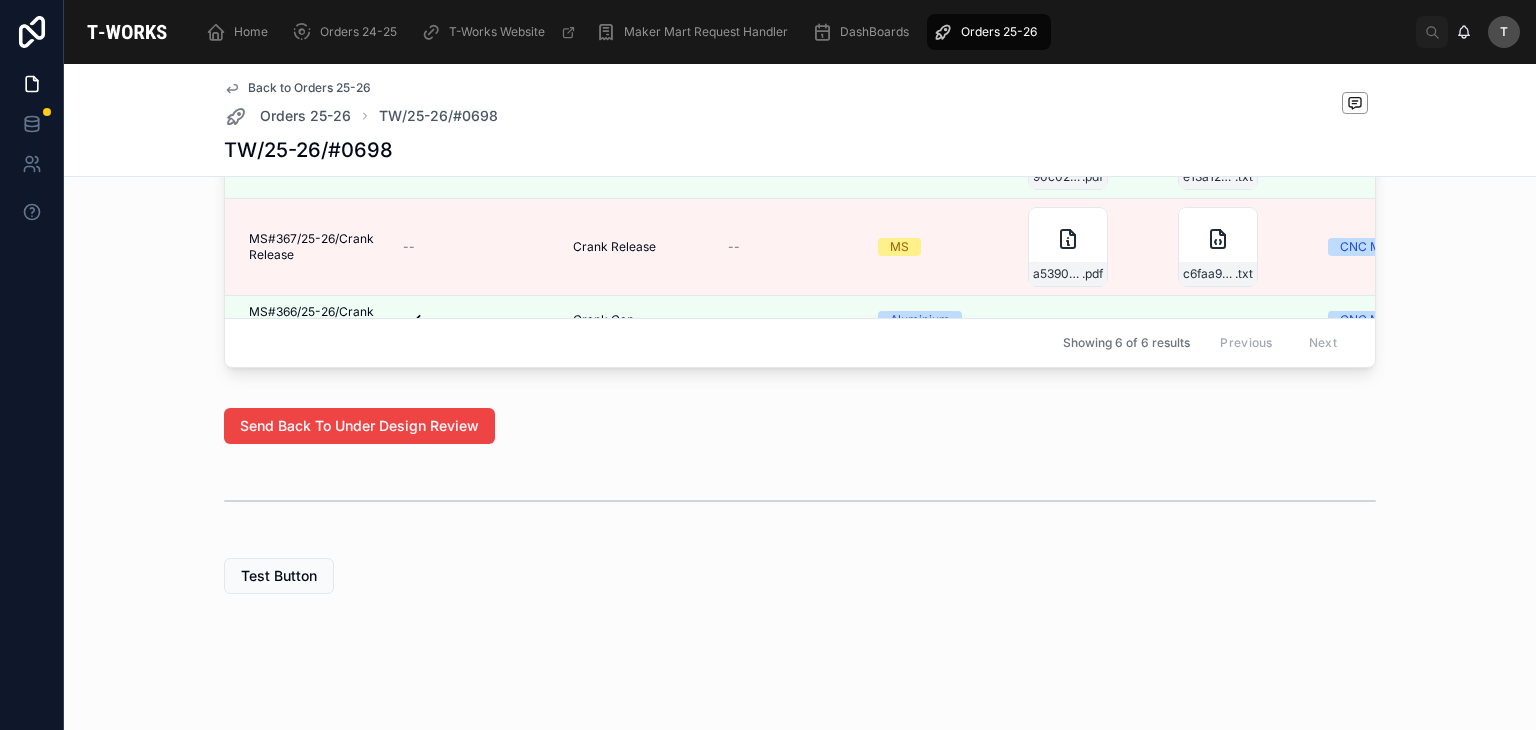 scroll, scrollTop: 0, scrollLeft: 0, axis: both 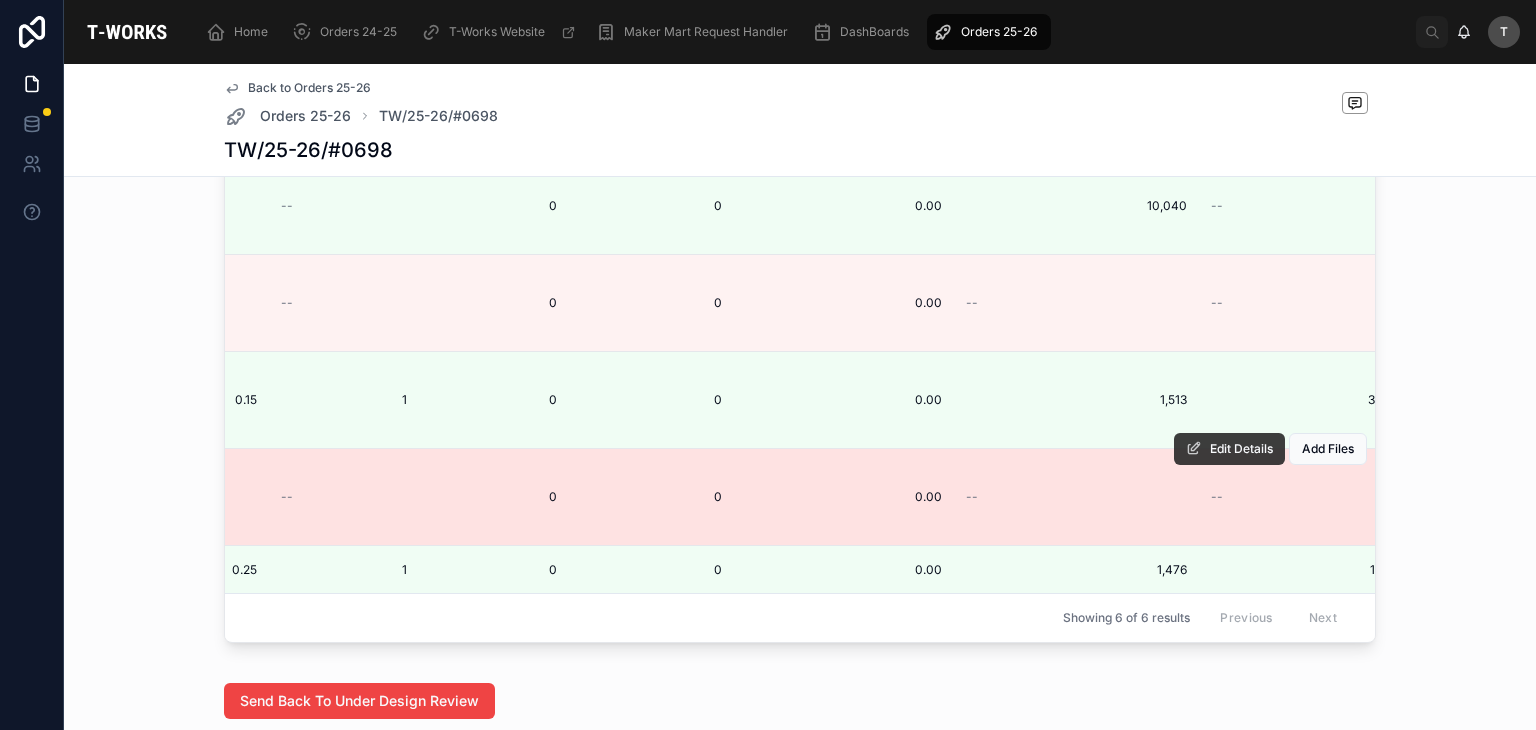 click on "Edit Details" at bounding box center [1241, 449] 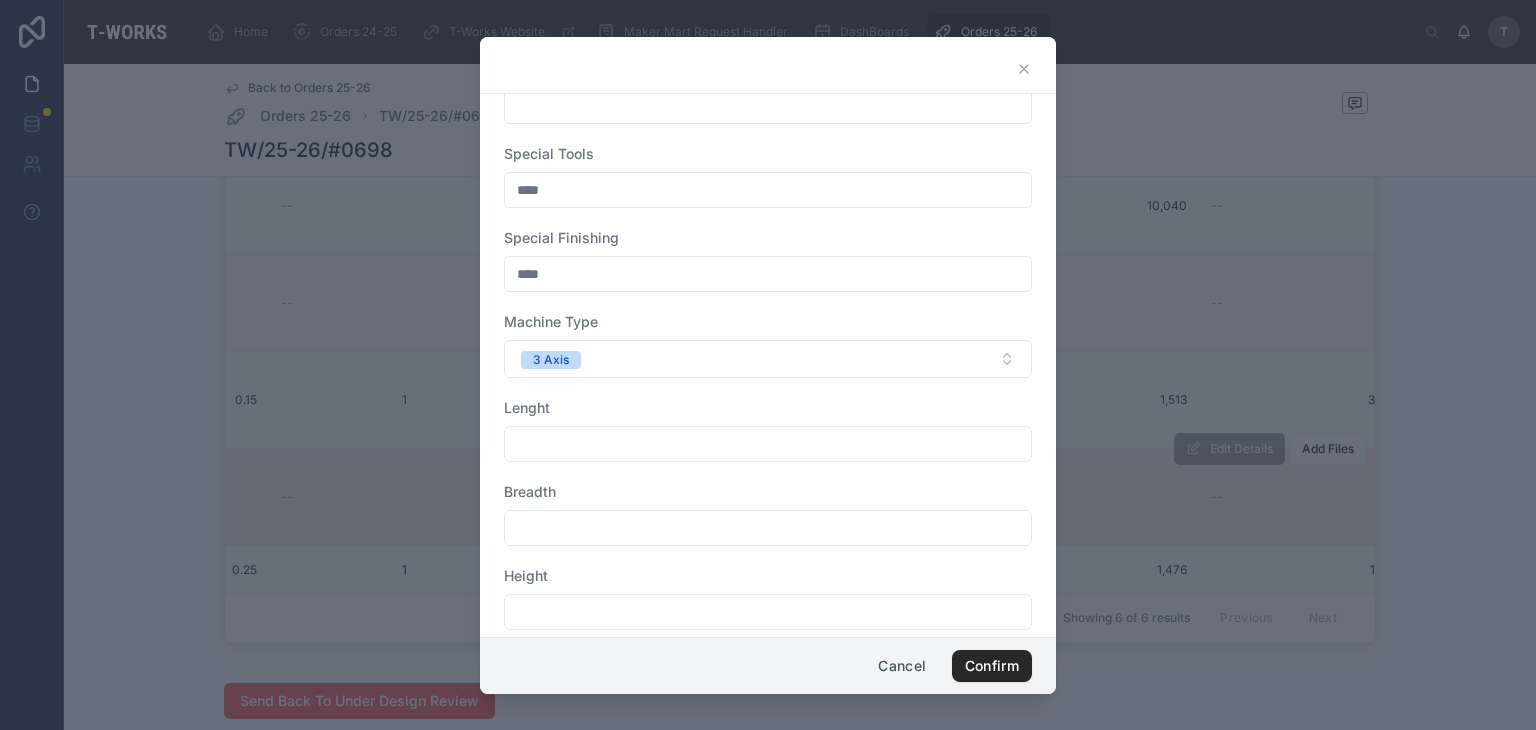 scroll, scrollTop: 444, scrollLeft: 0, axis: vertical 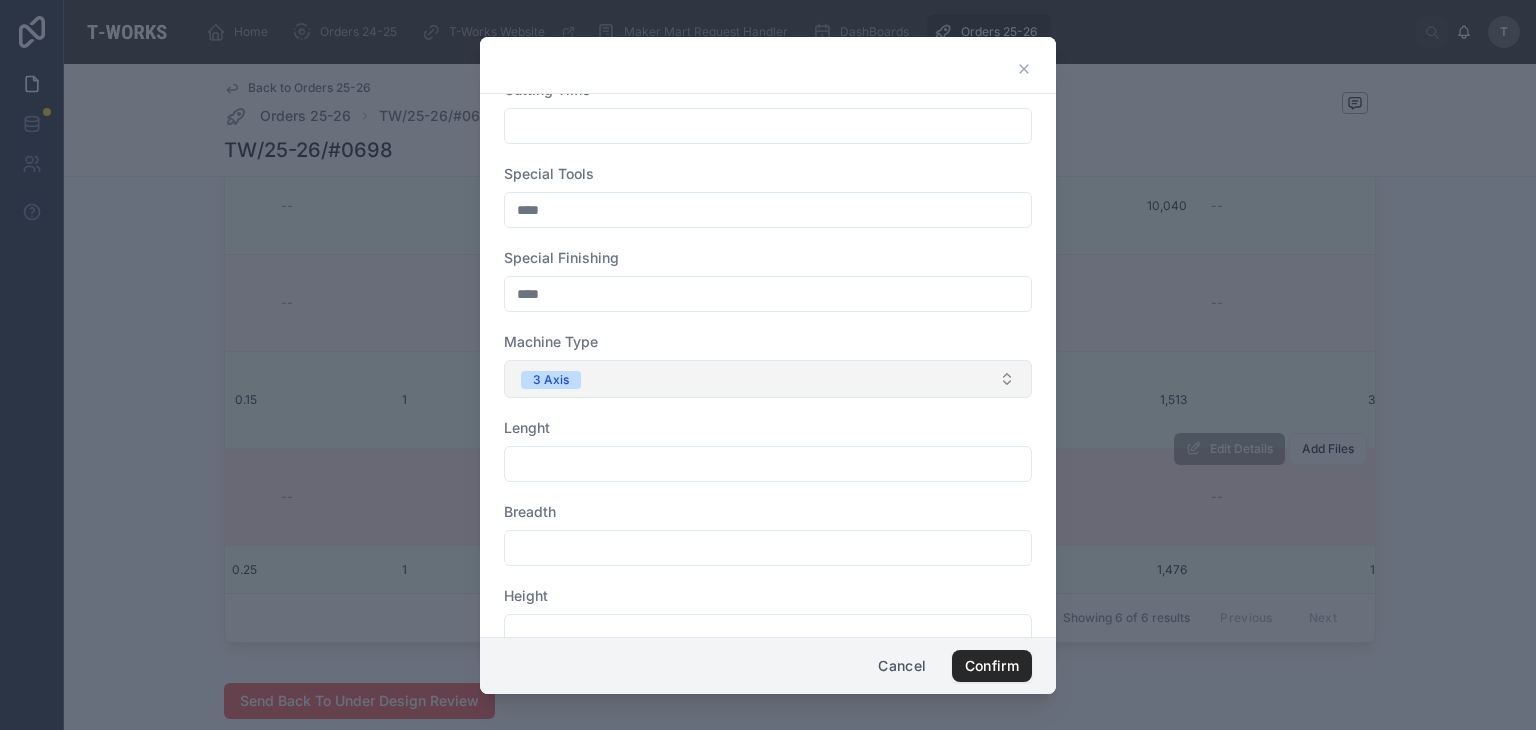 click on "3 Axis" at bounding box center [768, 379] 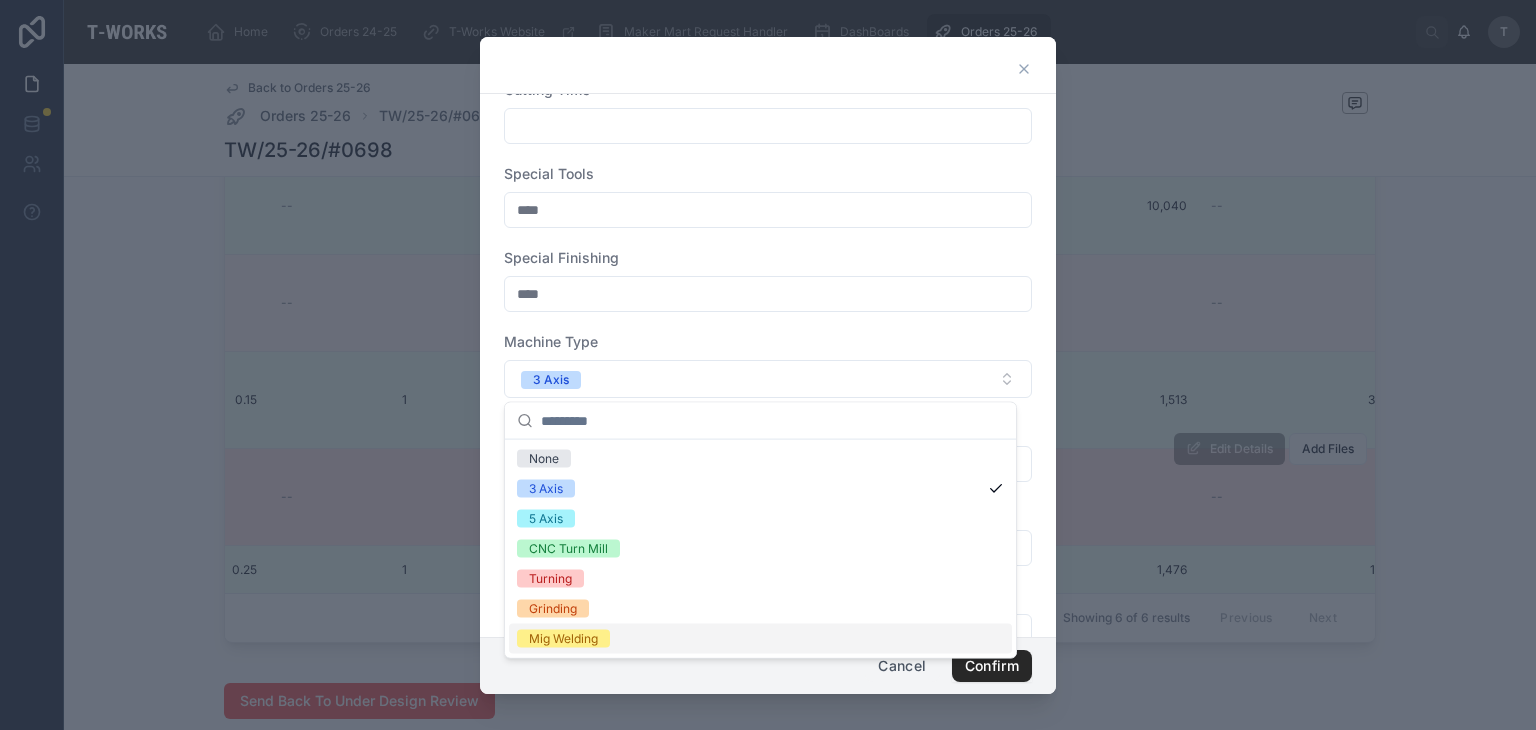 click on "Cancel" at bounding box center [902, 666] 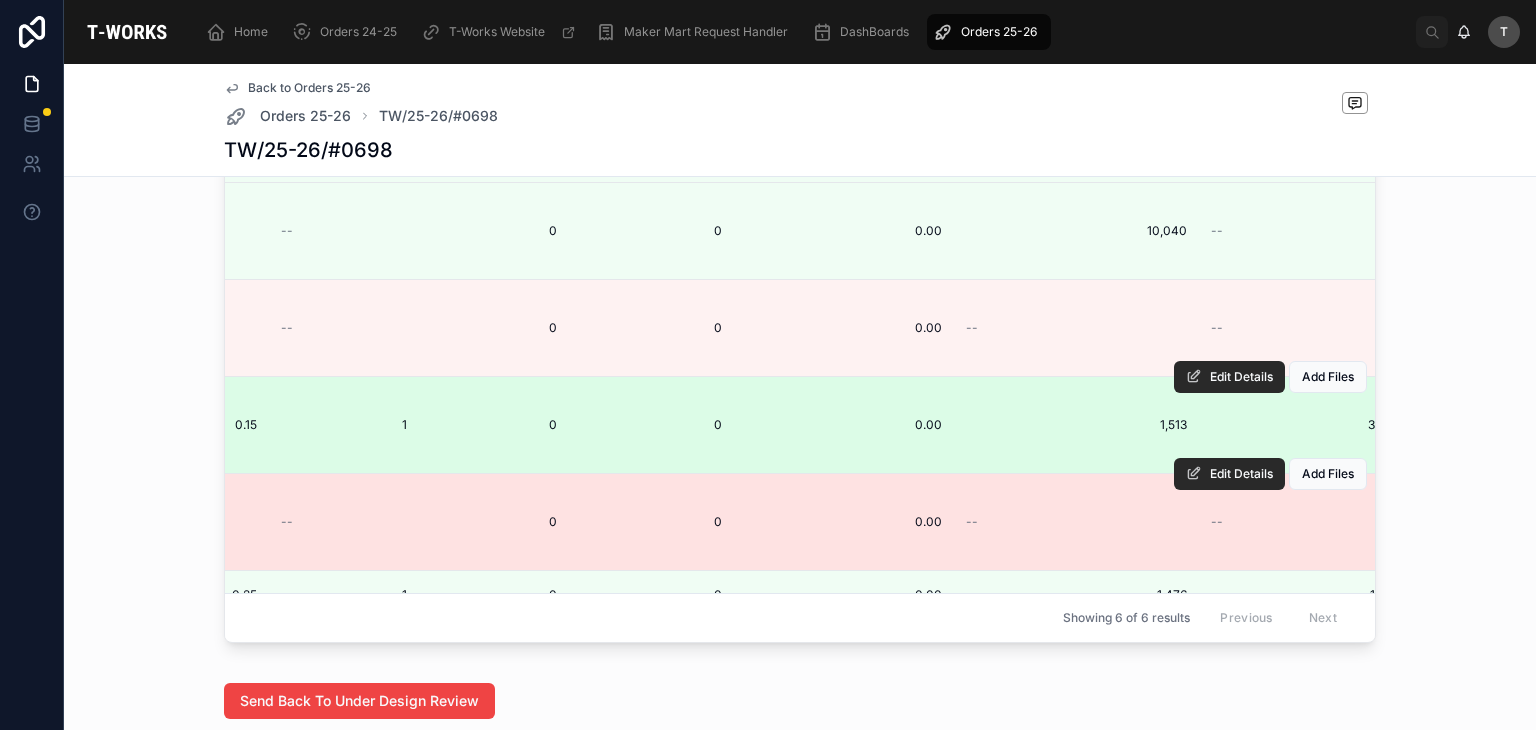 scroll, scrollTop: 0, scrollLeft: 1647, axis: horizontal 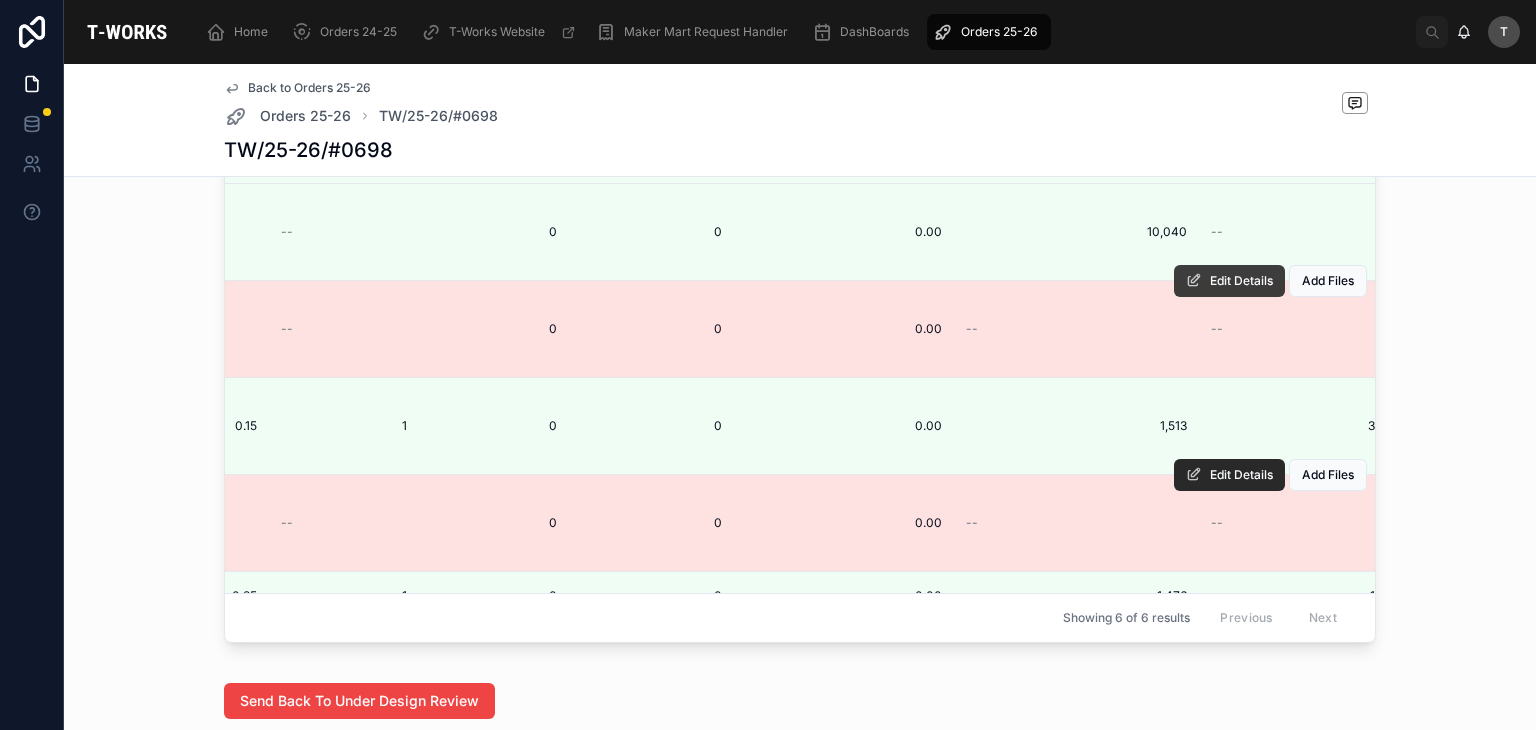 click at bounding box center [1194, 281] 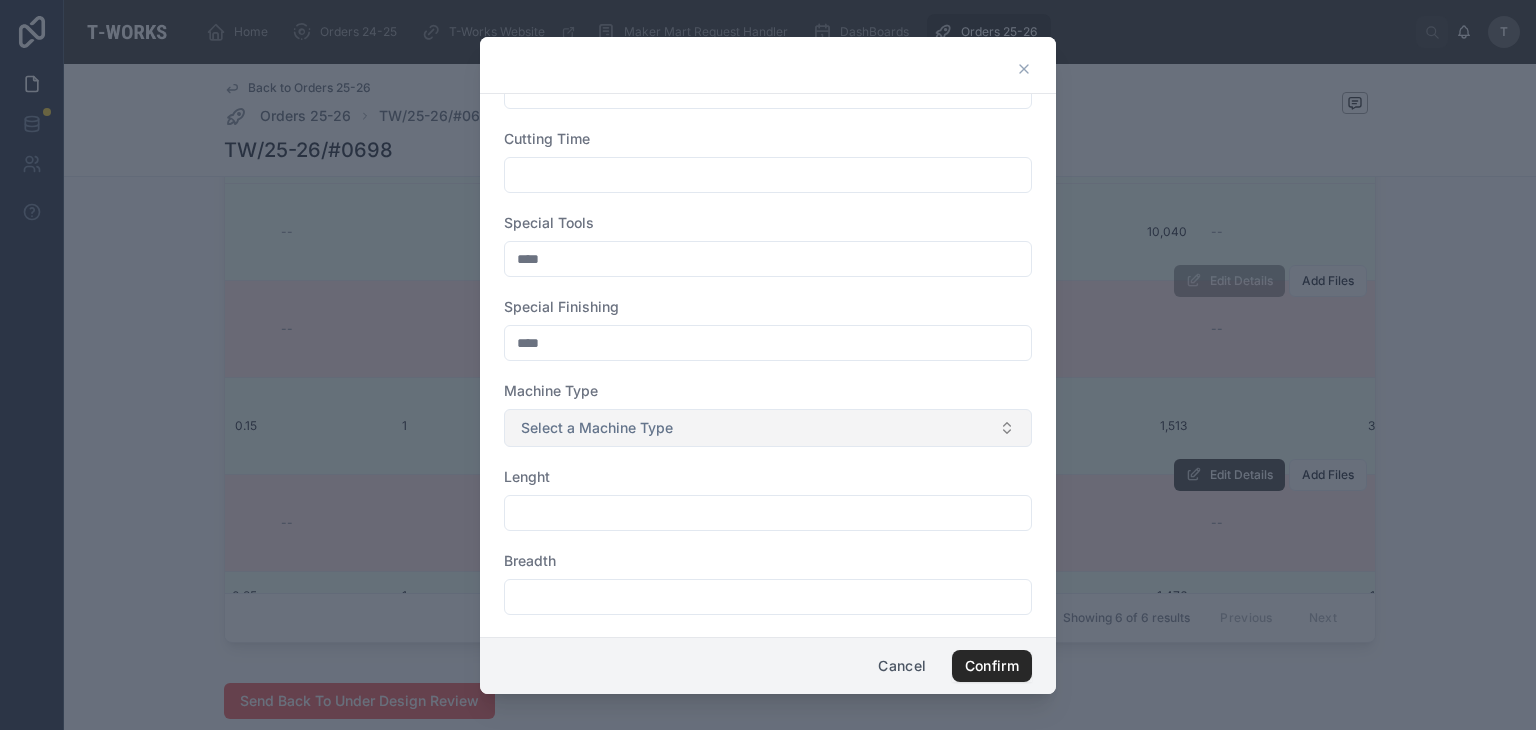 scroll, scrollTop: 400, scrollLeft: 0, axis: vertical 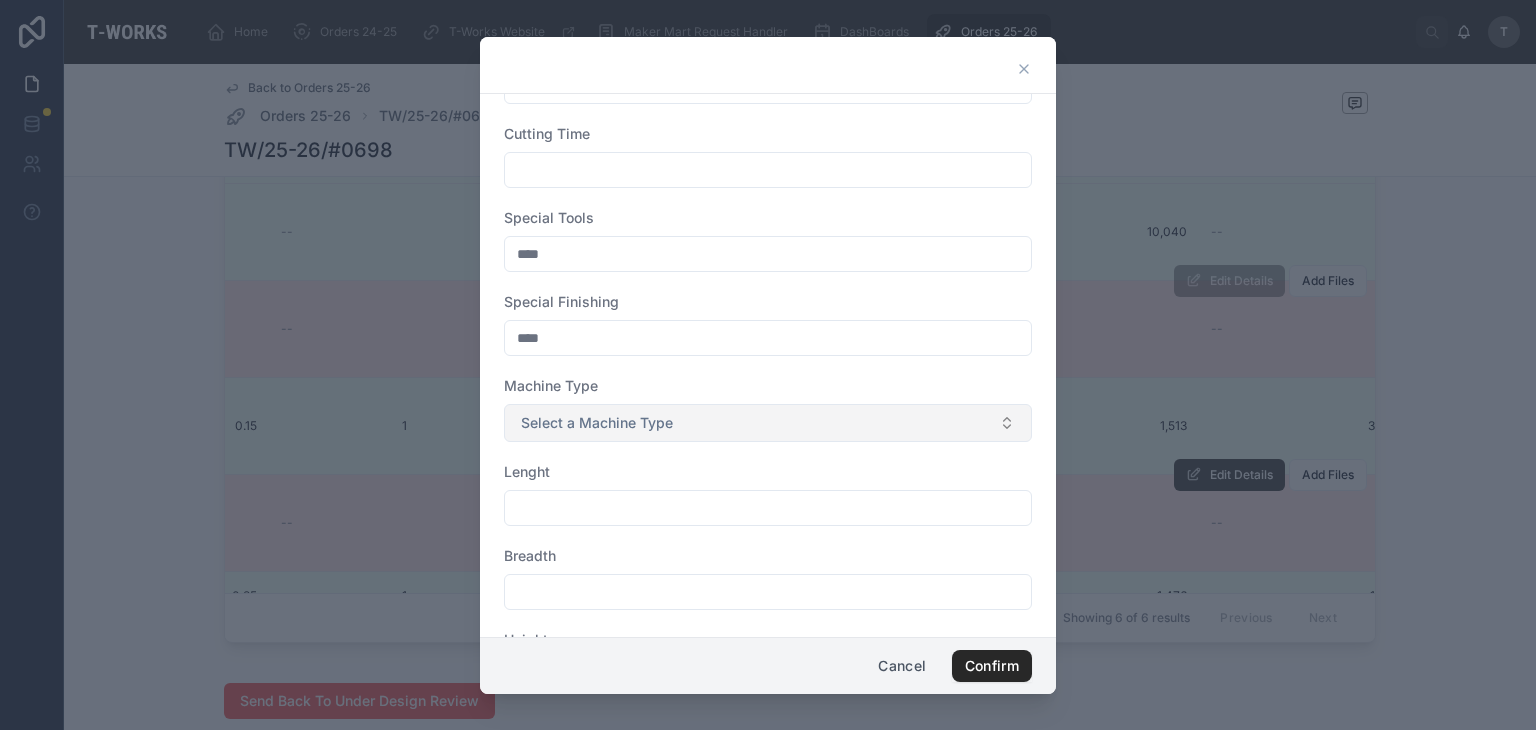 click on "Select a Machine Type" at bounding box center (768, 423) 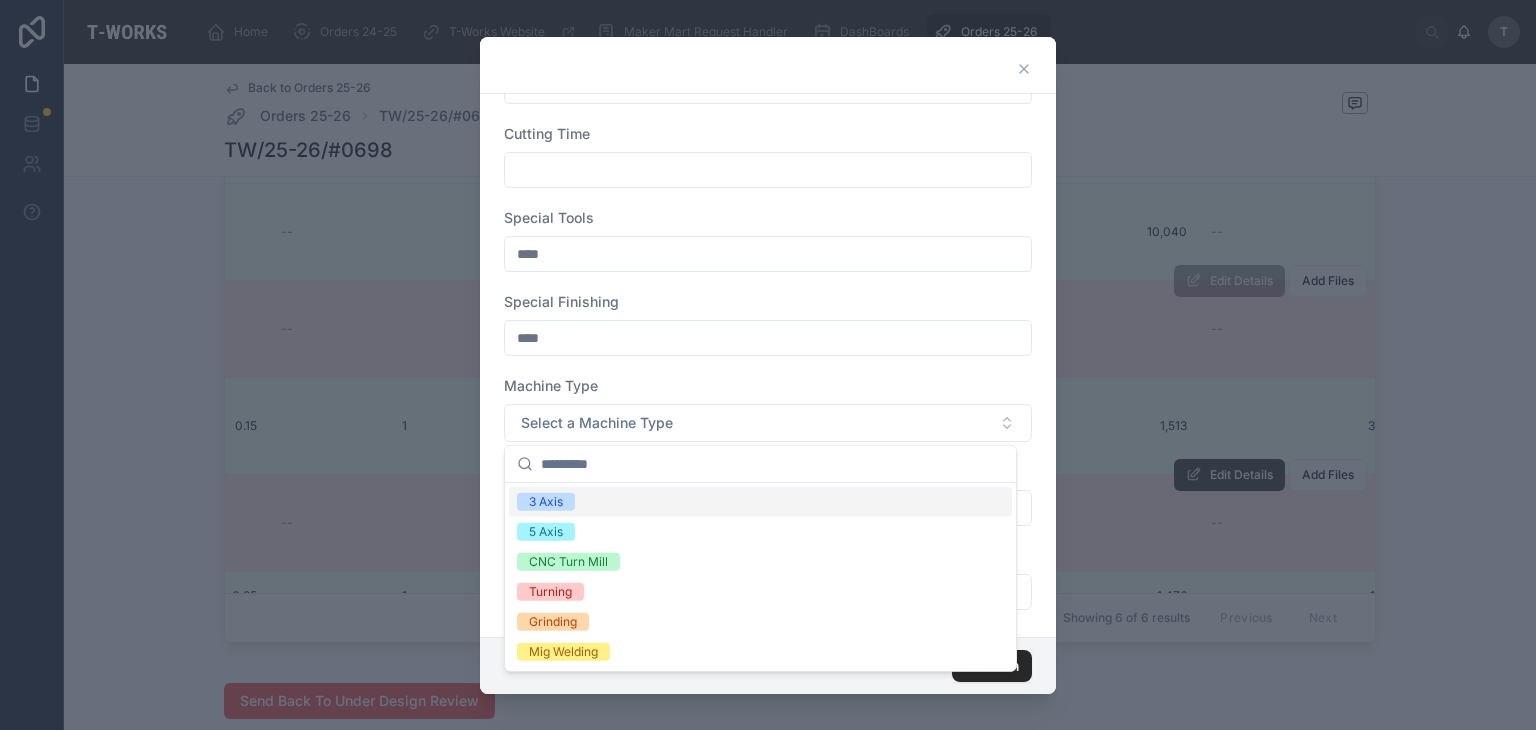 click on "3 Axis" at bounding box center (546, 502) 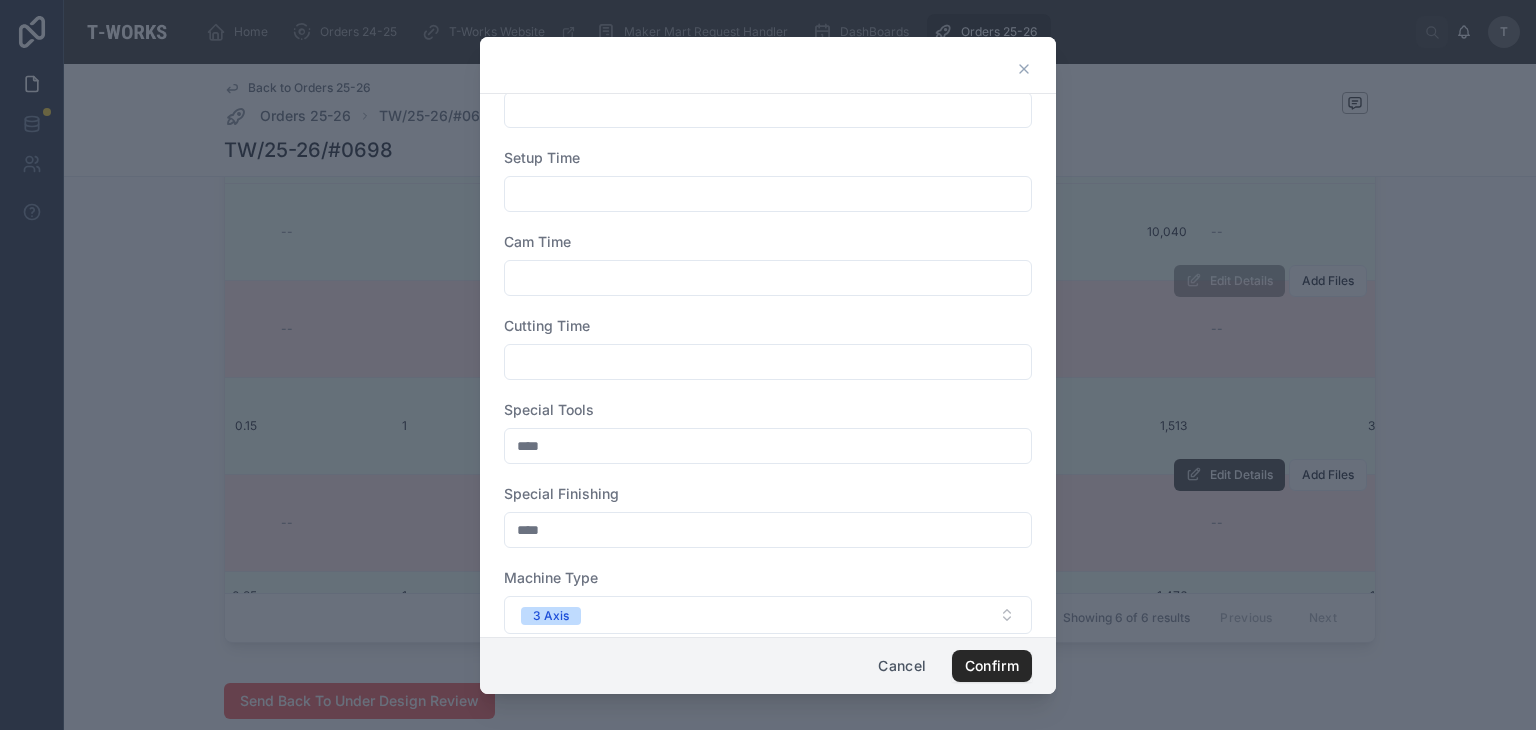 scroll, scrollTop: 200, scrollLeft: 0, axis: vertical 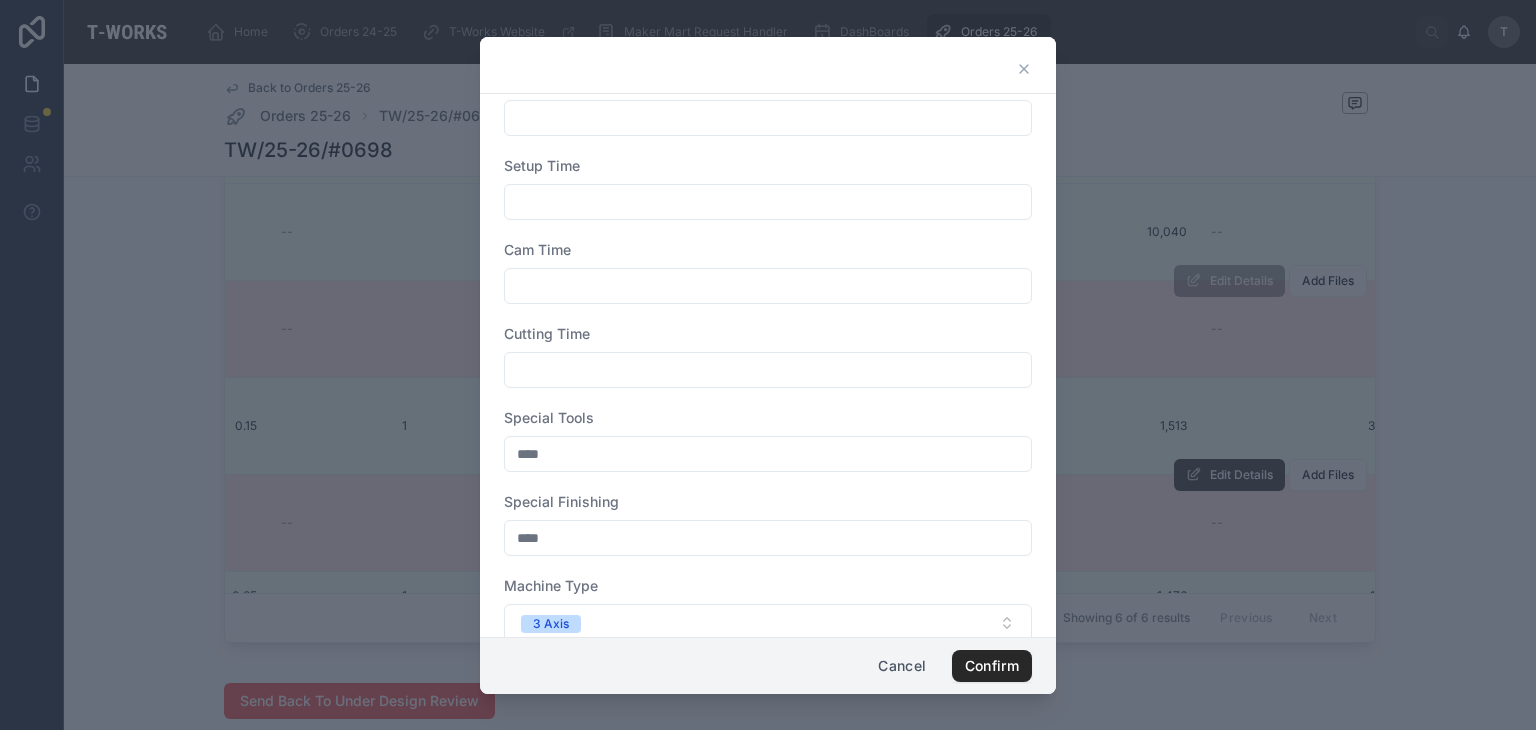 click at bounding box center (768, 370) 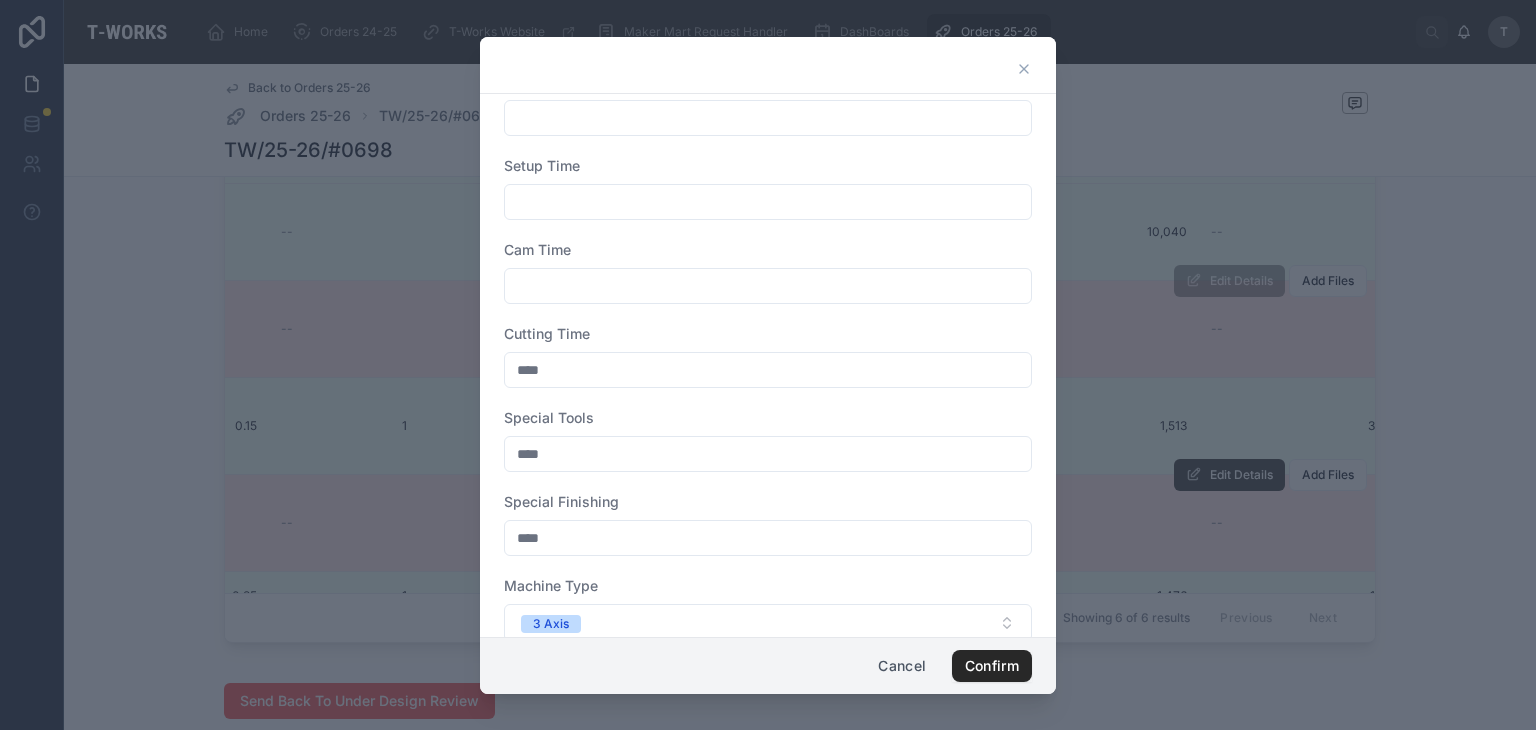 type on "****" 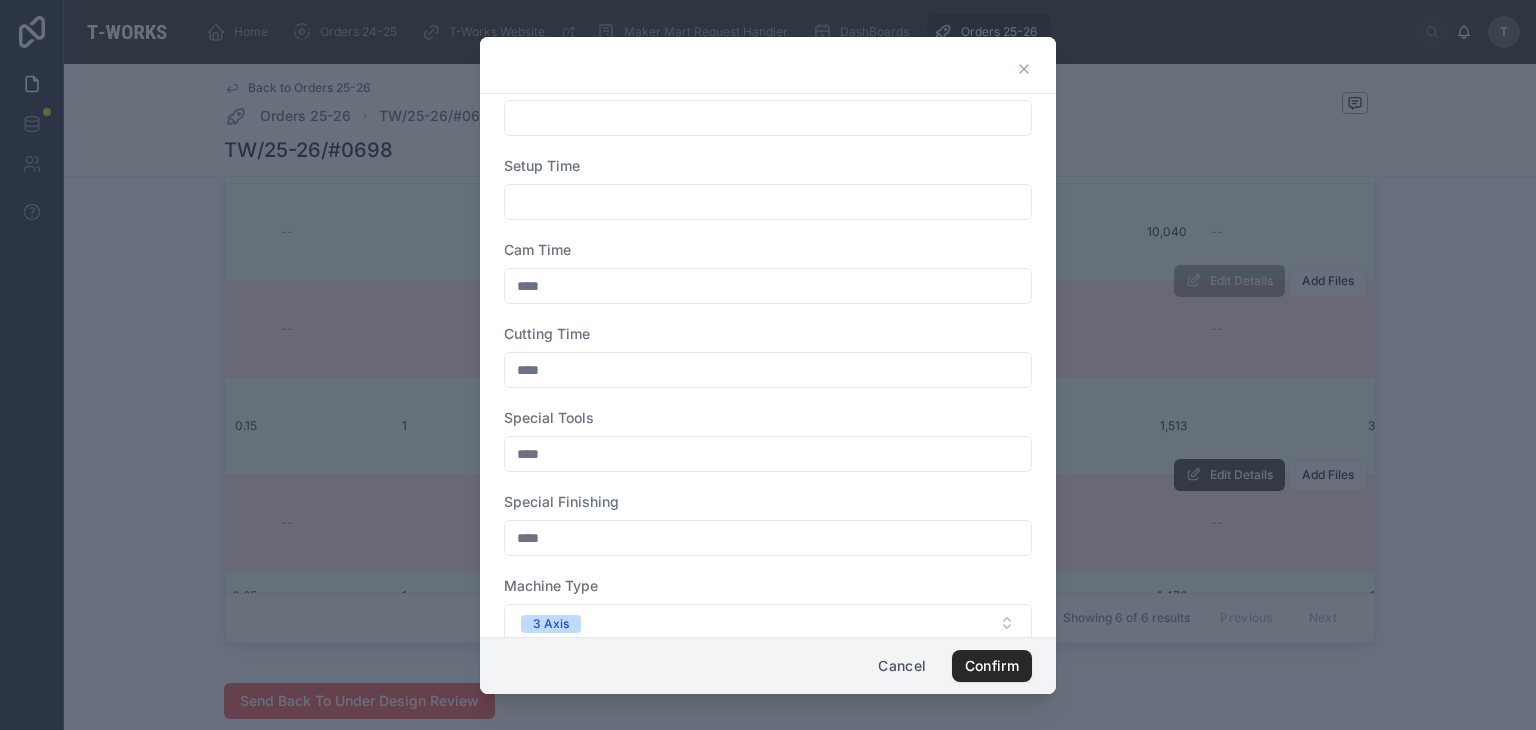 type on "****" 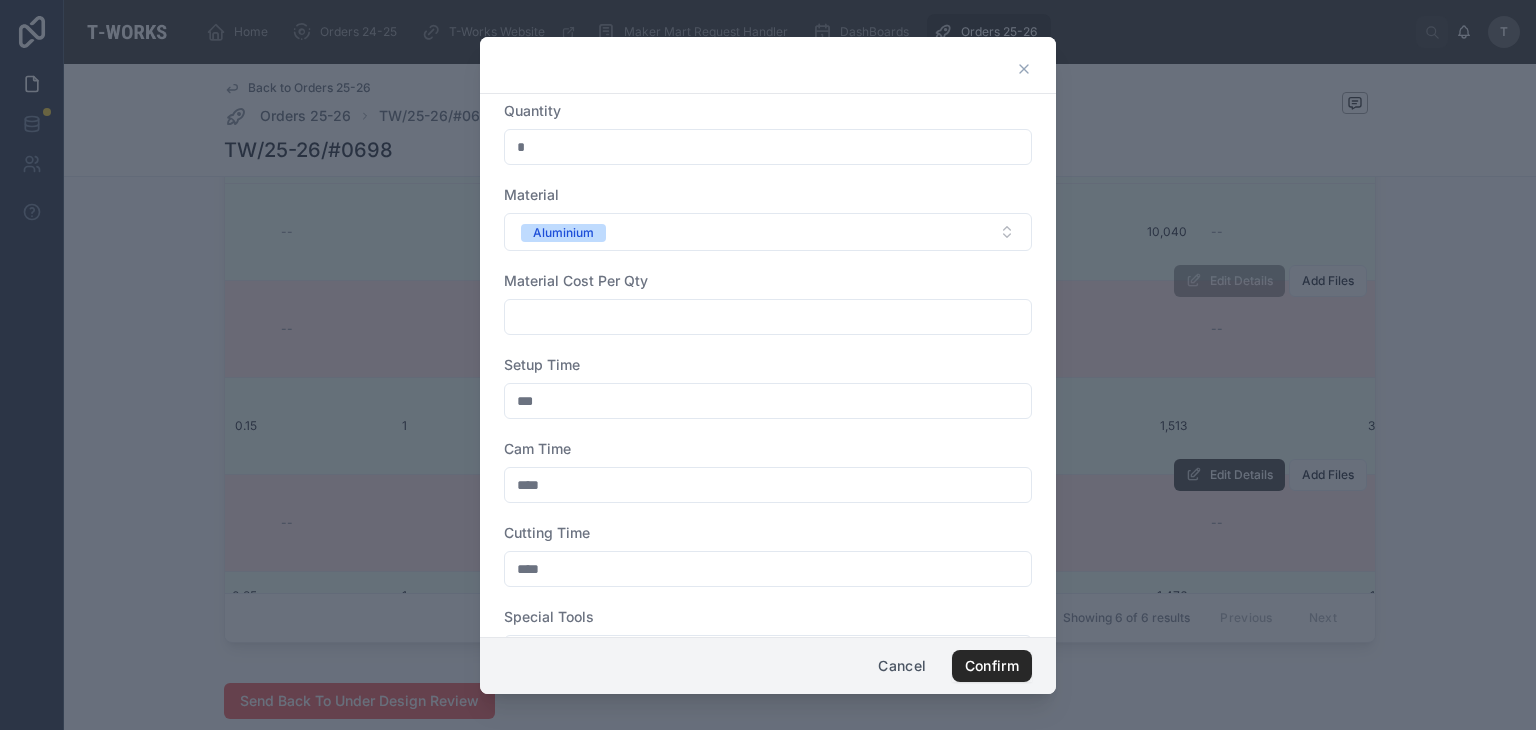 scroll, scrollTop: 0, scrollLeft: 0, axis: both 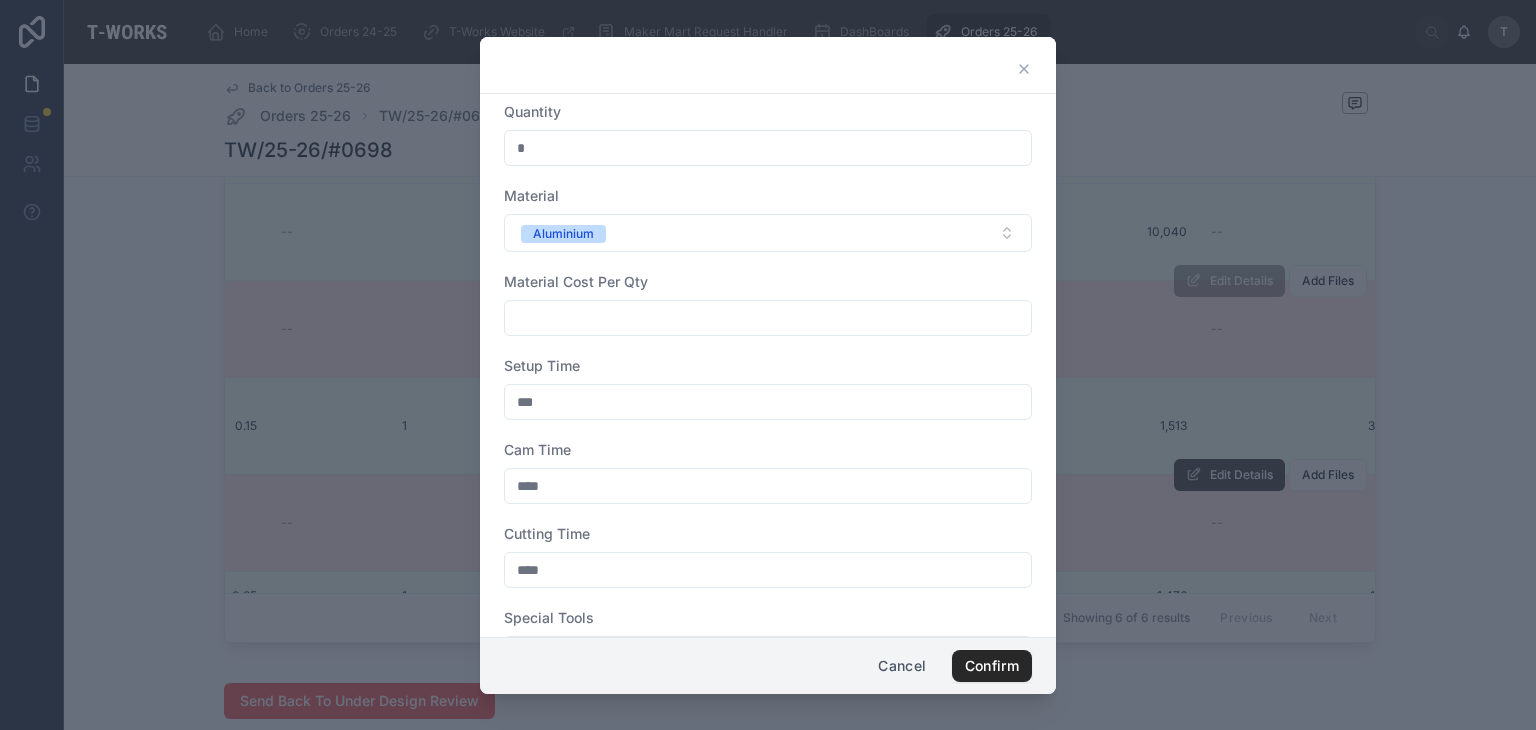click at bounding box center [768, 318] 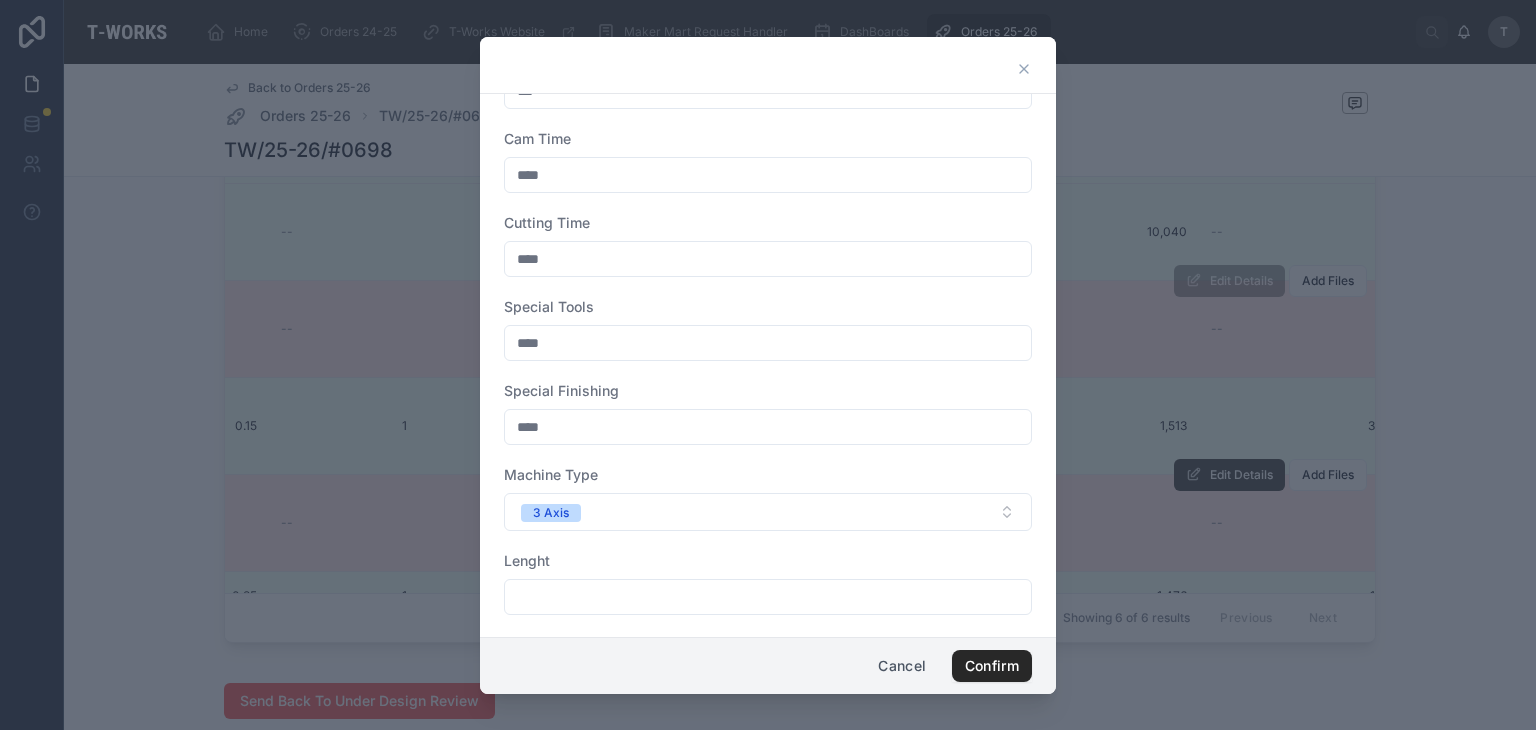 scroll, scrollTop: 200, scrollLeft: 0, axis: vertical 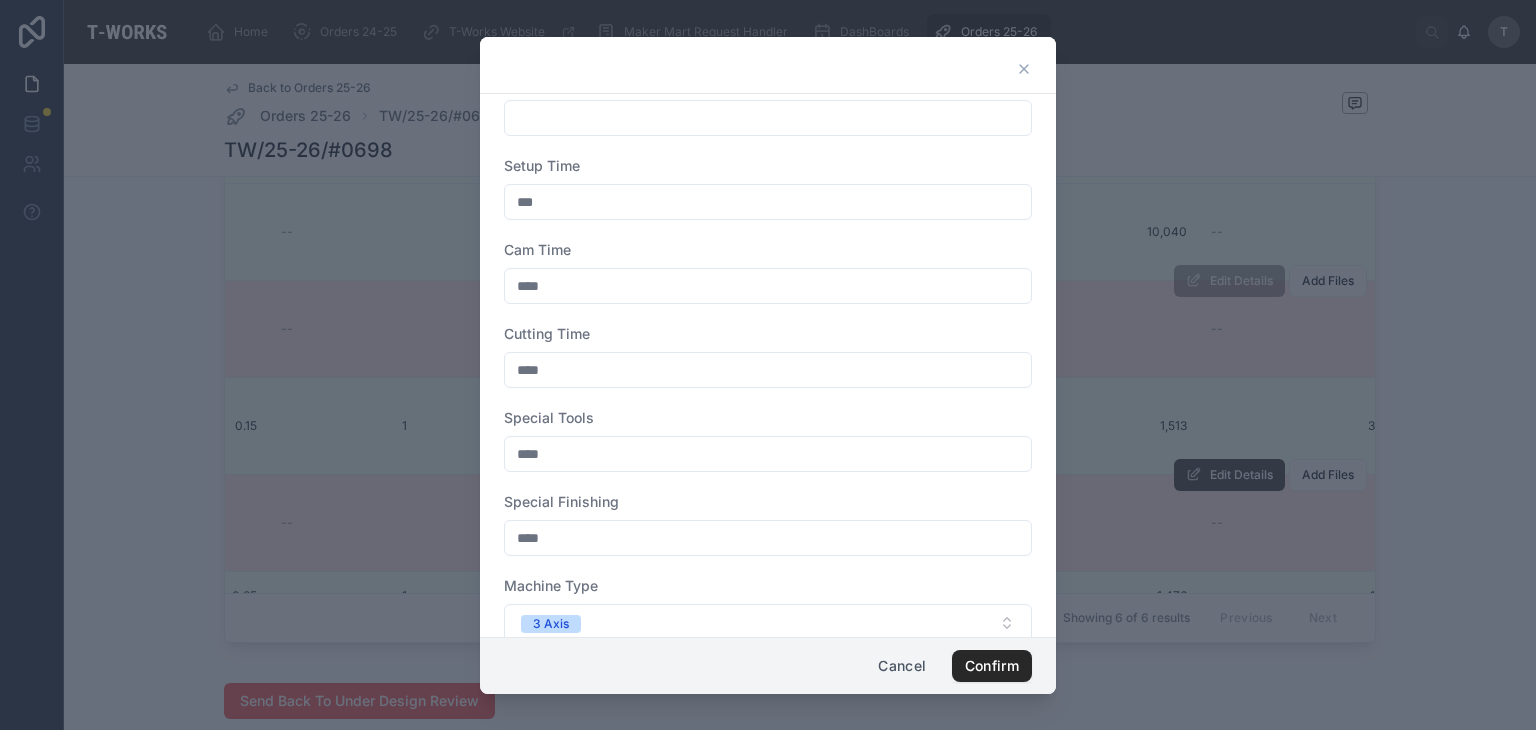 click on "***" at bounding box center [768, 202] 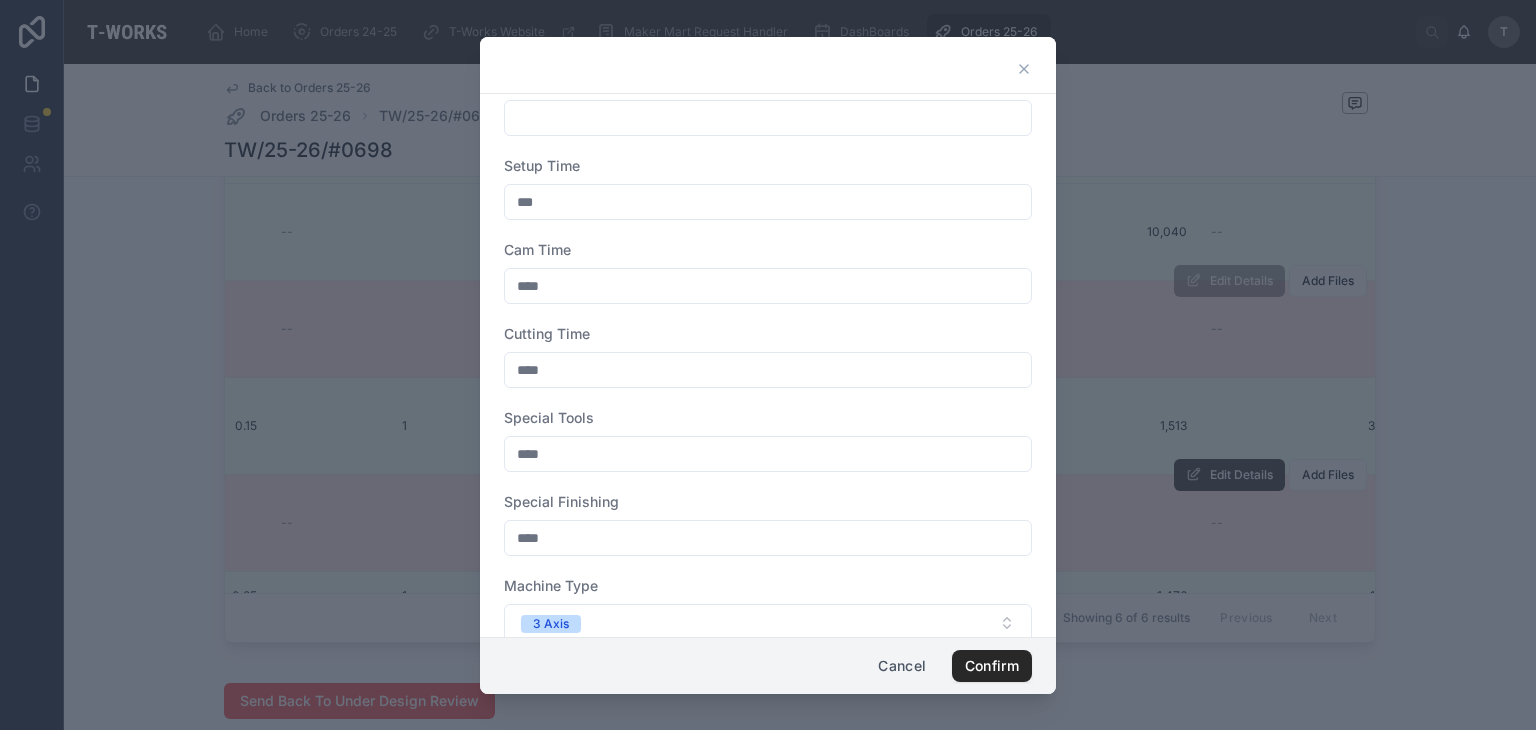 type on "***" 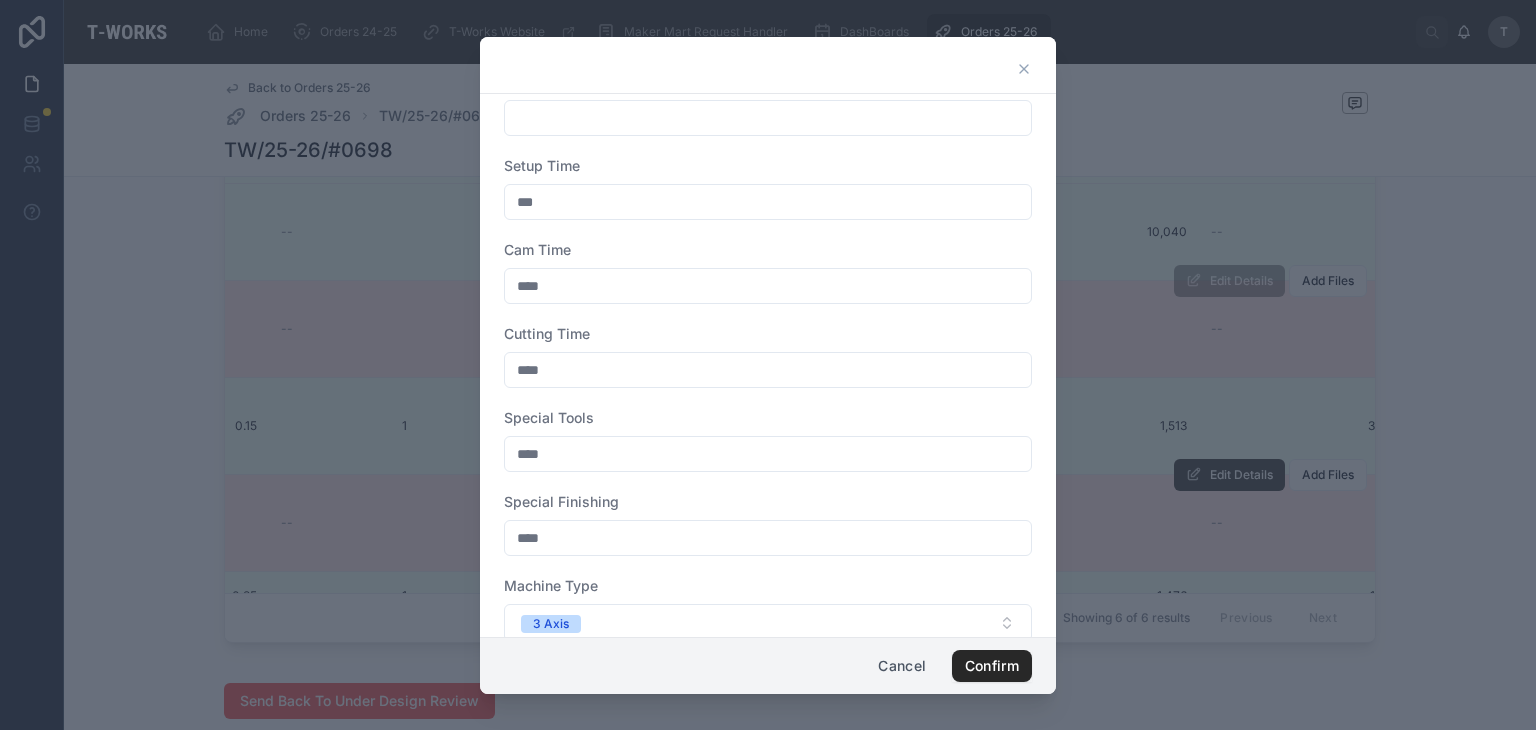 scroll, scrollTop: 744, scrollLeft: 0, axis: vertical 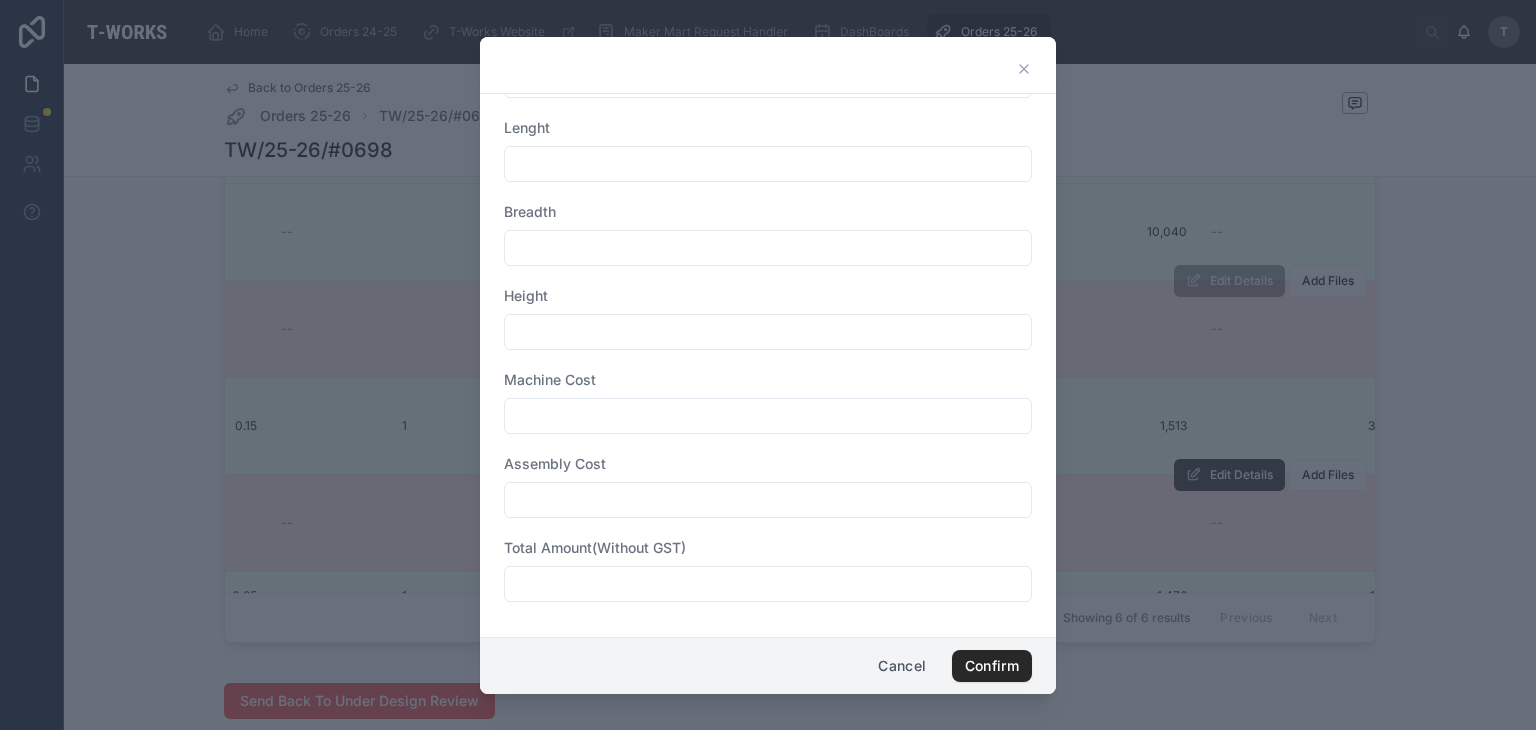 click at bounding box center (768, 584) 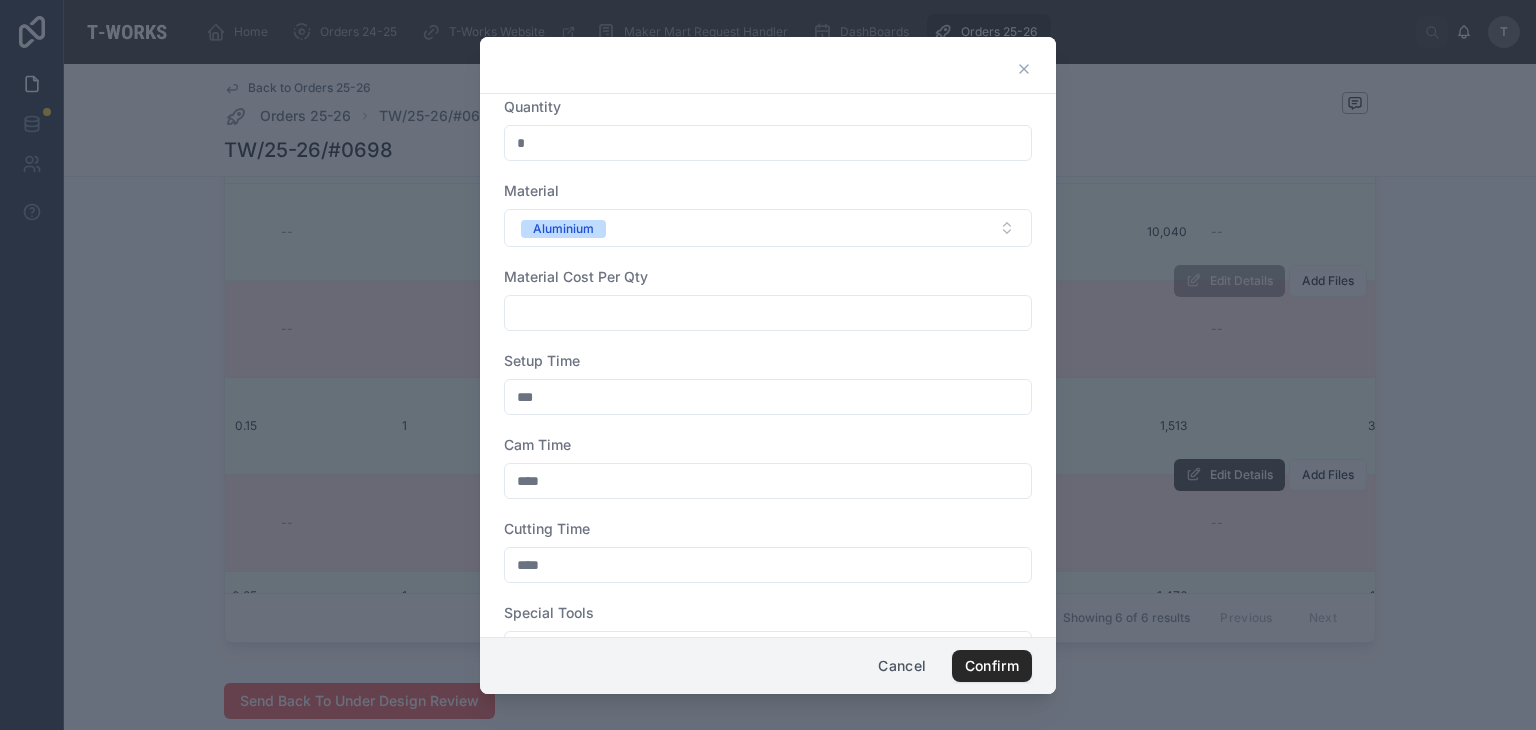 scroll, scrollTop: 0, scrollLeft: 0, axis: both 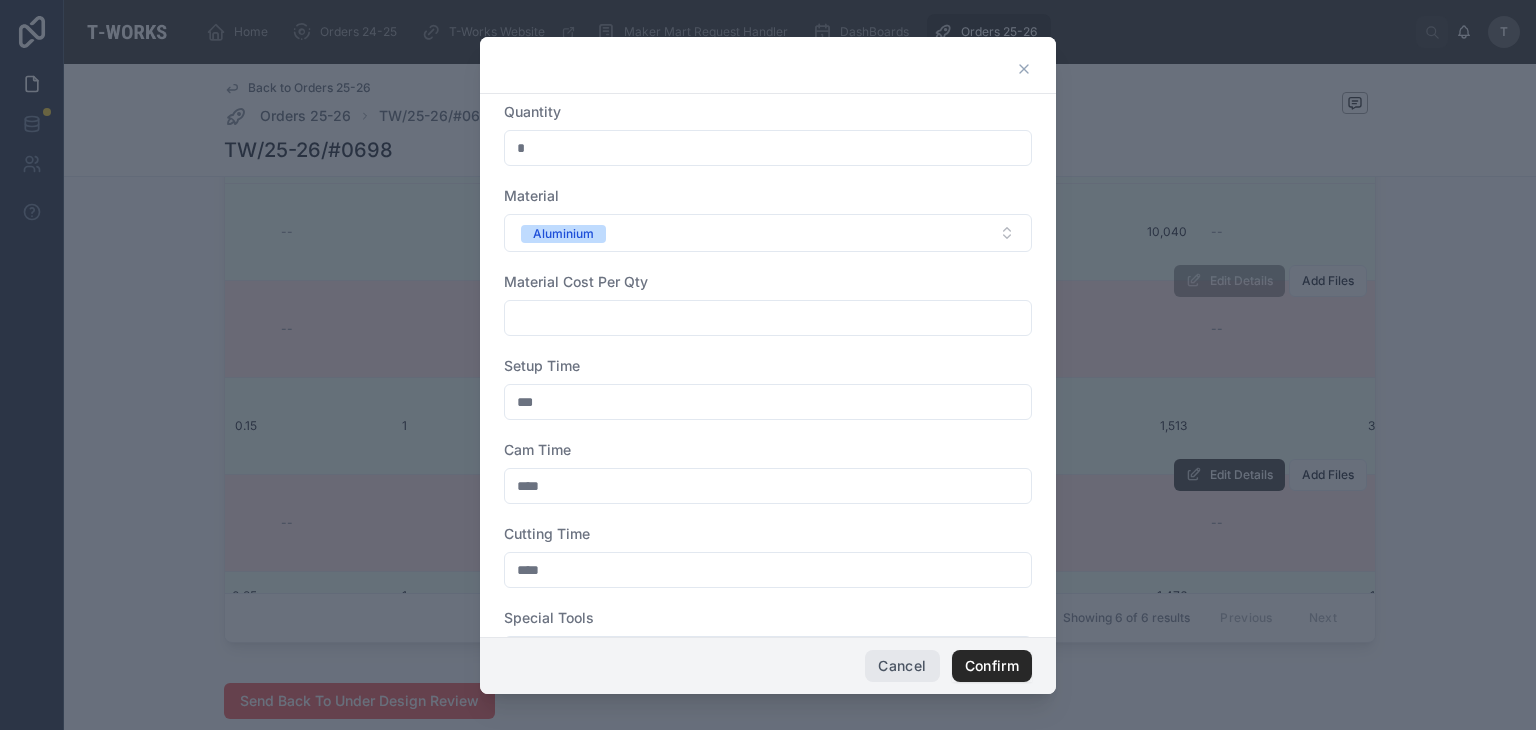type on "*****" 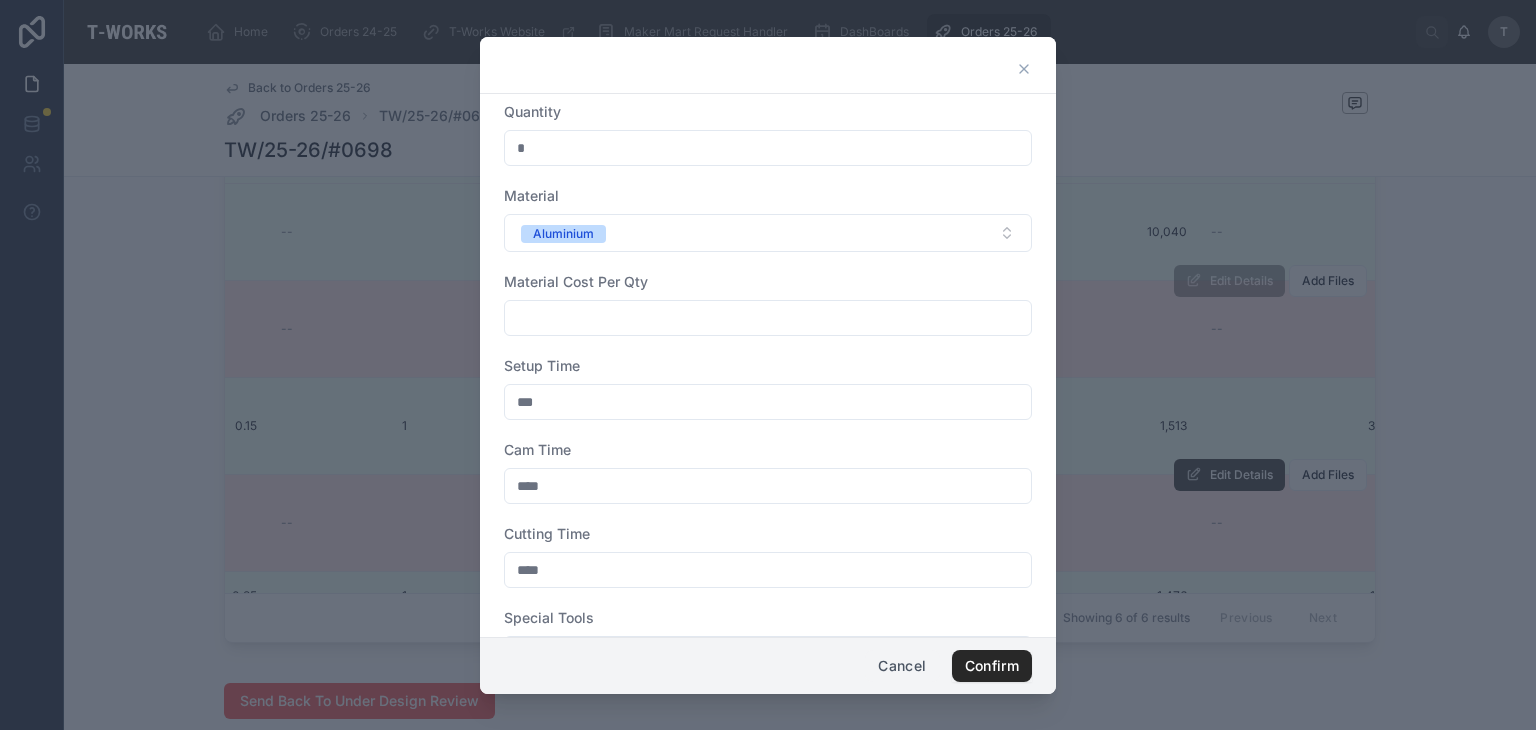 click on "Cancel" at bounding box center (902, 666) 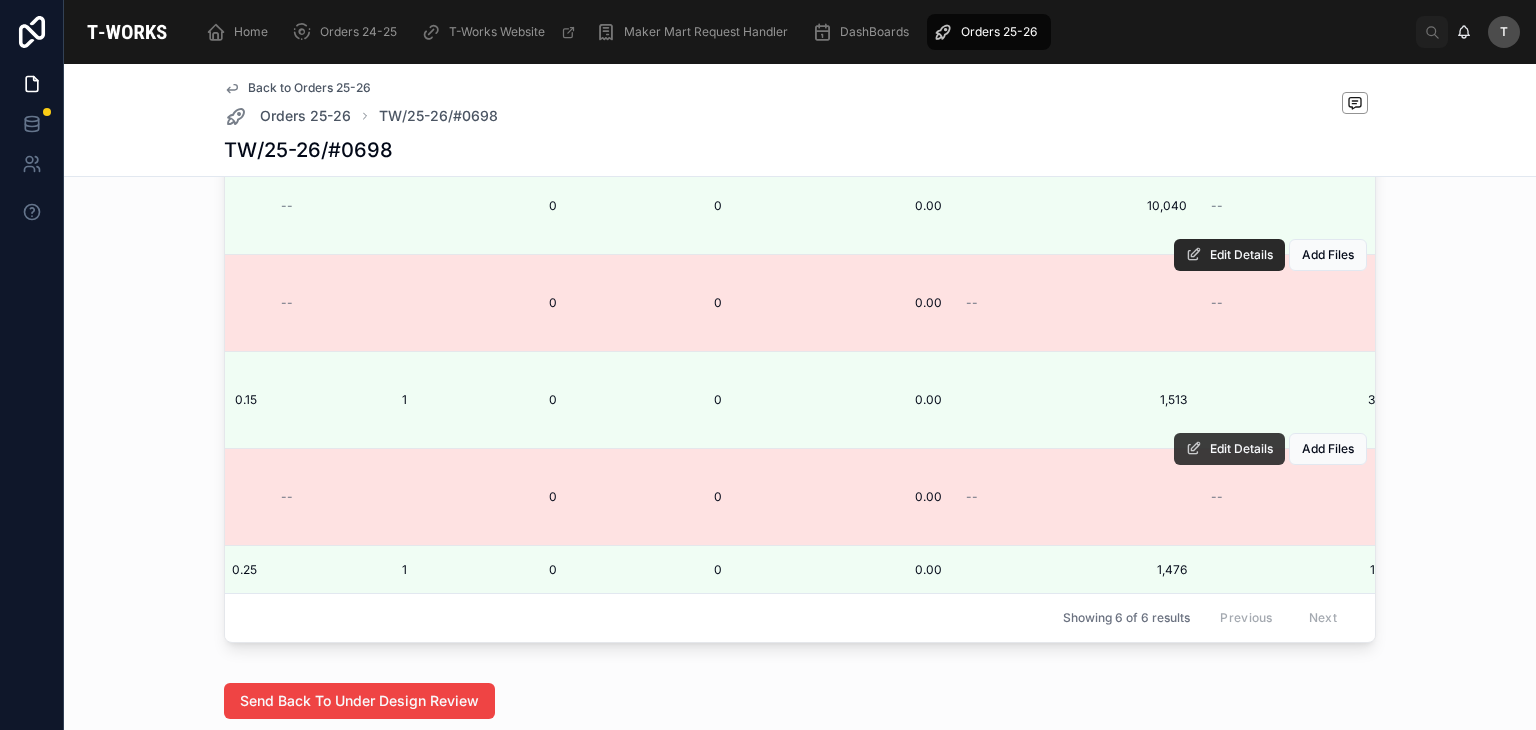 scroll, scrollTop: 40, scrollLeft: 1647, axis: both 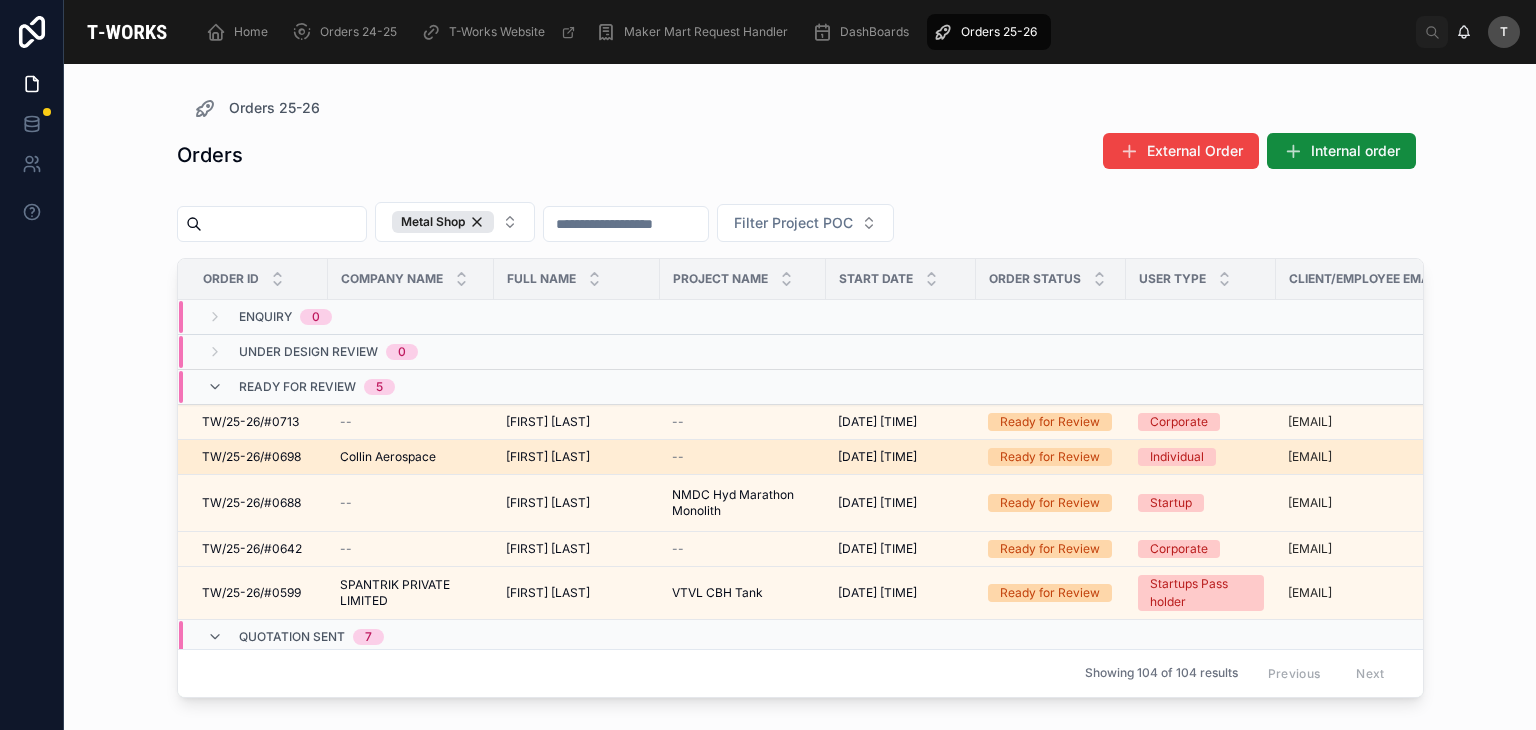 click on "Collin Aerospace" at bounding box center (388, 457) 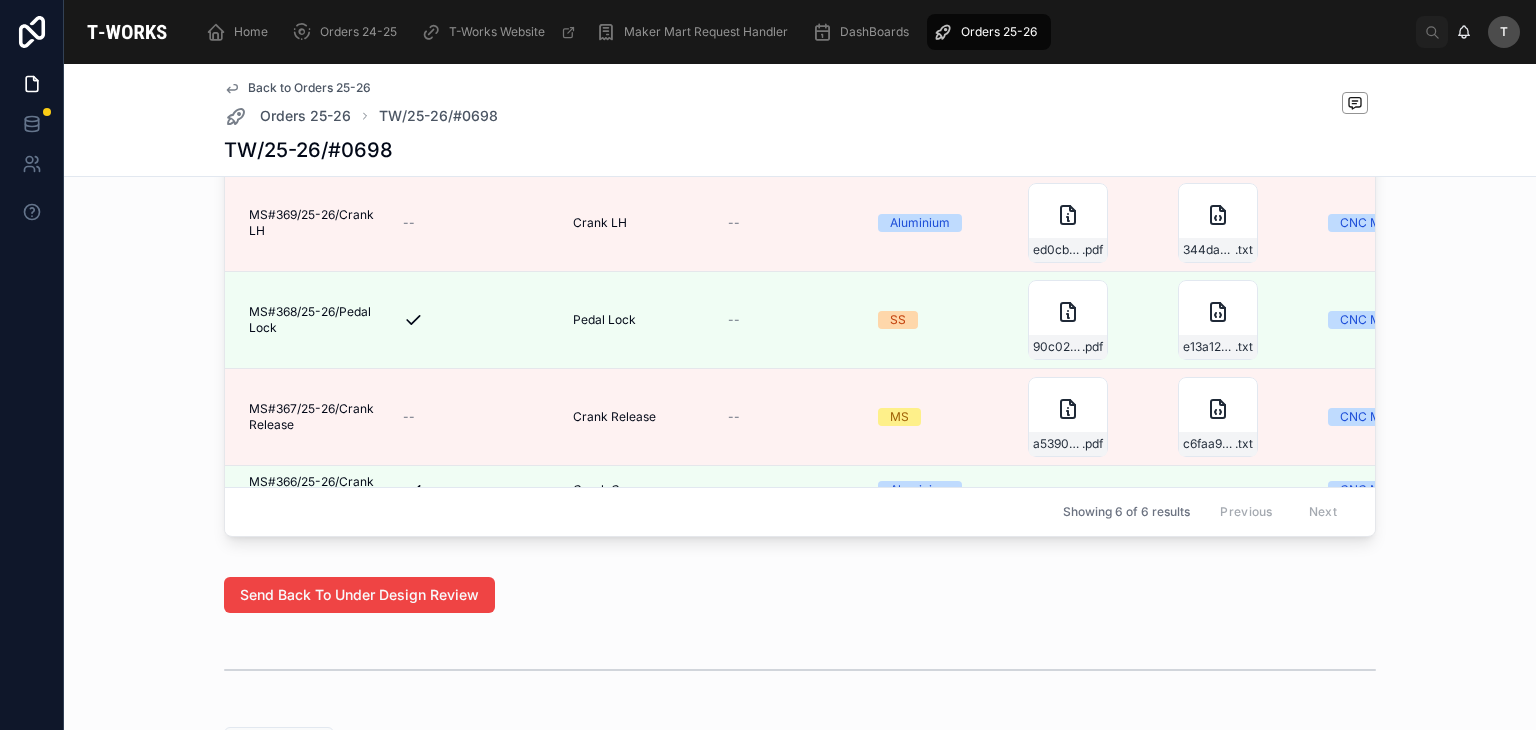 scroll, scrollTop: 1300, scrollLeft: 0, axis: vertical 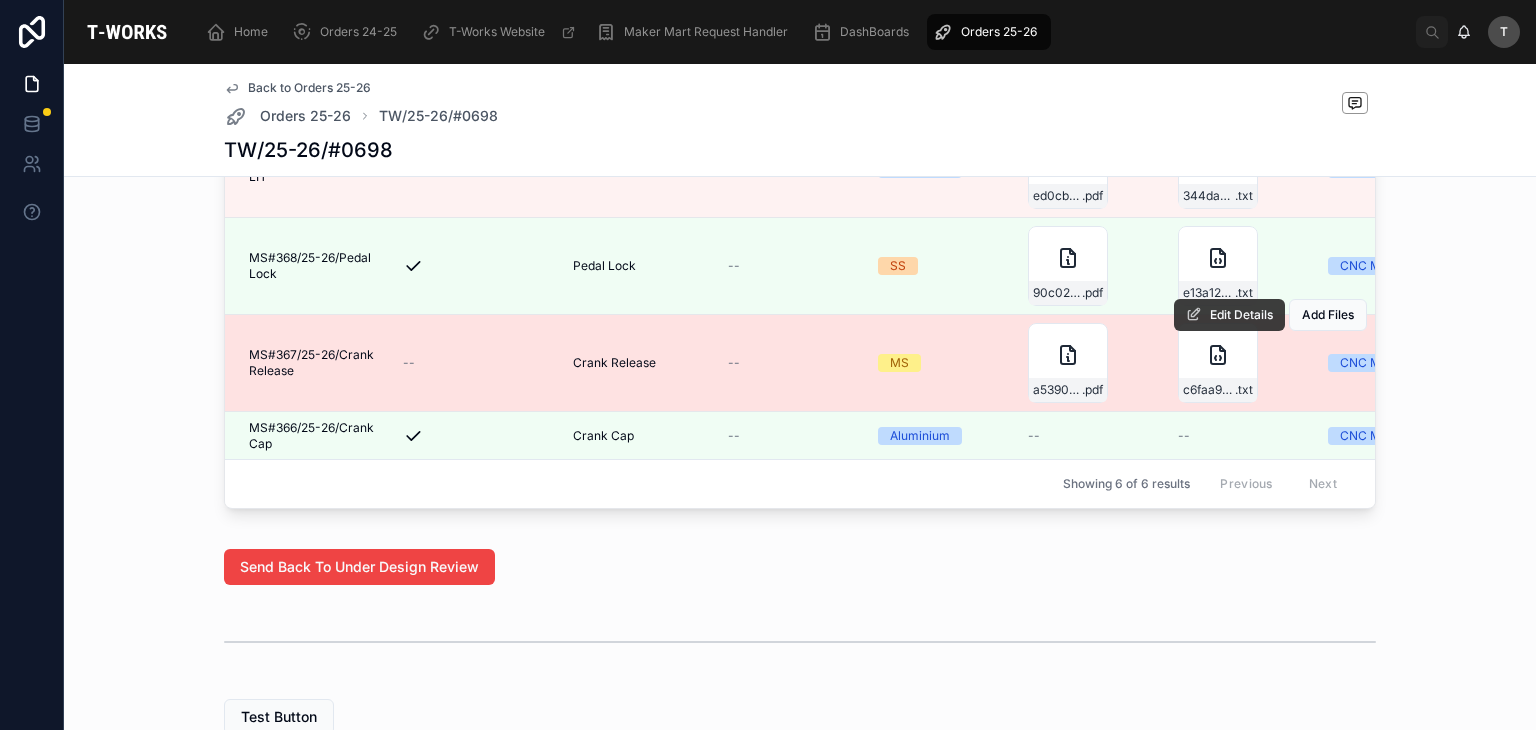 click on "Edit Details" at bounding box center (1241, 315) 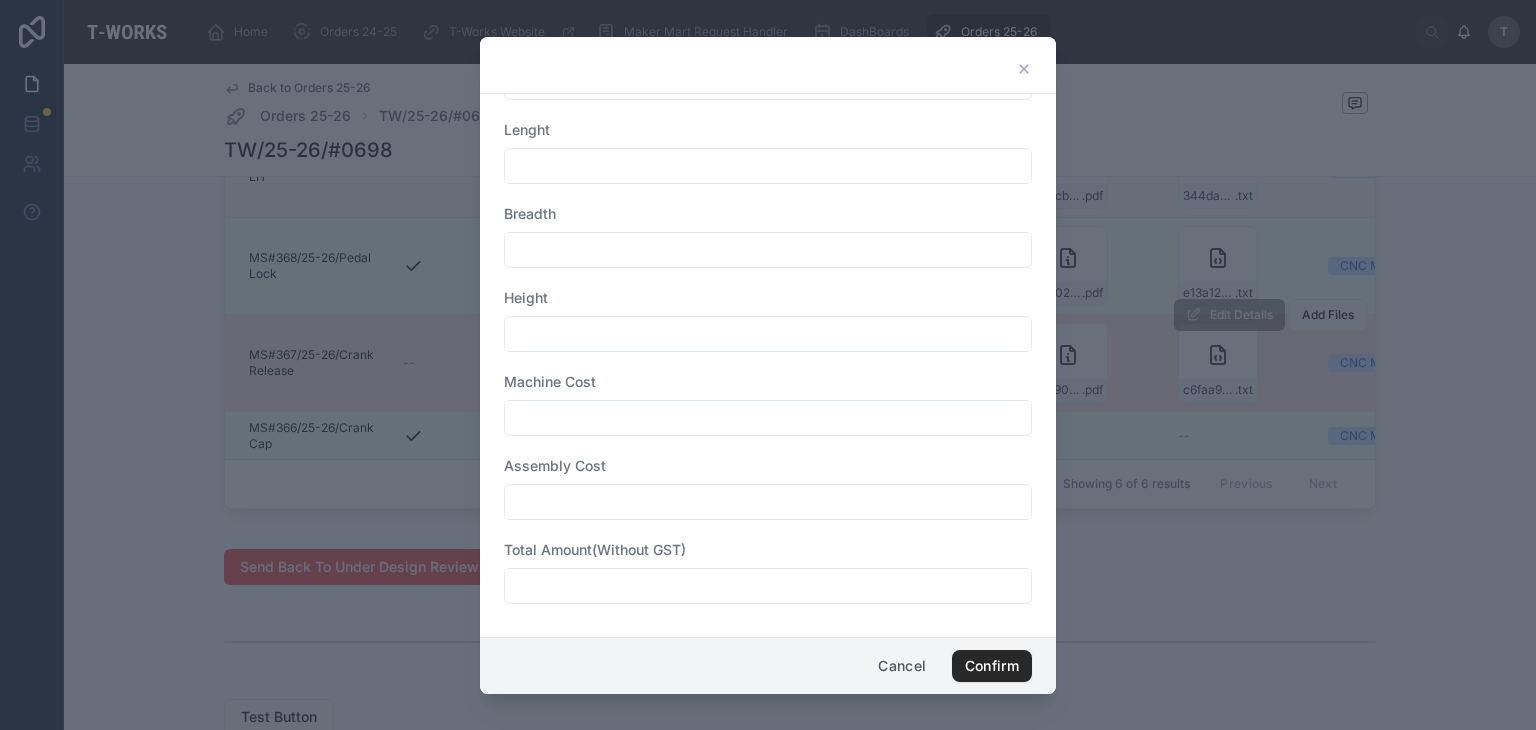 scroll, scrollTop: 744, scrollLeft: 0, axis: vertical 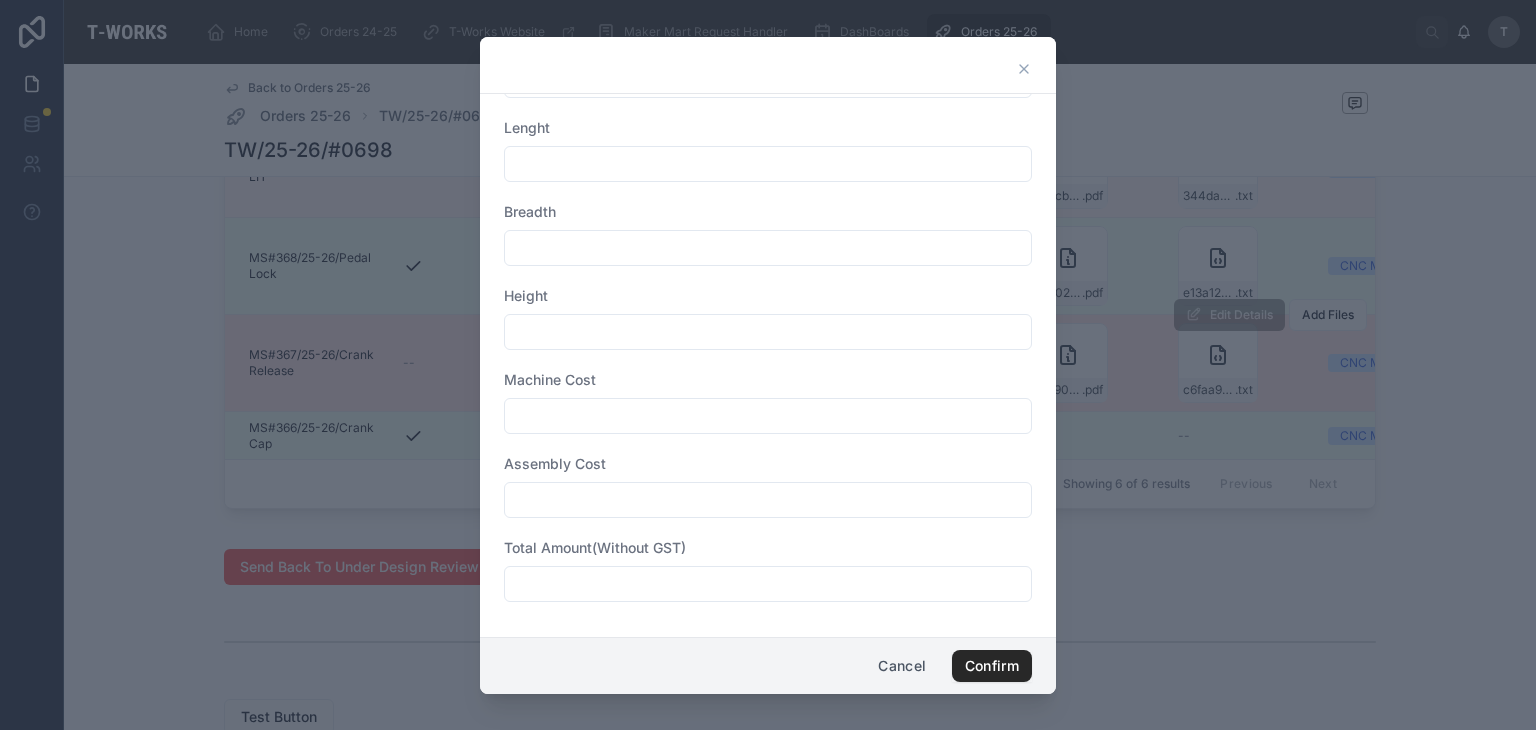 click at bounding box center (768, 584) 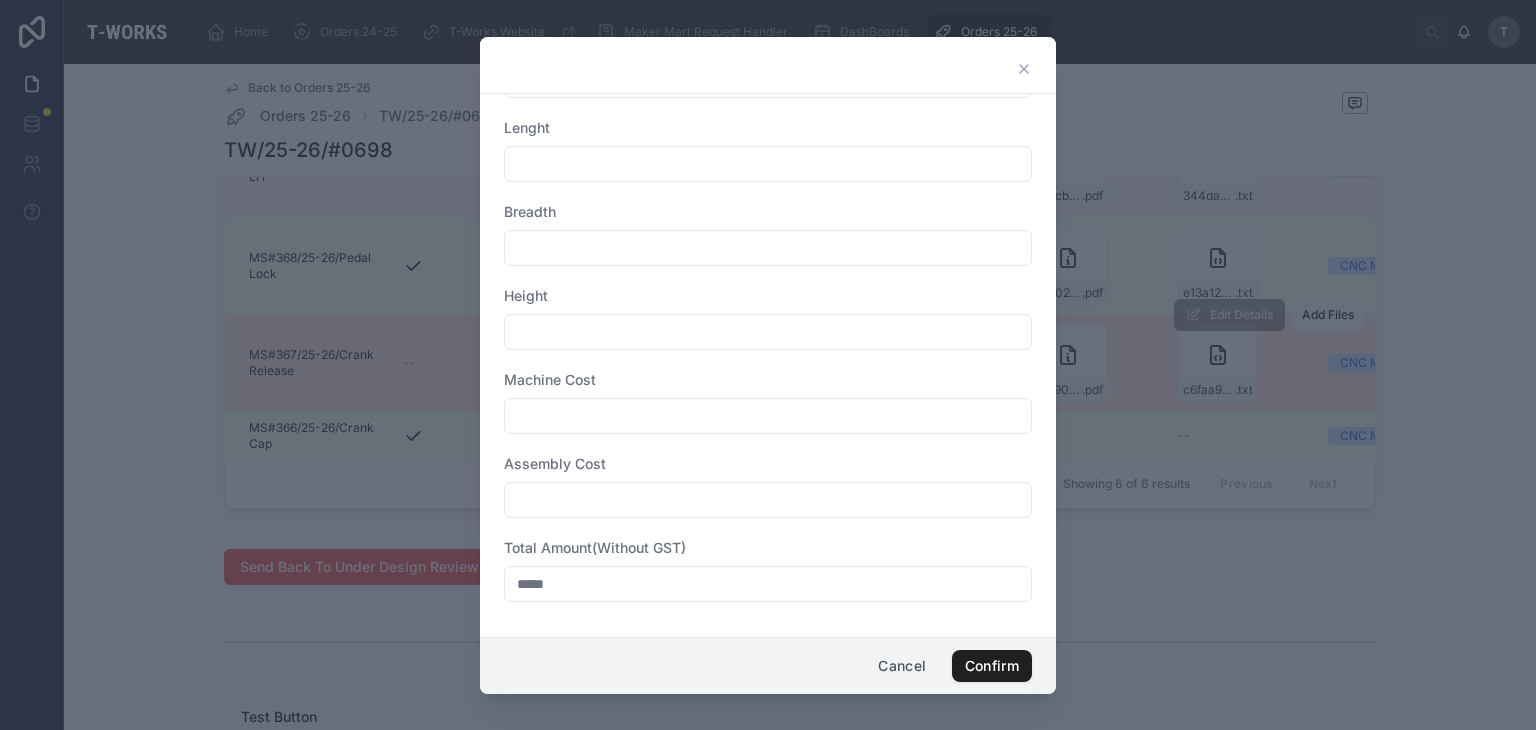 type on "*****" 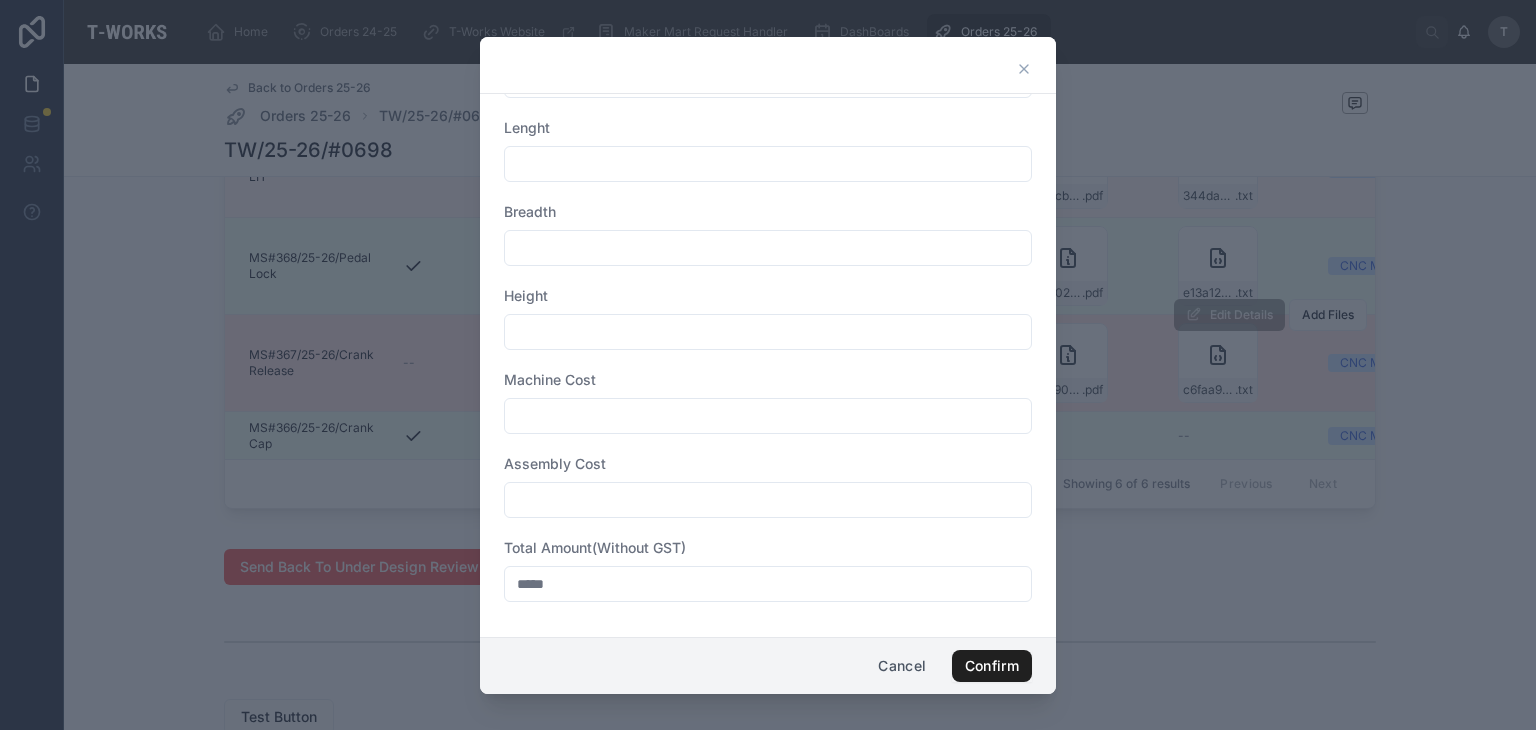 click on "Confirm" at bounding box center [992, 666] 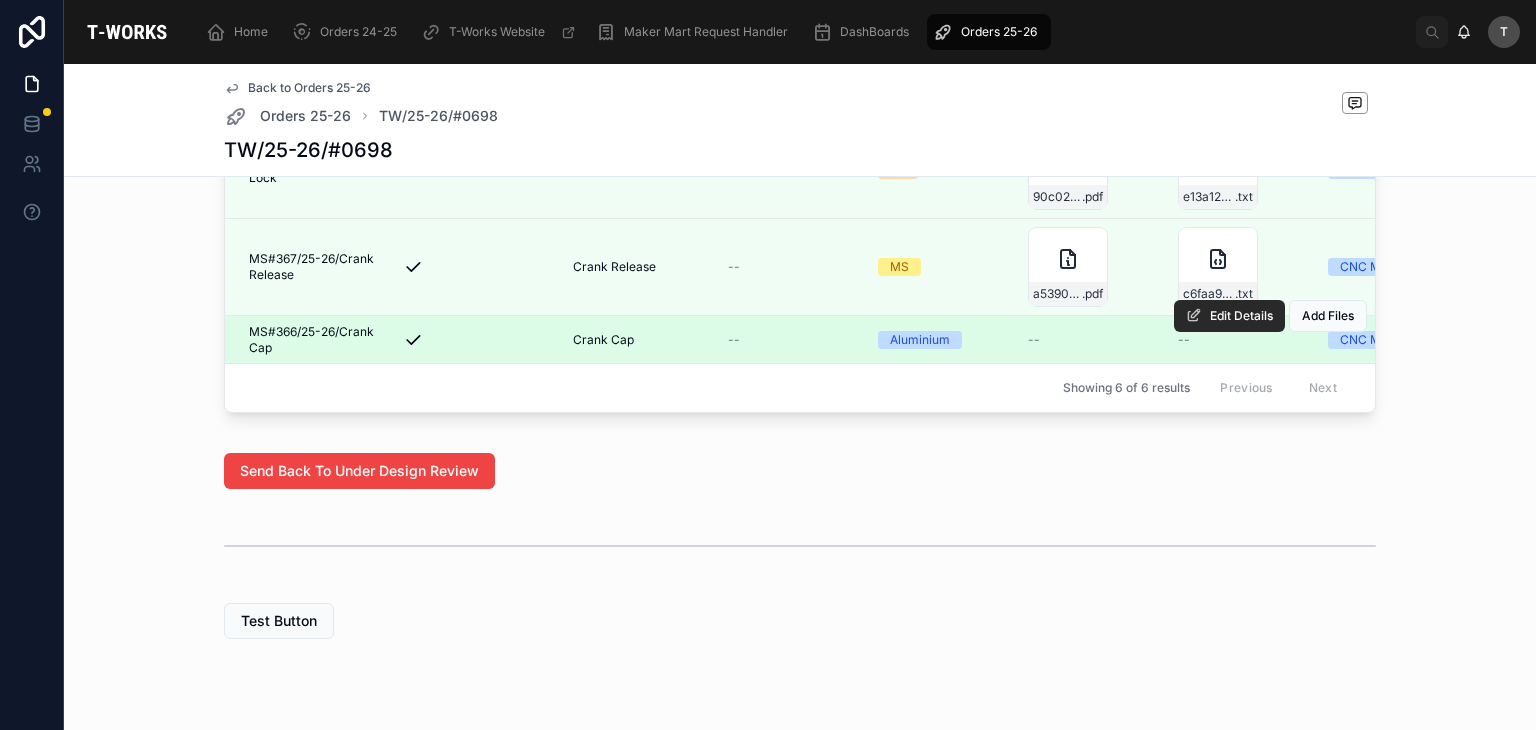 scroll, scrollTop: 1400, scrollLeft: 0, axis: vertical 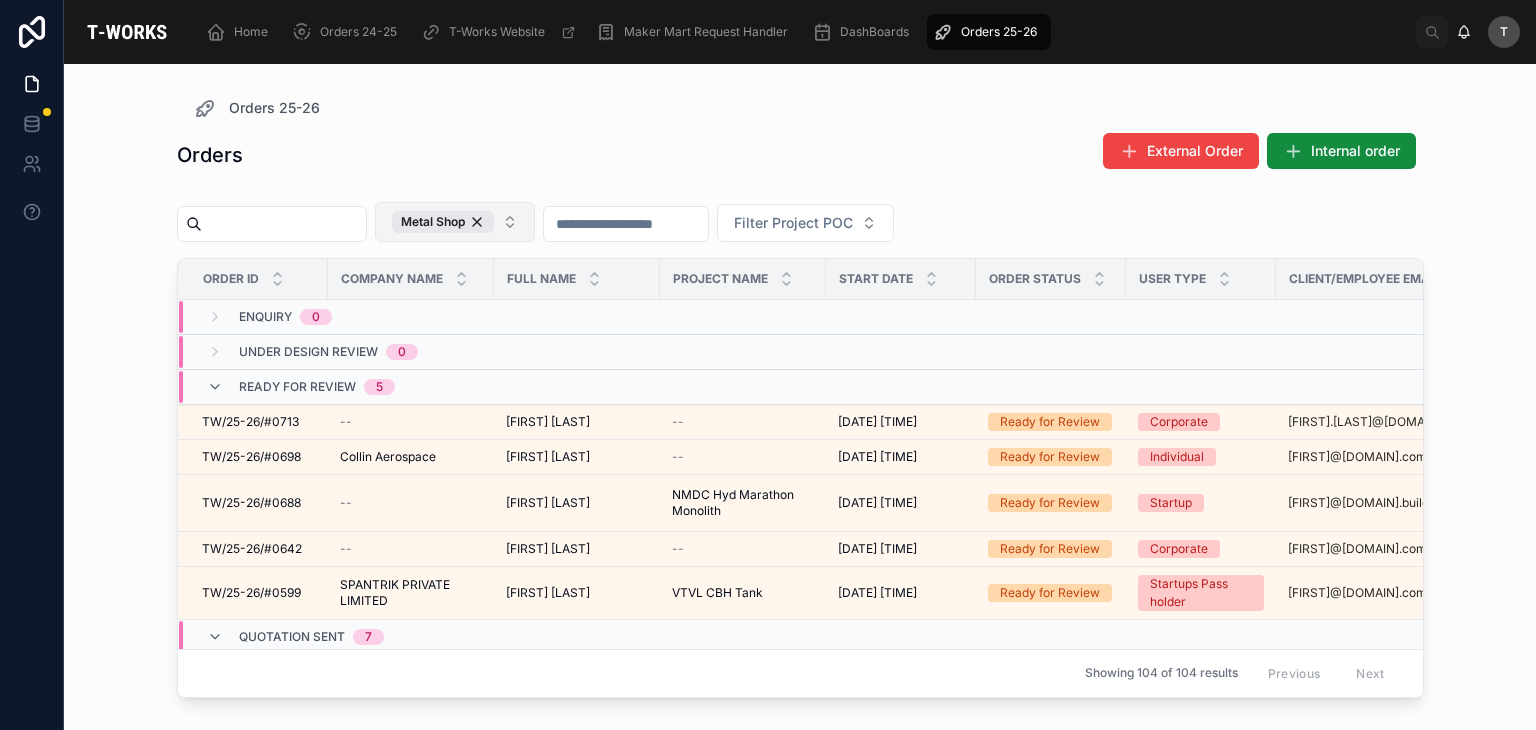 click on "Metal Shop" at bounding box center [443, 222] 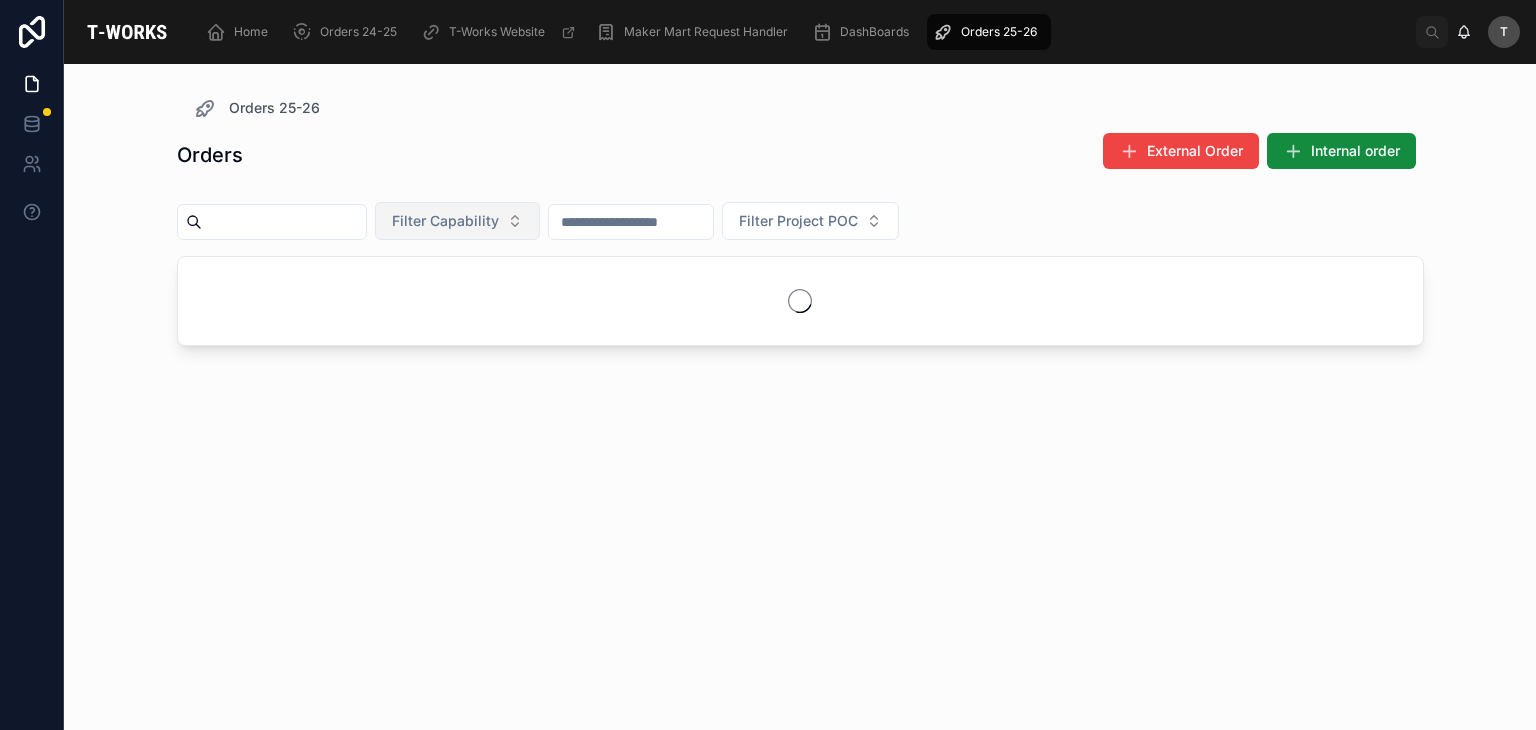 click on "Filter Capability" at bounding box center [457, 221] 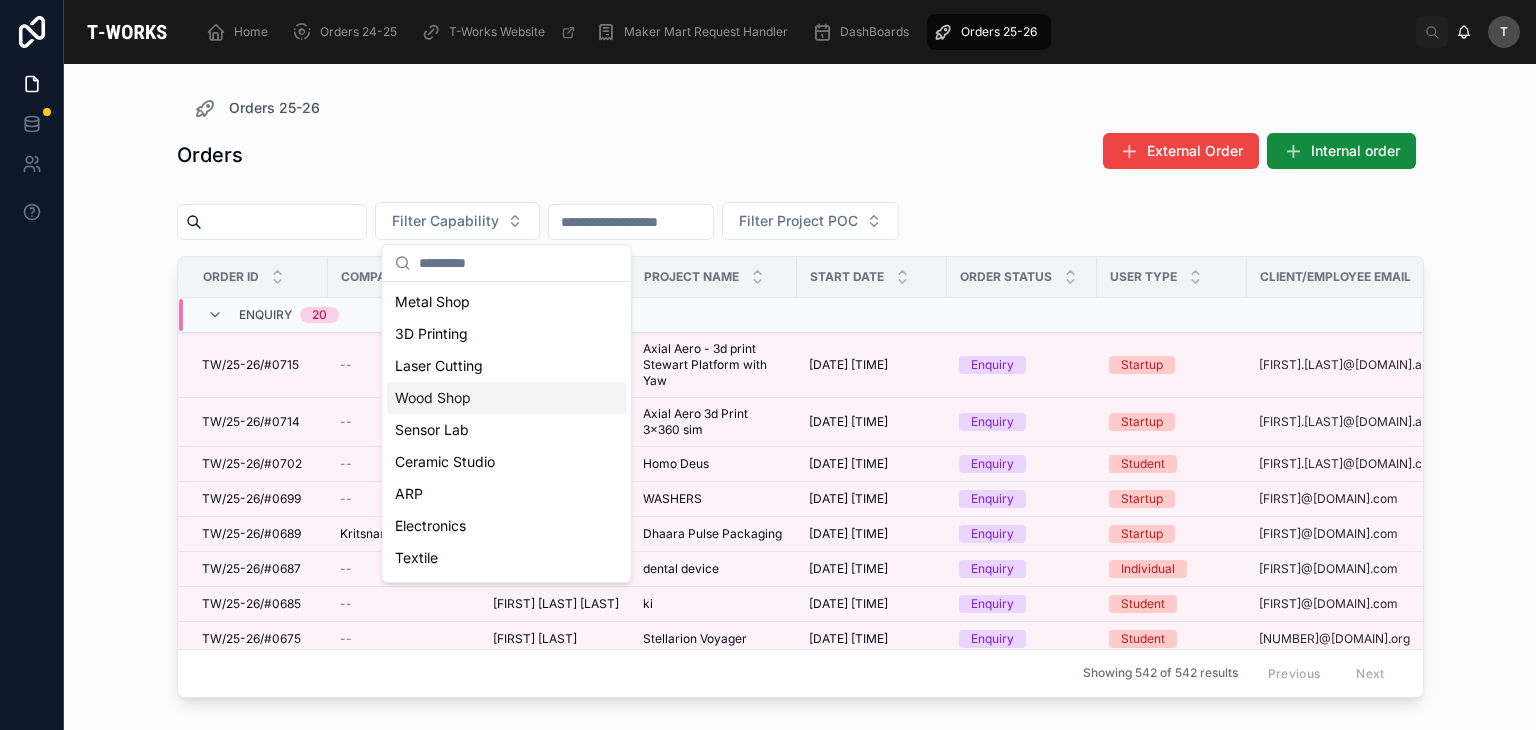 click on "Wood Shop" at bounding box center [507, 398] 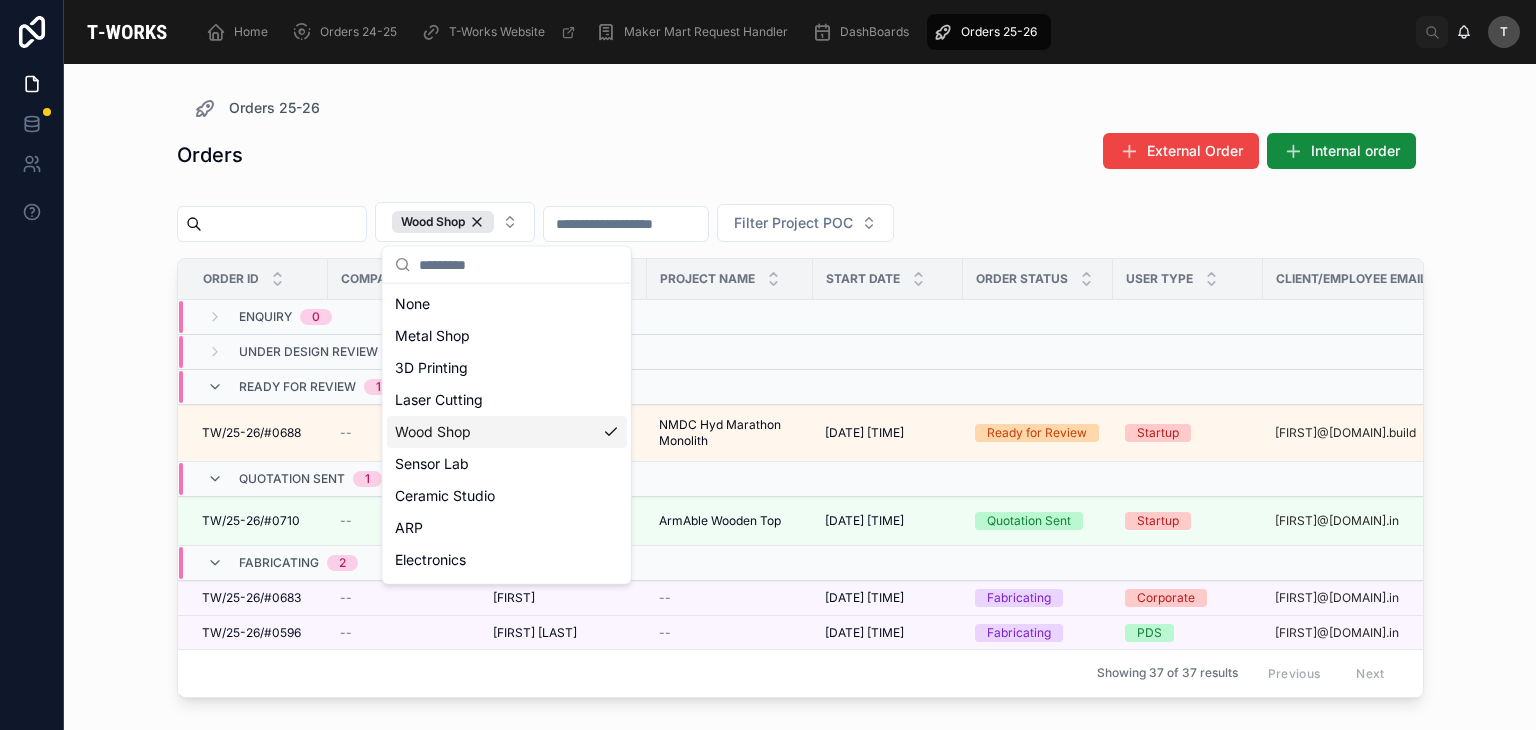 click on "Orders External Order Internal order" at bounding box center [800, 155] 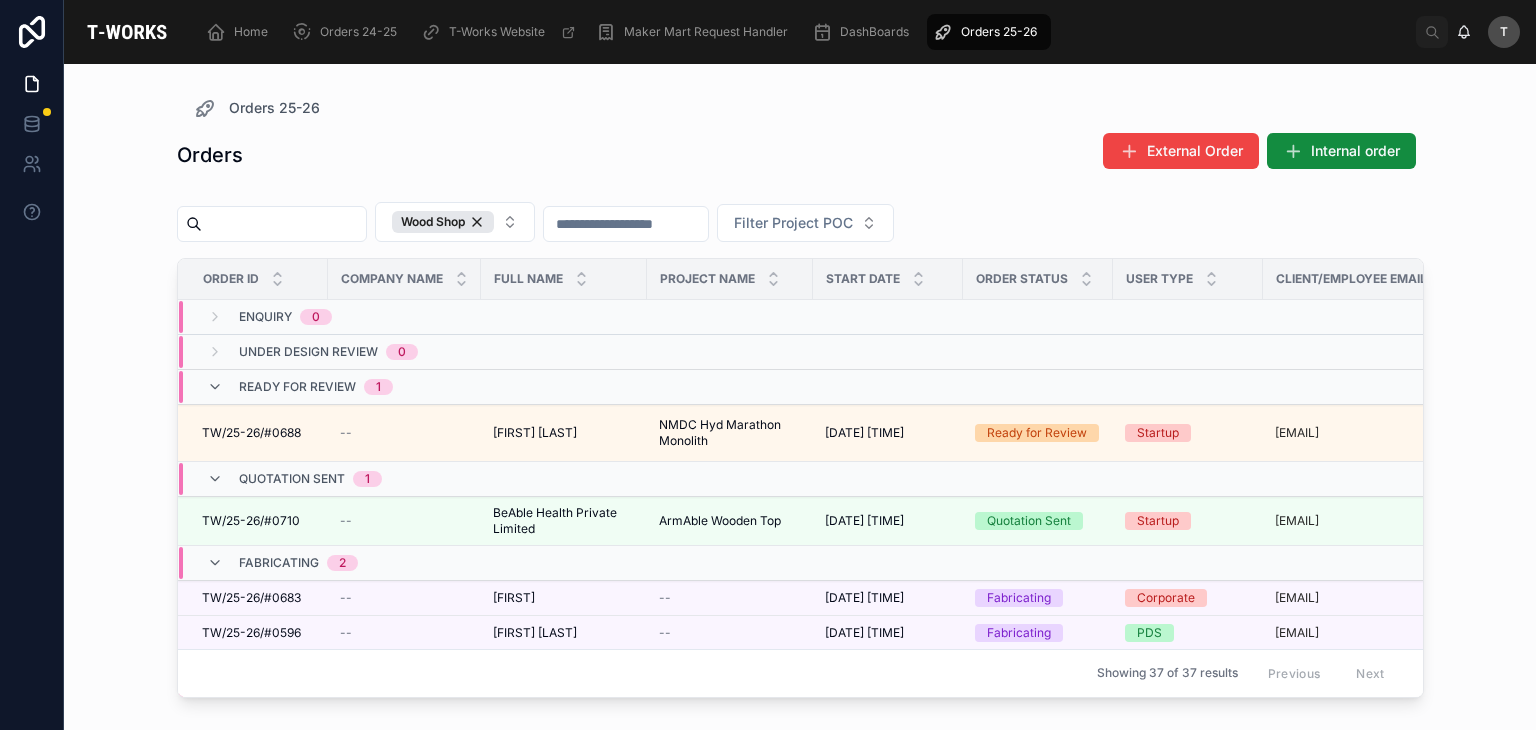scroll, scrollTop: 0, scrollLeft: 0, axis: both 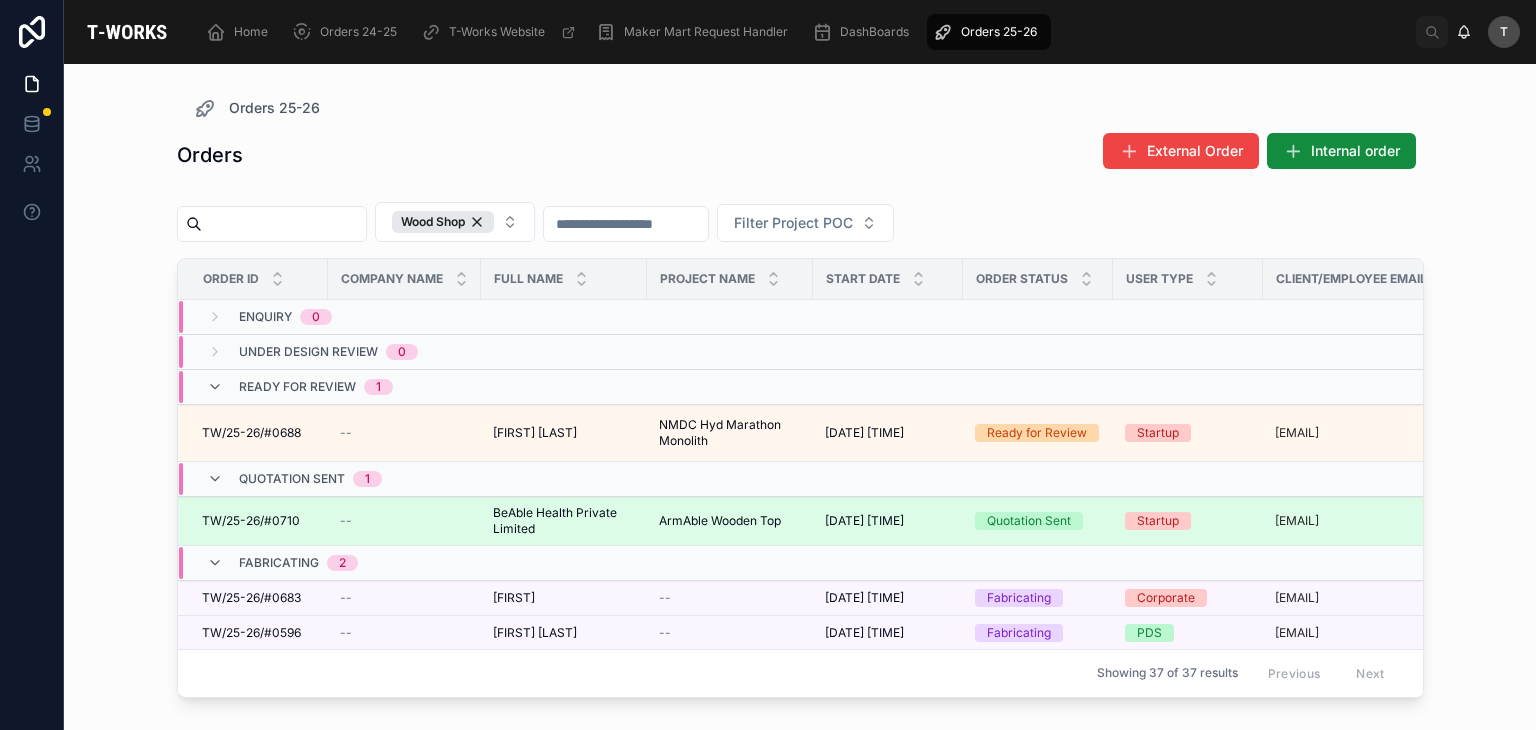 click on "TW/25-26/#0710 TW/25-26/#0710" at bounding box center (253, 521) 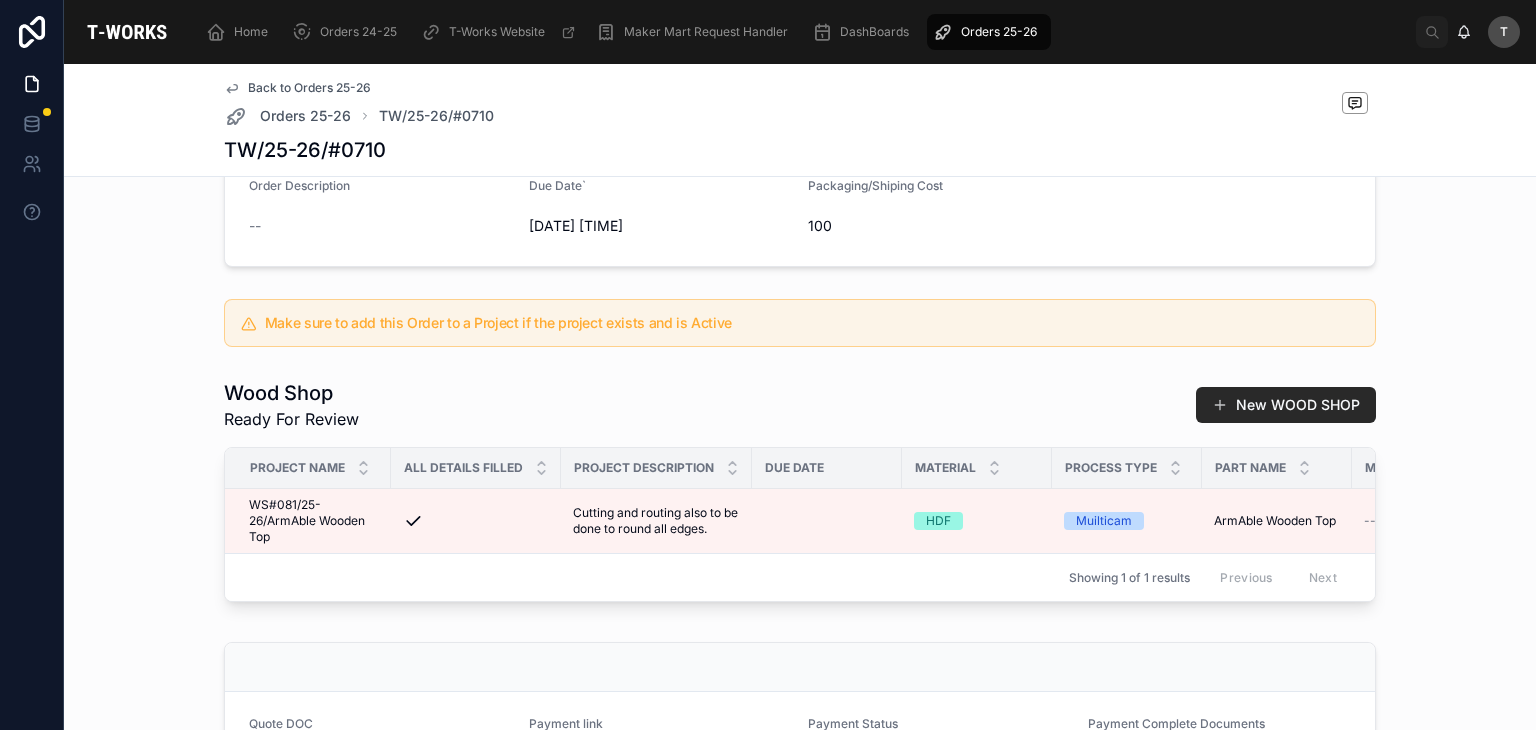 scroll, scrollTop: 300, scrollLeft: 0, axis: vertical 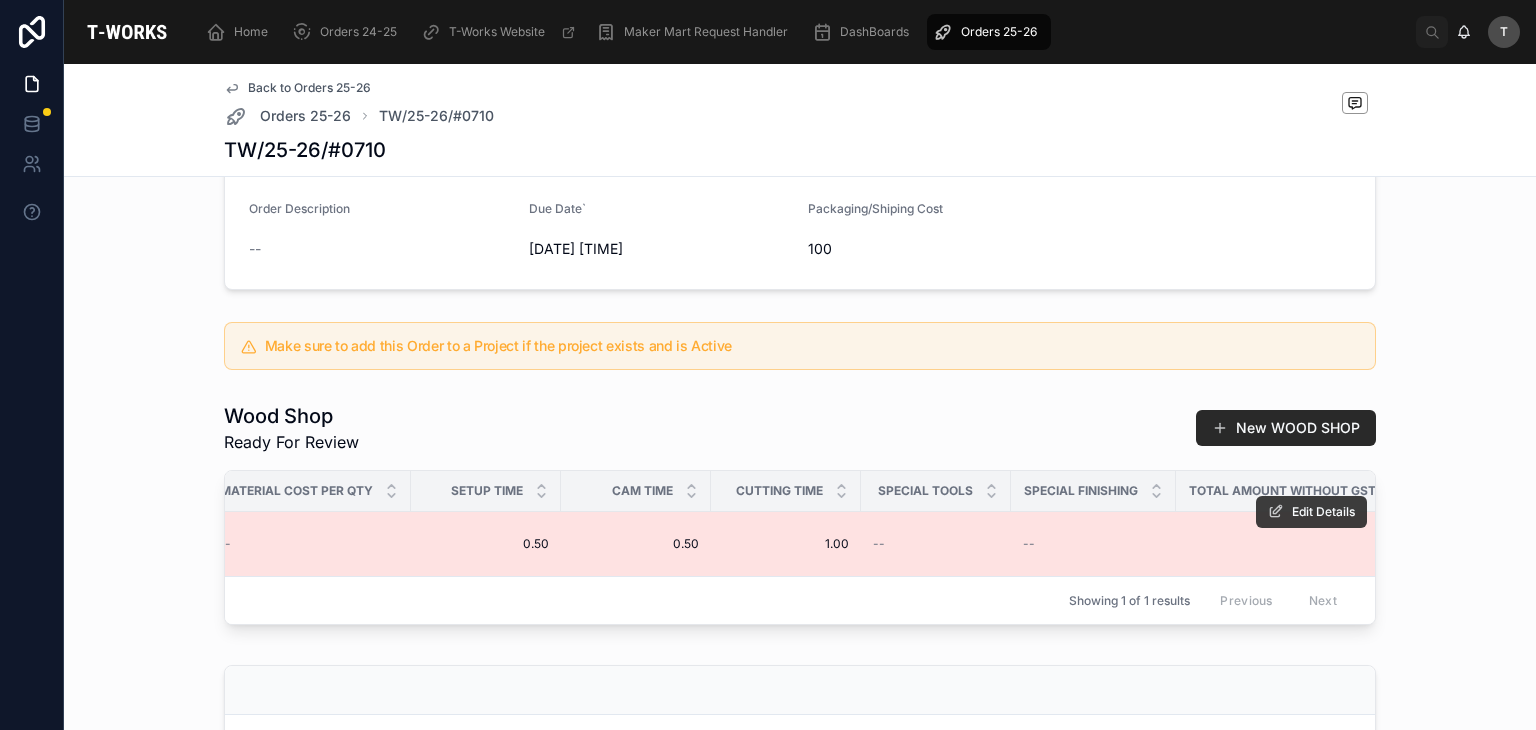 click on "Edit Details" at bounding box center [1323, 512] 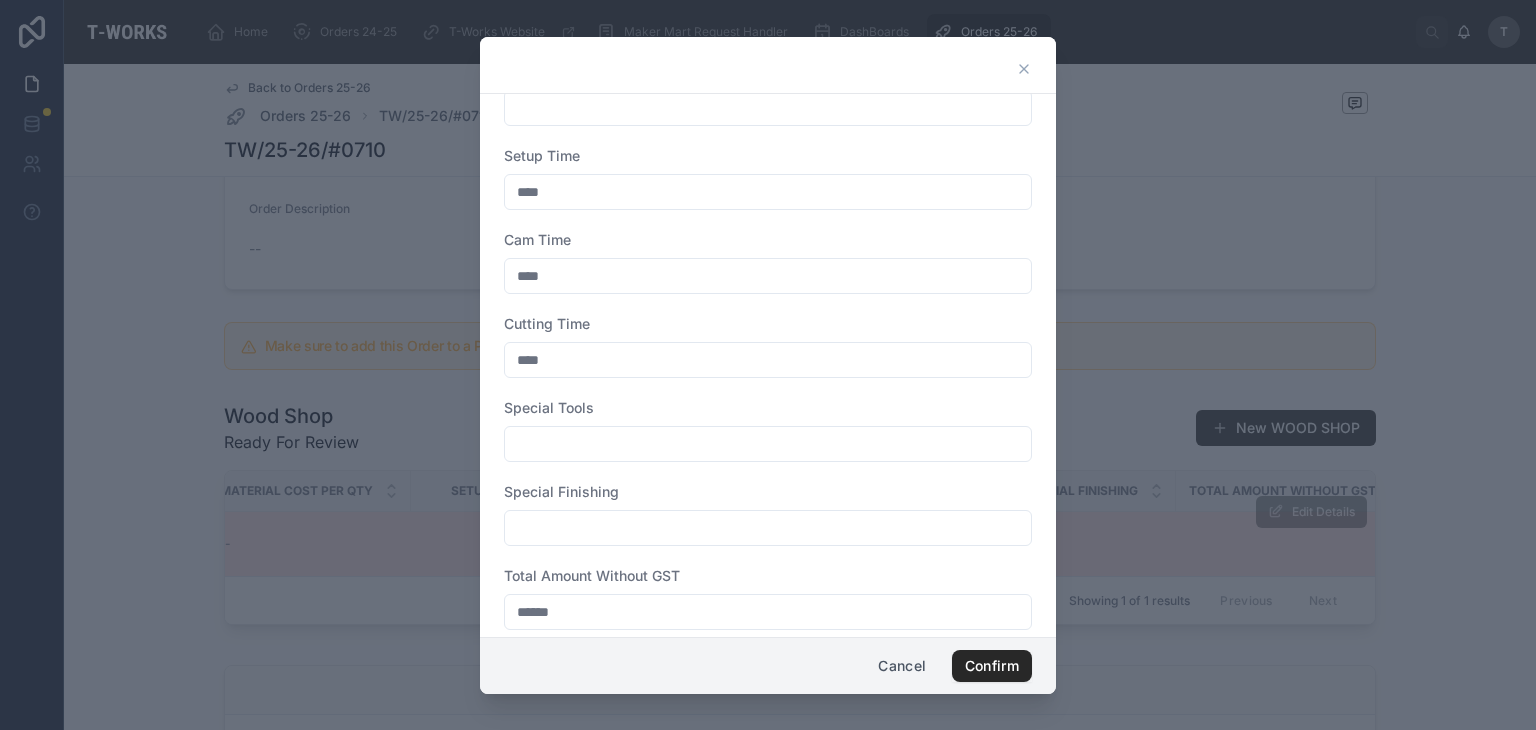 scroll, scrollTop: 324, scrollLeft: 0, axis: vertical 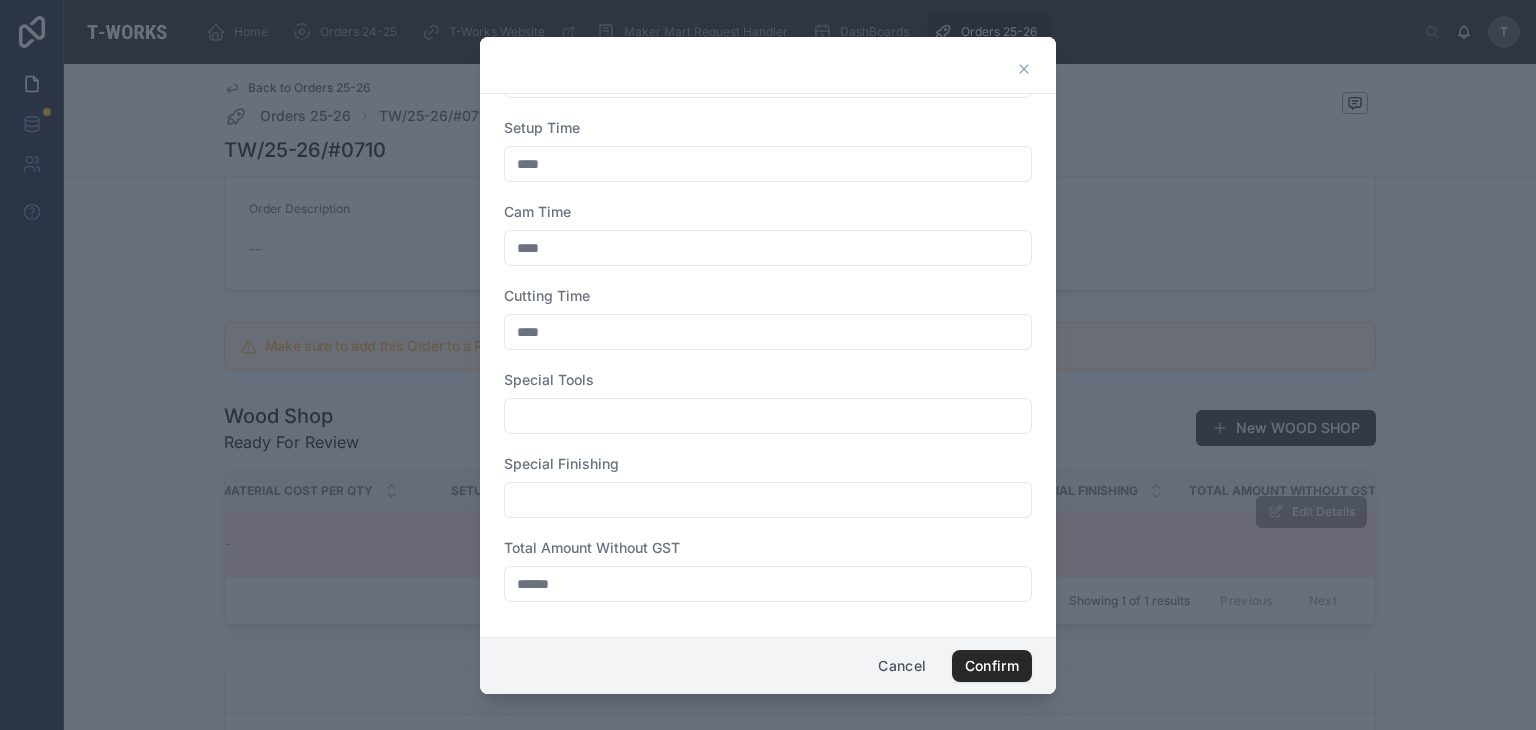 click on "******" at bounding box center (768, 584) 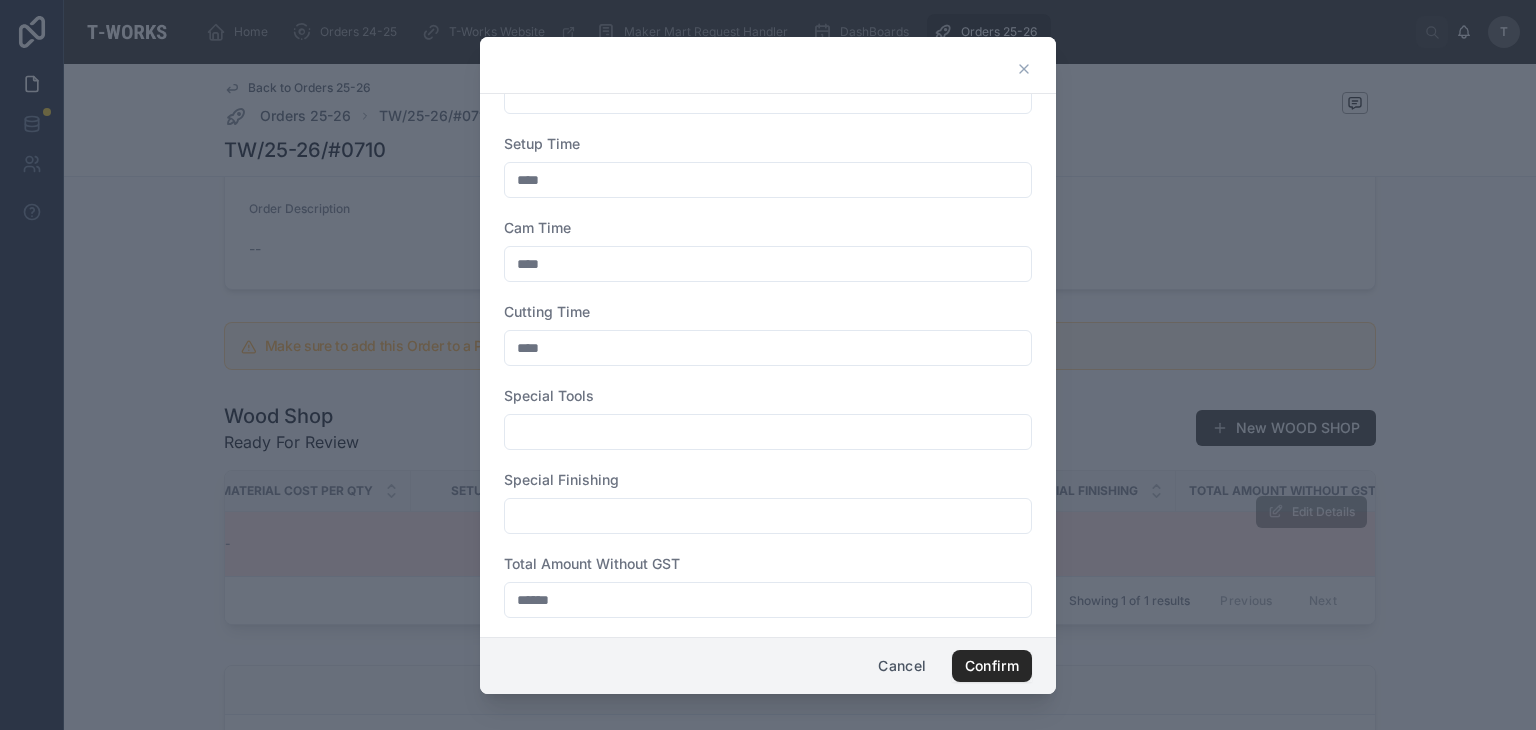 scroll, scrollTop: 324, scrollLeft: 0, axis: vertical 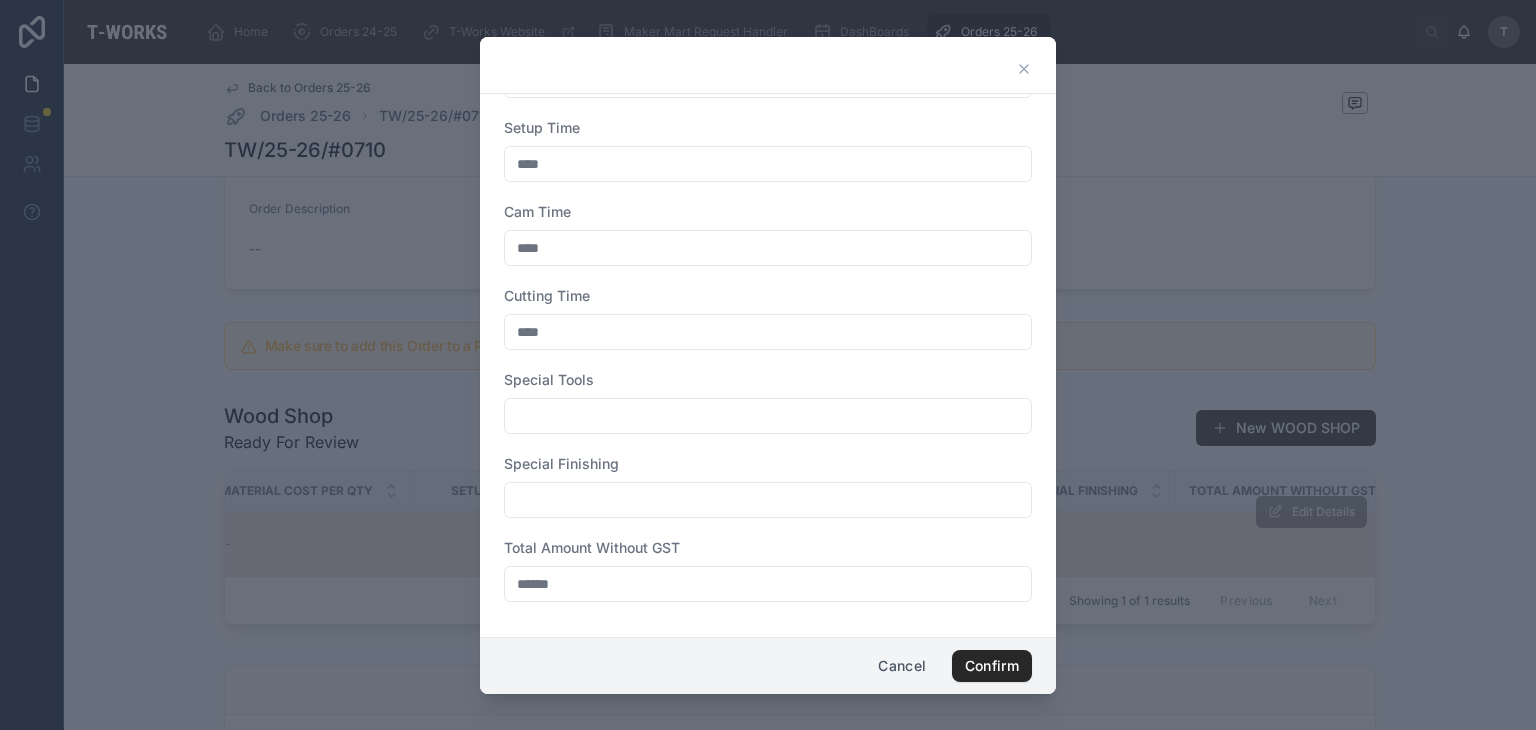 click on "****" at bounding box center [768, 332] 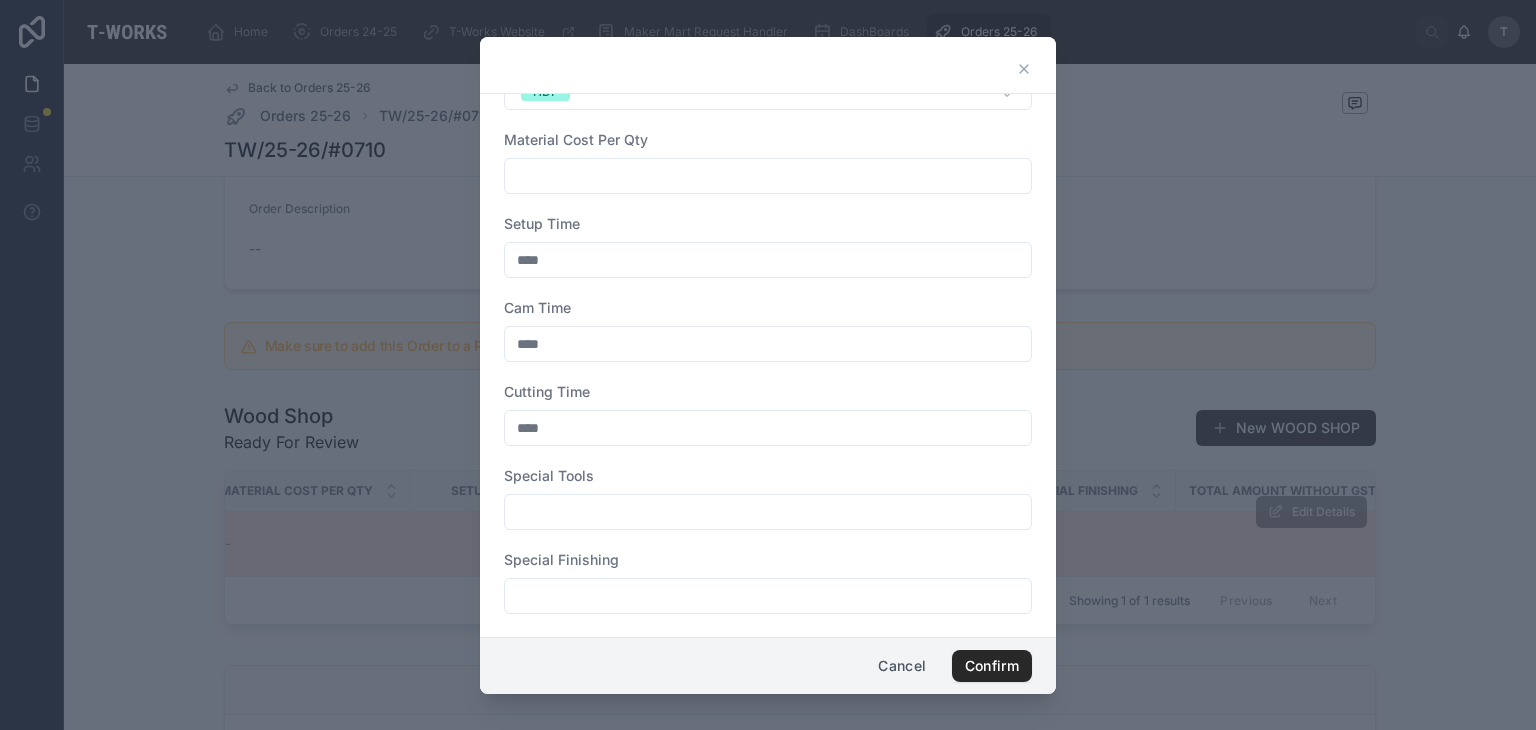 scroll, scrollTop: 224, scrollLeft: 0, axis: vertical 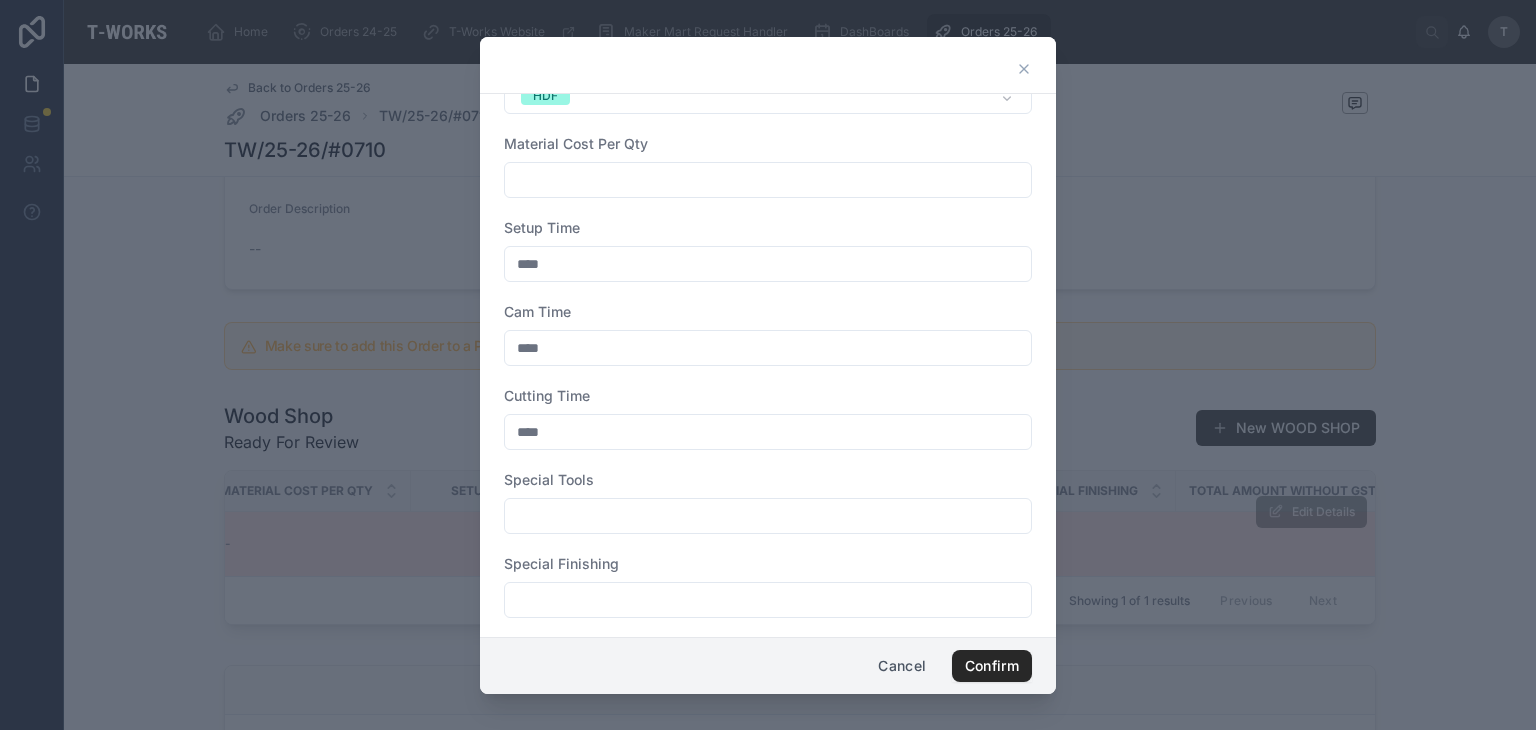 click on "****" at bounding box center [768, 264] 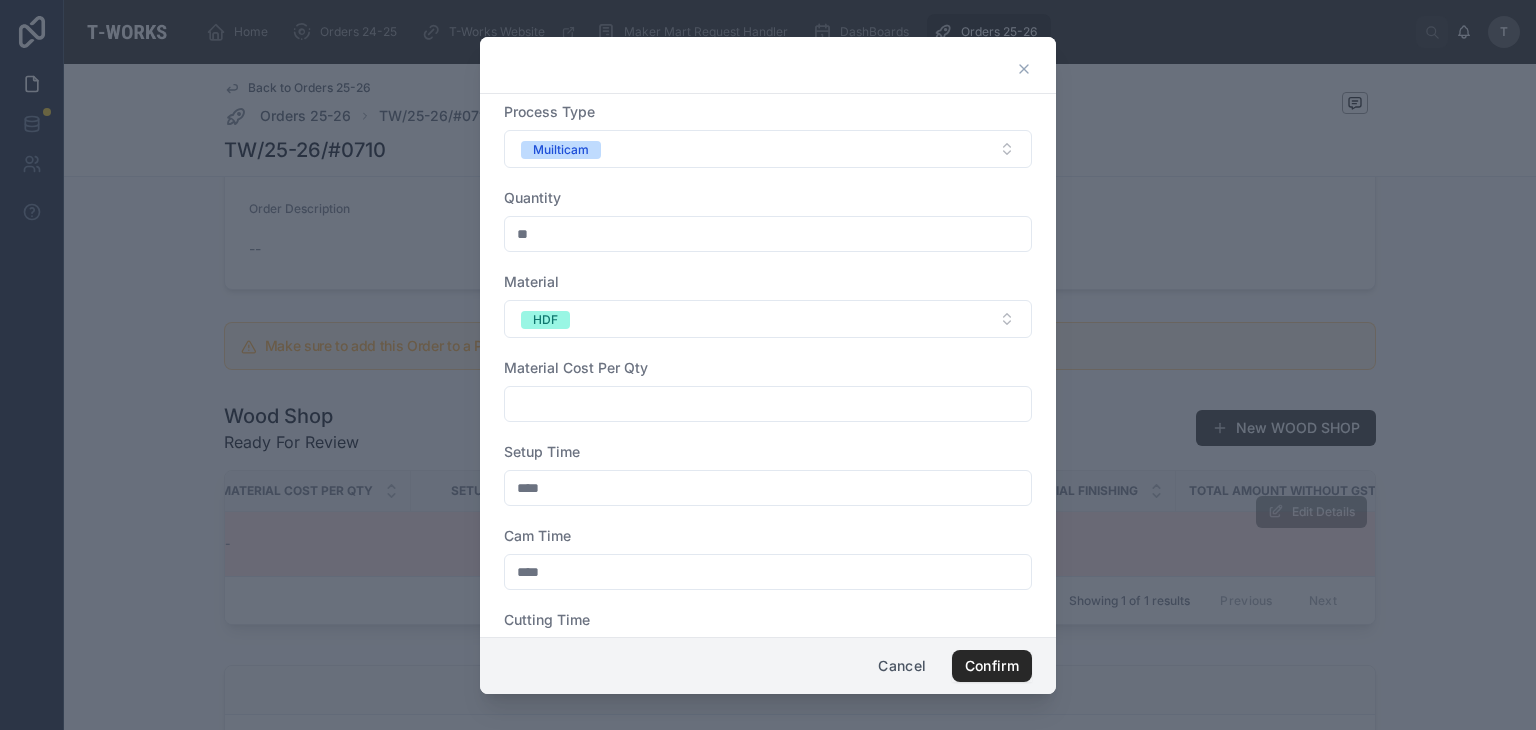 scroll, scrollTop: 324, scrollLeft: 0, axis: vertical 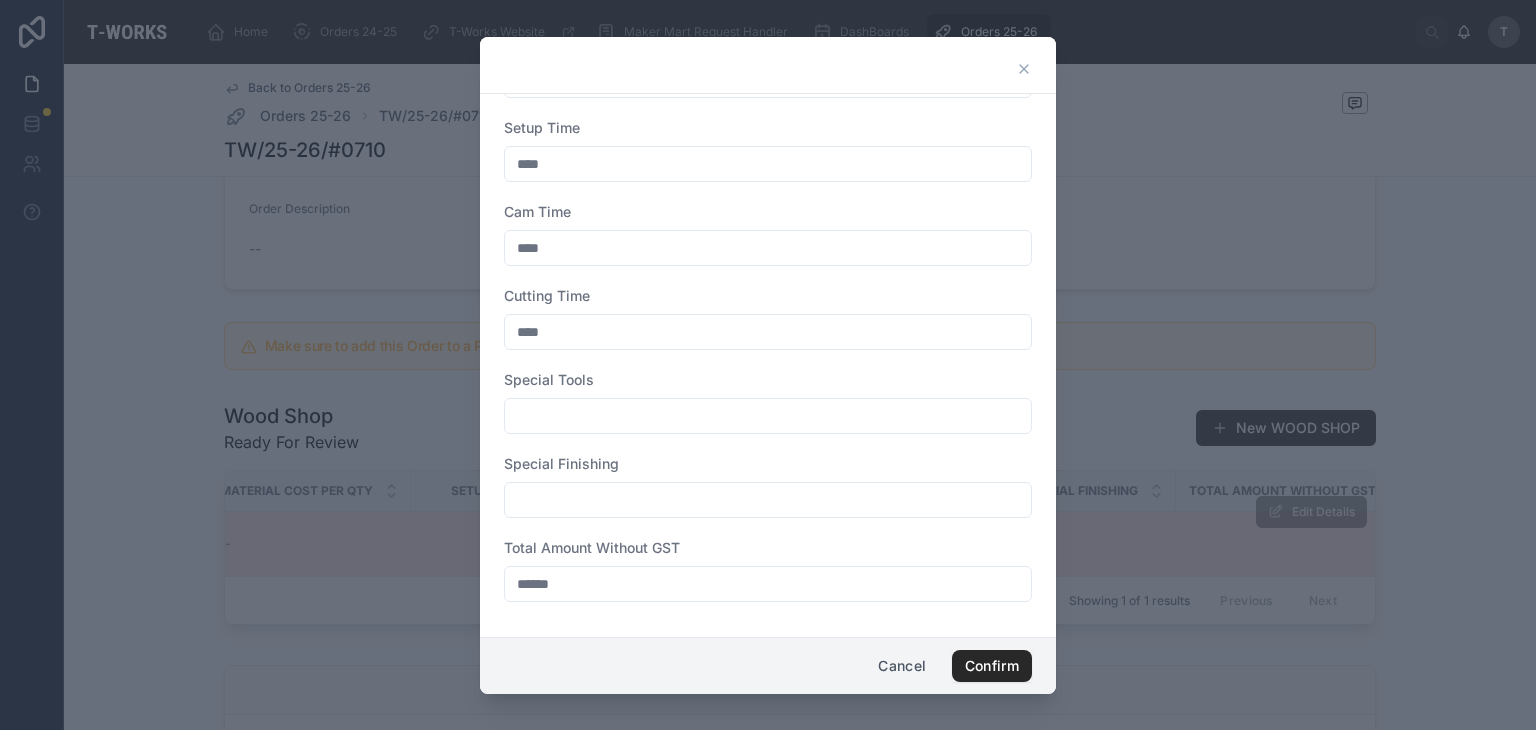 click on "******" at bounding box center (768, 584) 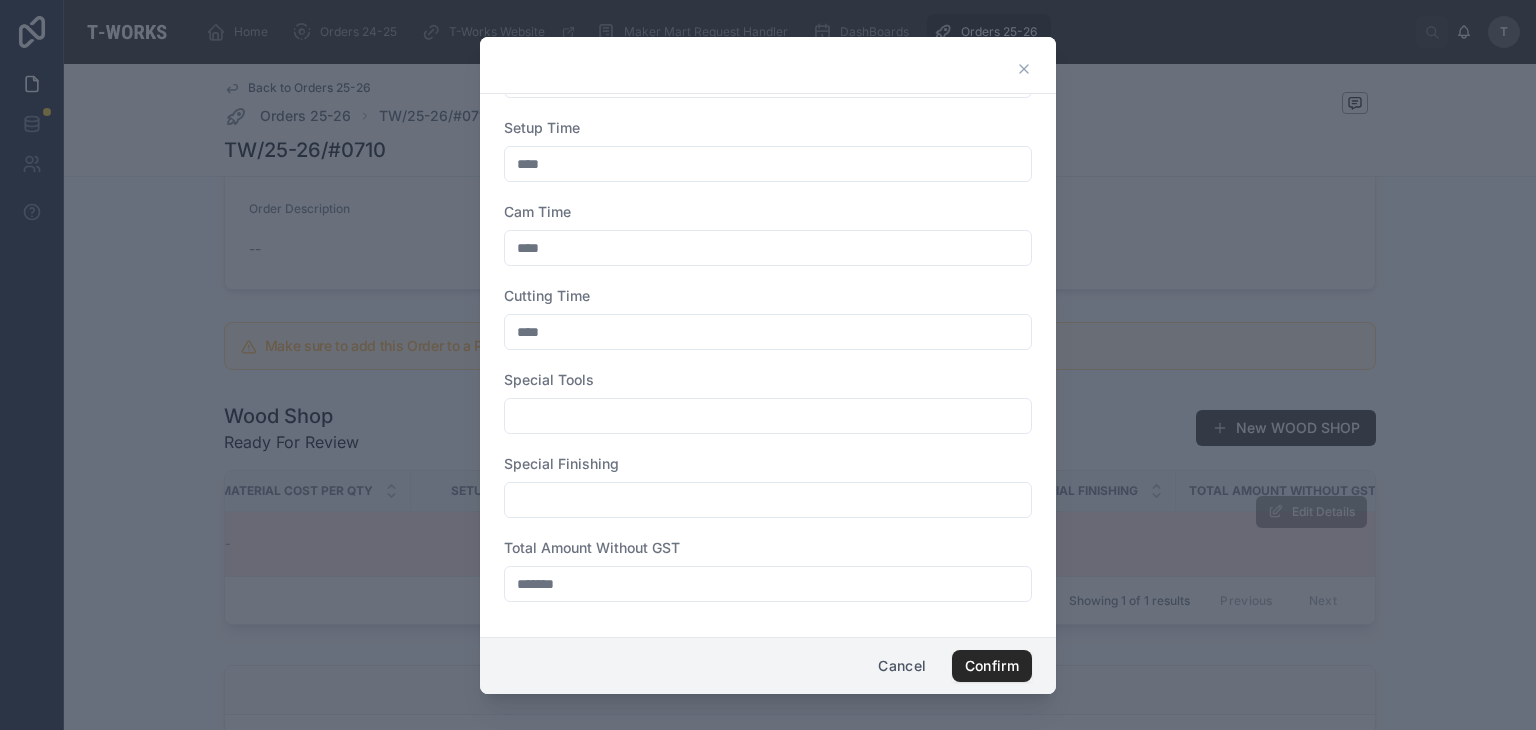 type on "*******" 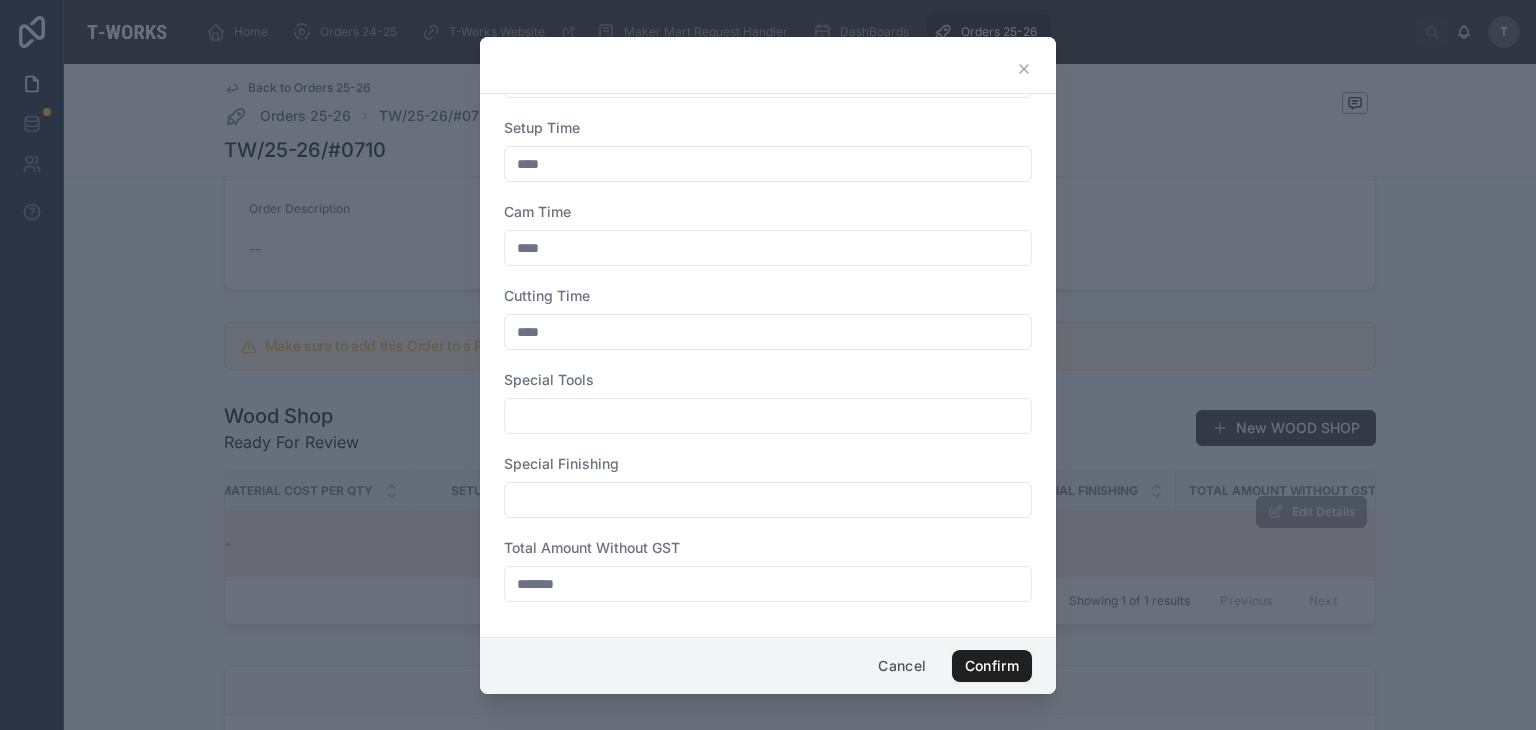 click on "Confirm" at bounding box center (992, 666) 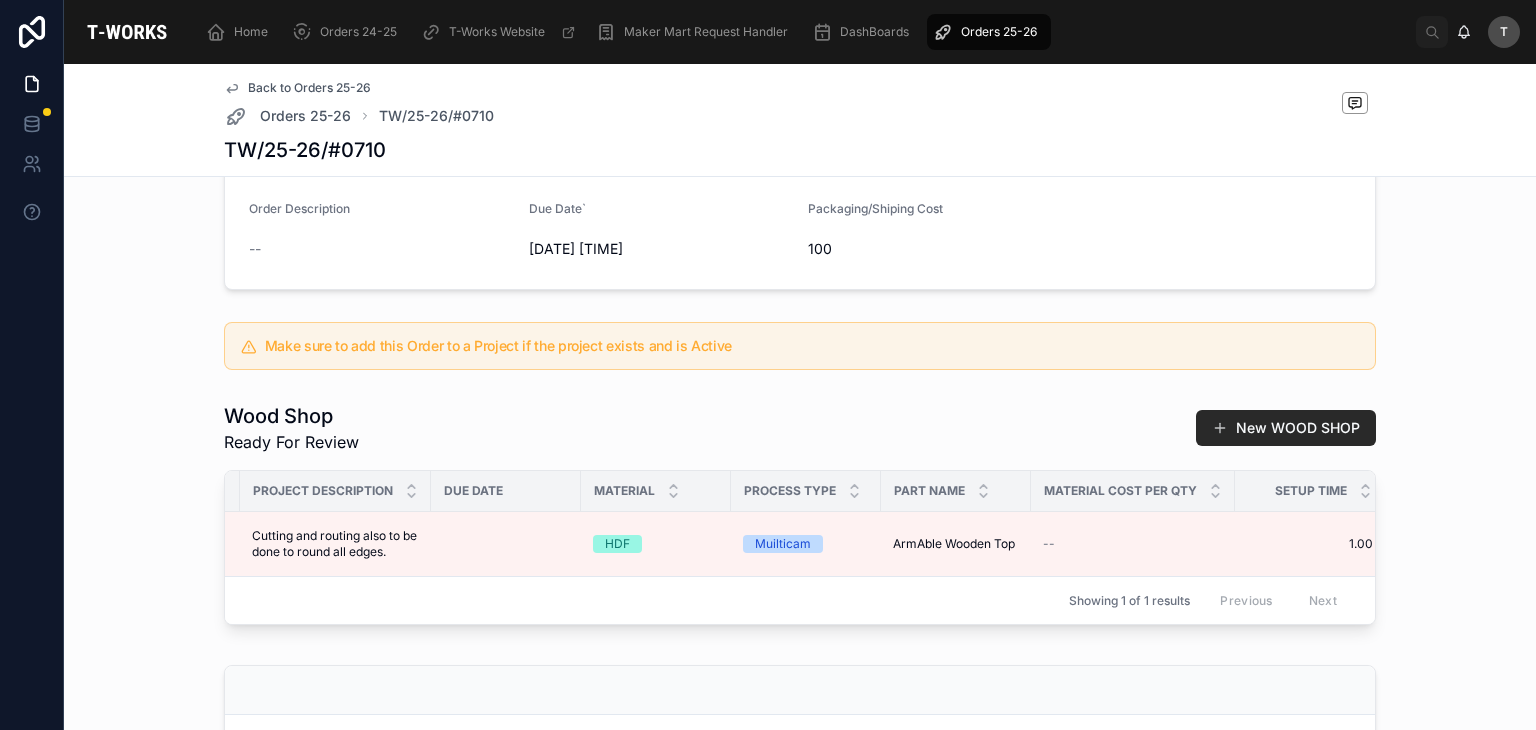 scroll, scrollTop: 0, scrollLeft: 0, axis: both 